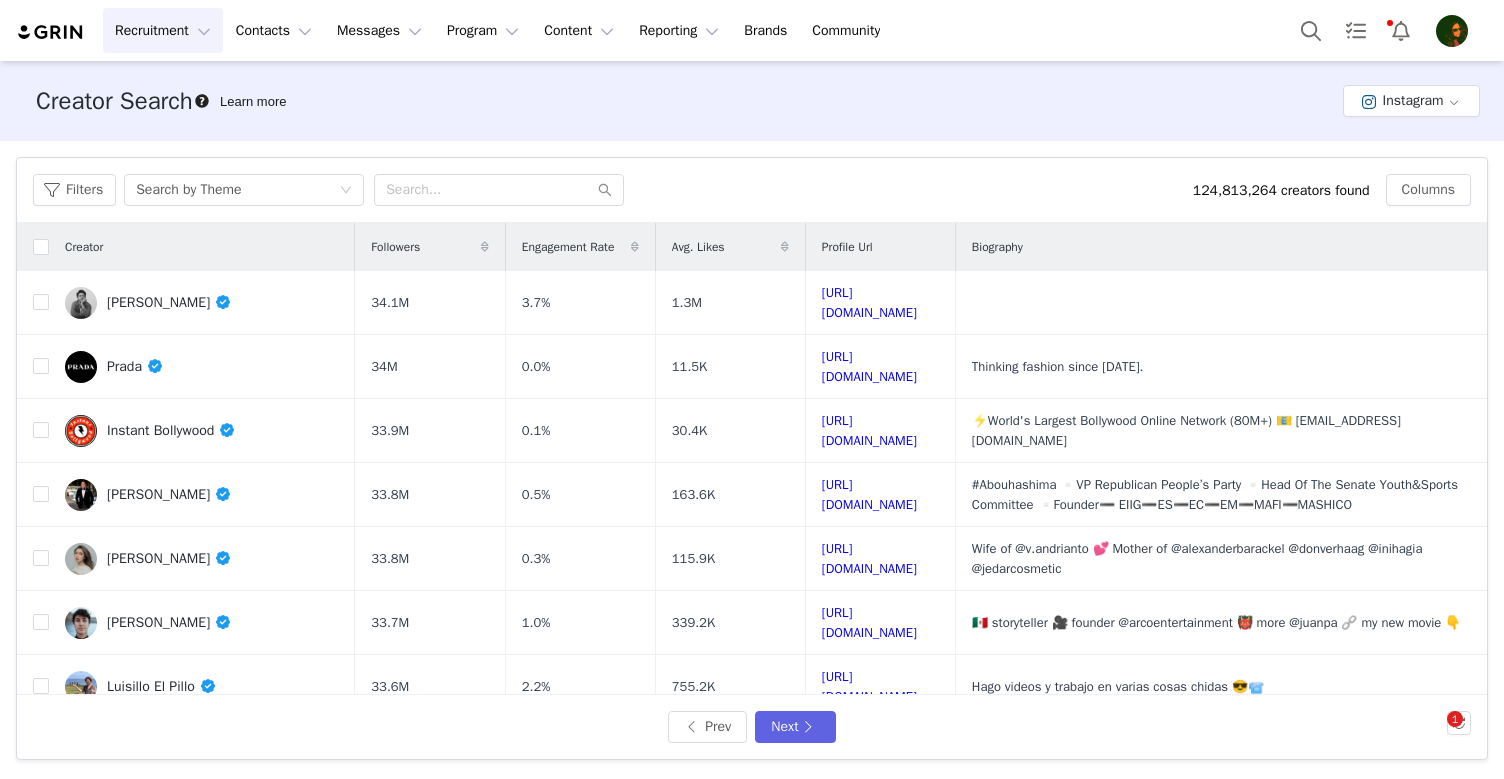 scroll, scrollTop: 0, scrollLeft: 0, axis: both 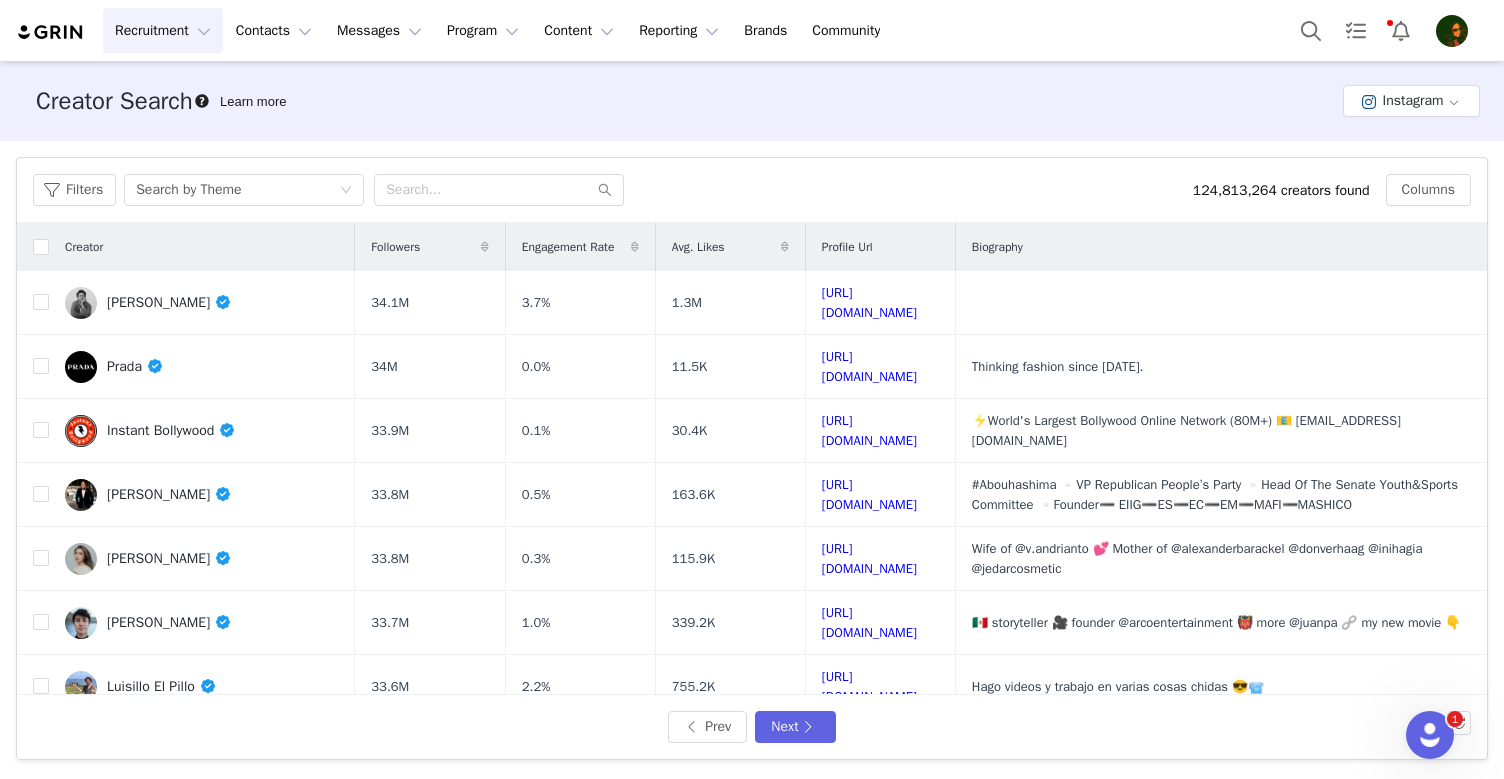 click on "Recruitment Recruitment" at bounding box center [163, 30] 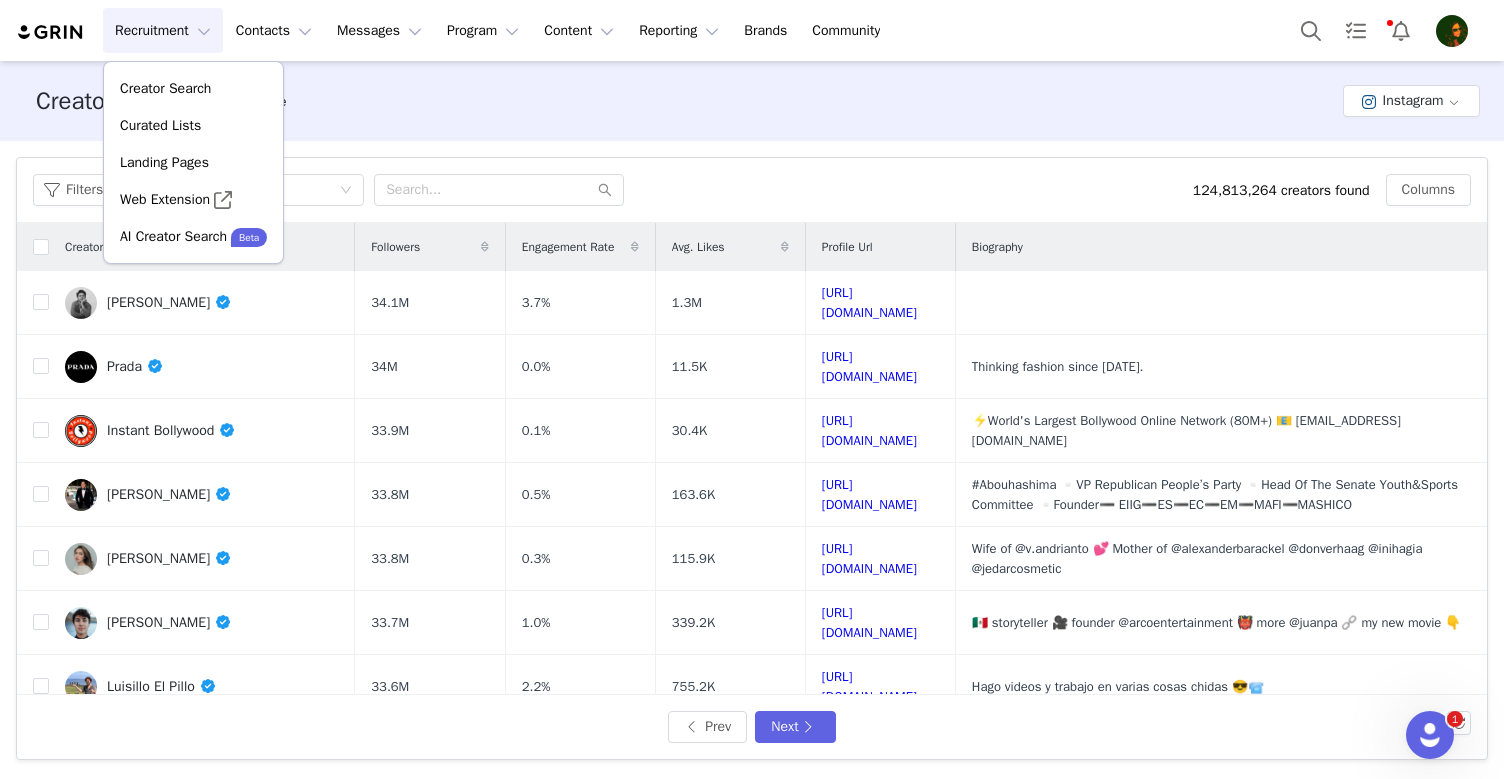 click on "Filters  Creator Audience Performance  Current Creators   Hide creators in my CRM   Bio Phrase   Follower Count  Min Max  Engagement Rate  ≥ 0%  Average Engagements  Min Max  Gender  Select  Age  Age  Language  Language  Locations  Locations    Account Type  Account Type    Most Recent Post  Select     Only show creators with an email address   Mentions  Mentions    Hashtags  Enter hashtag    Brand affinities  Select   Apply Filters Clear All Filters  Search by Theme       124,813,264 creators found      Columns  Creator   Followers   Engagement Rate   Avg. Likes   Profile Url   Biography   [PERSON_NAME]  34.1M 3.7% 1.3M  [URL][DOMAIN_NAME]   Prada  34M 0.0% 11.5K  [URL][DOMAIN_NAME]  Thinking fashion since [DATE].  Instant Bollywood  33.9M 0.1% 30.4K  [URL][DOMAIN_NAME]  ⚡️World's Largest Bollywood Online Network (80M+)
📧 [EMAIL_ADDRESS][DOMAIN_NAME]  [PERSON_NAME]  33.8M 0.5% 163.6K  [URL][DOMAIN_NAME]  33.8M 0.3%" at bounding box center [752, 458] 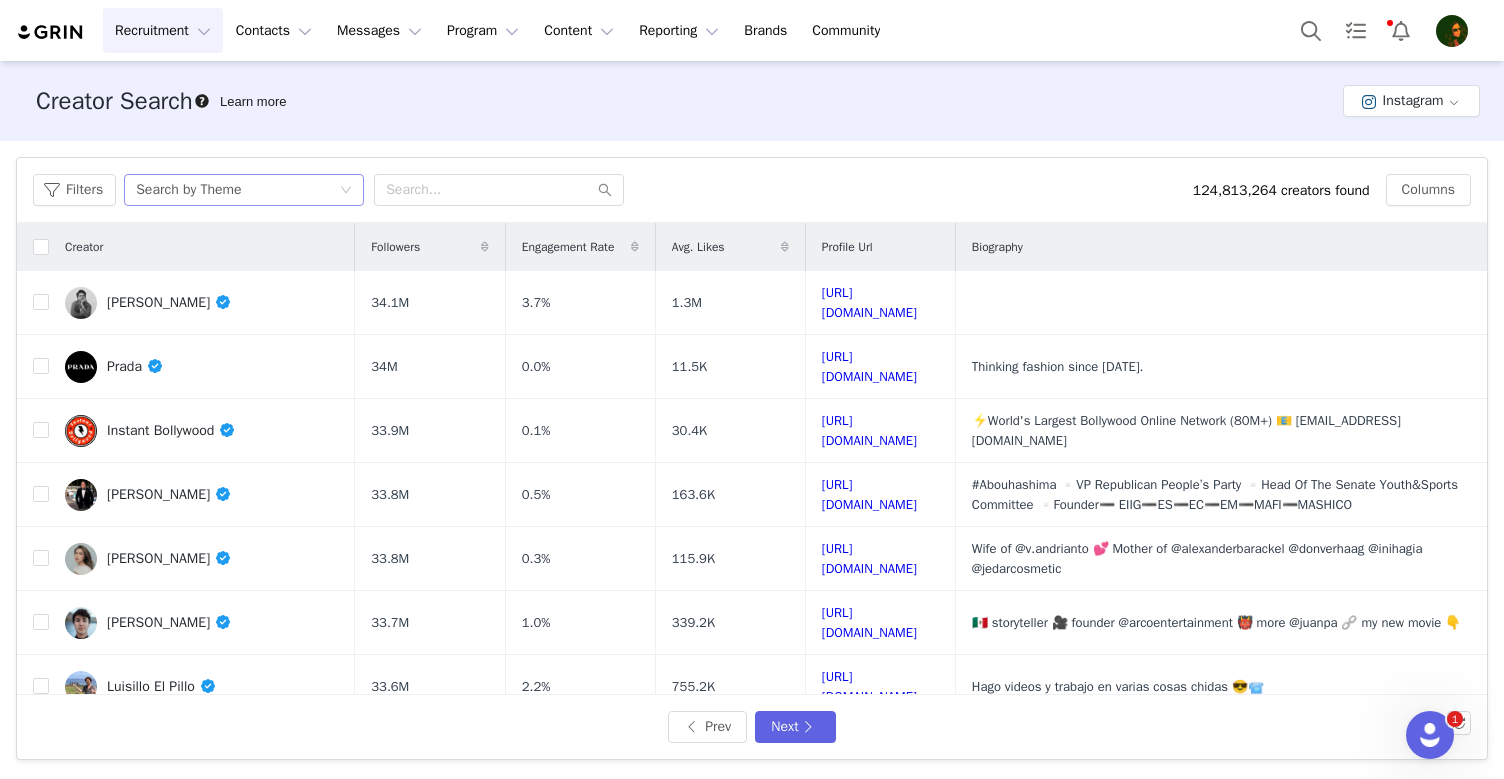 click on "Search by Theme" at bounding box center (237, 190) 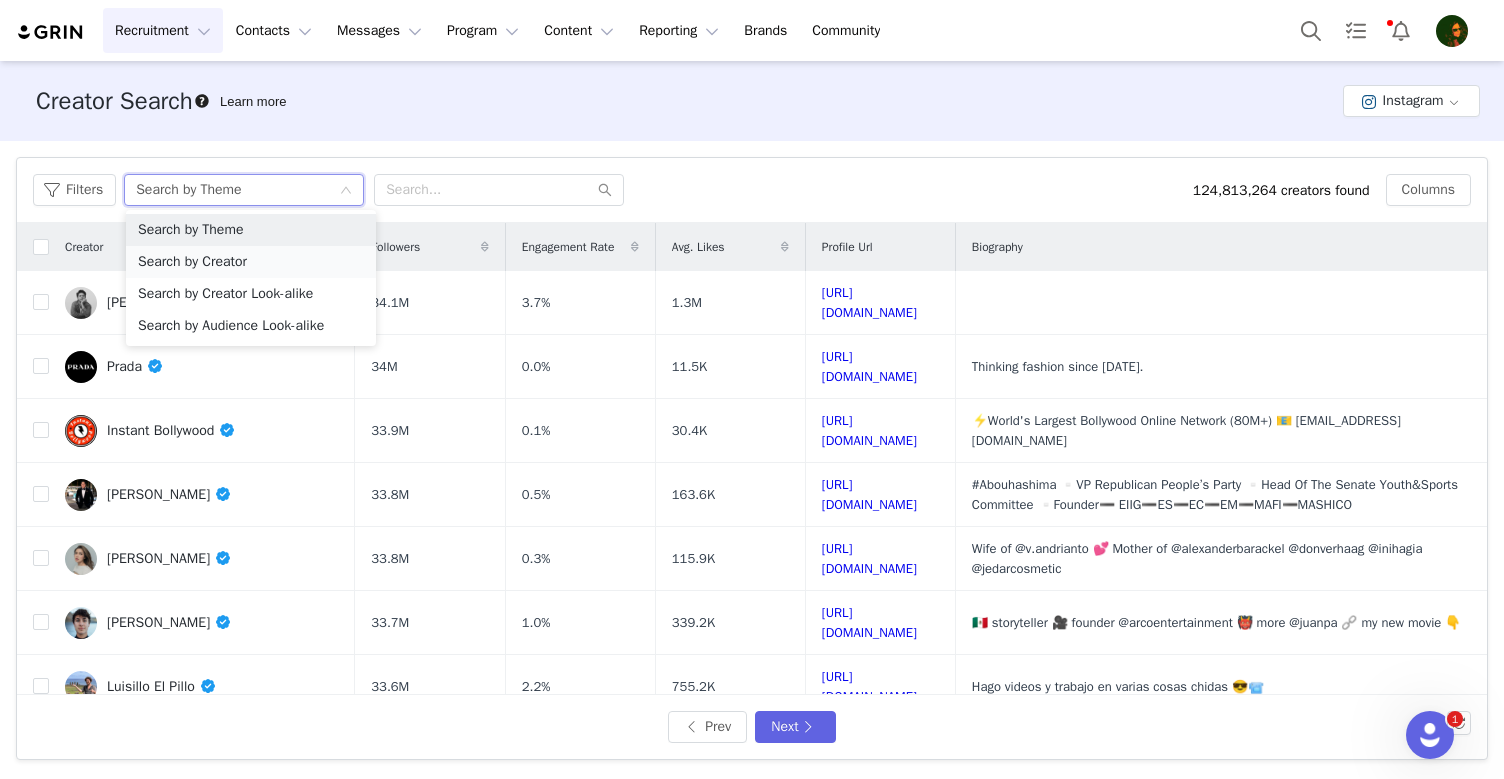 click on "Search by Creator" at bounding box center (251, 262) 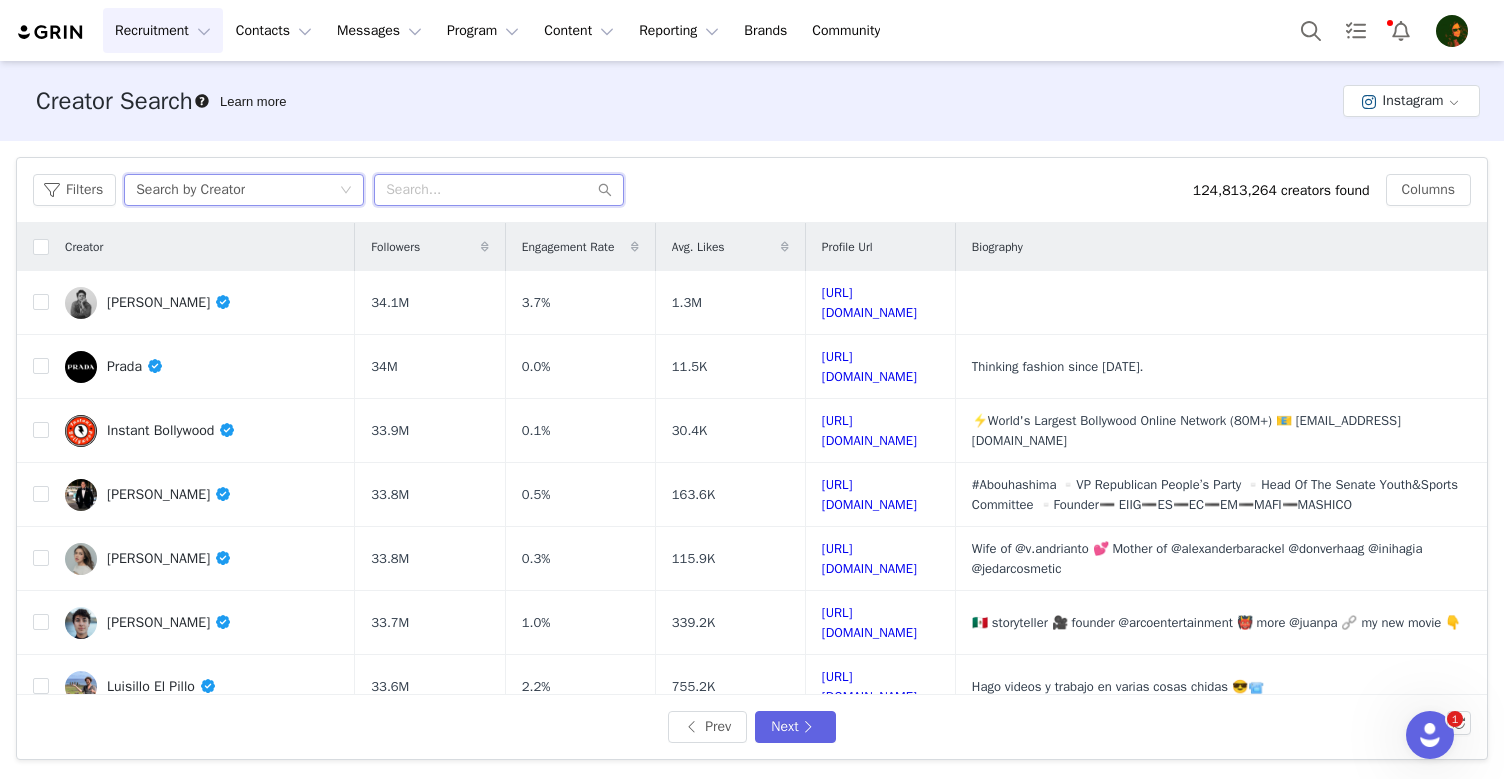 click at bounding box center [499, 190] 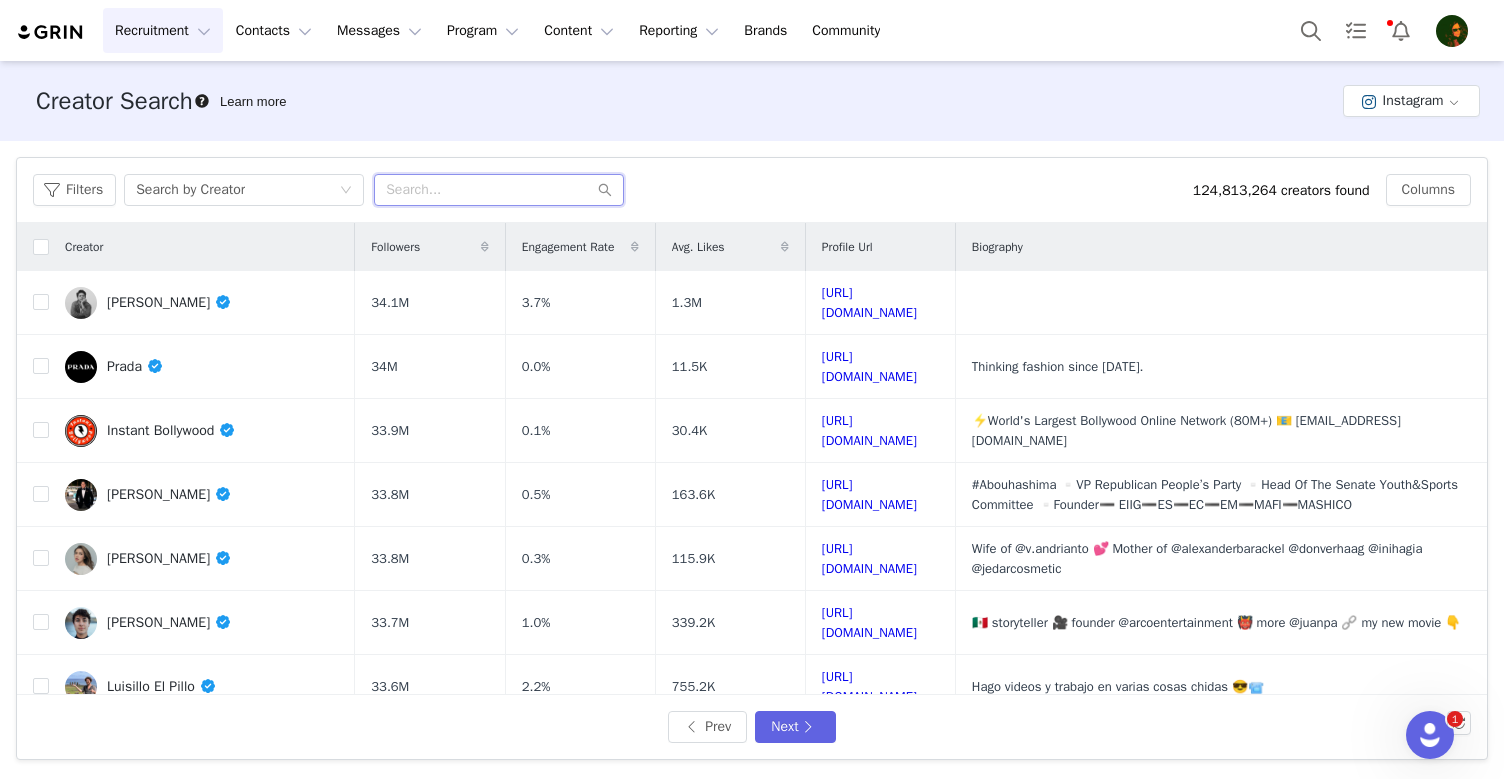 paste on "coreybrooks" 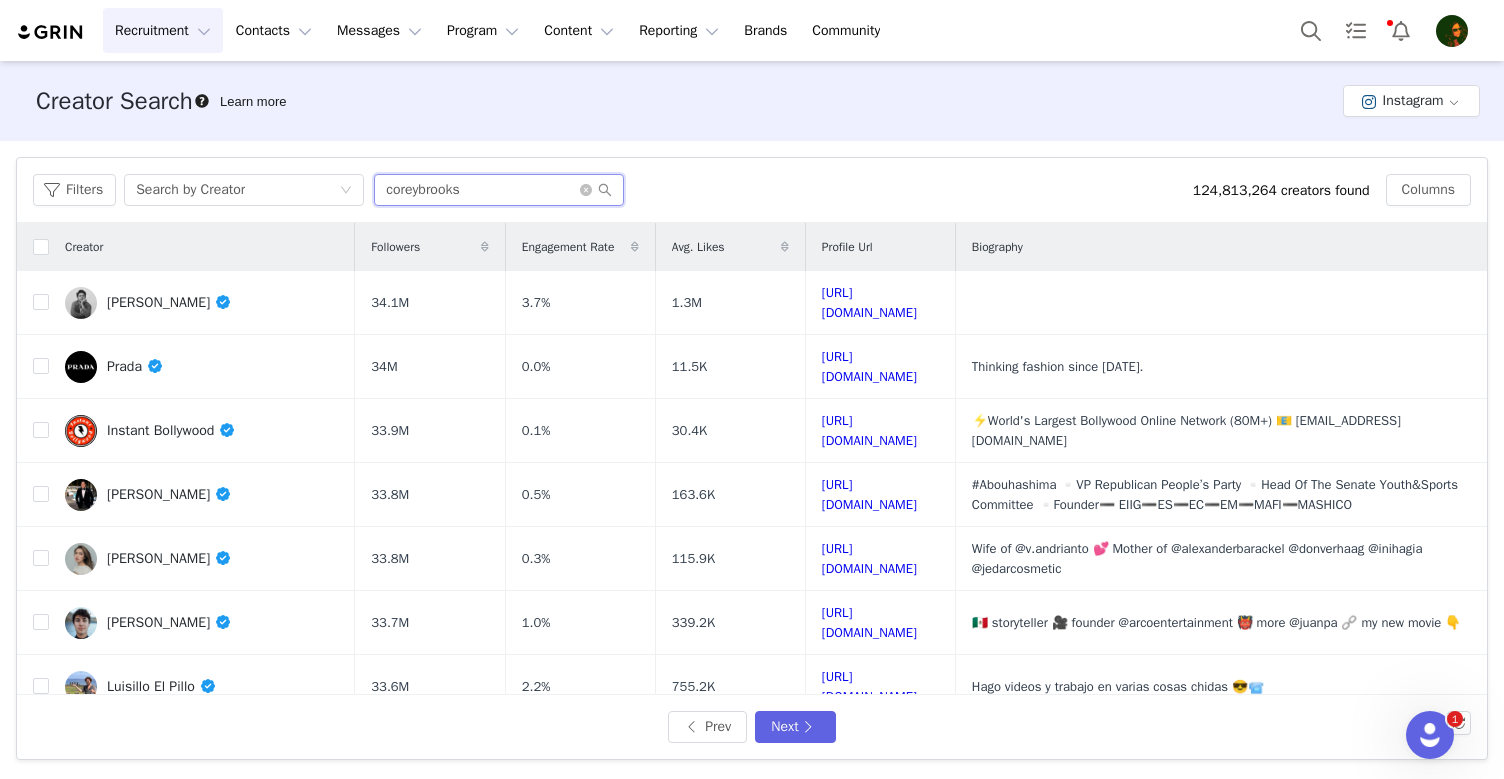 type on "coreybrooks" 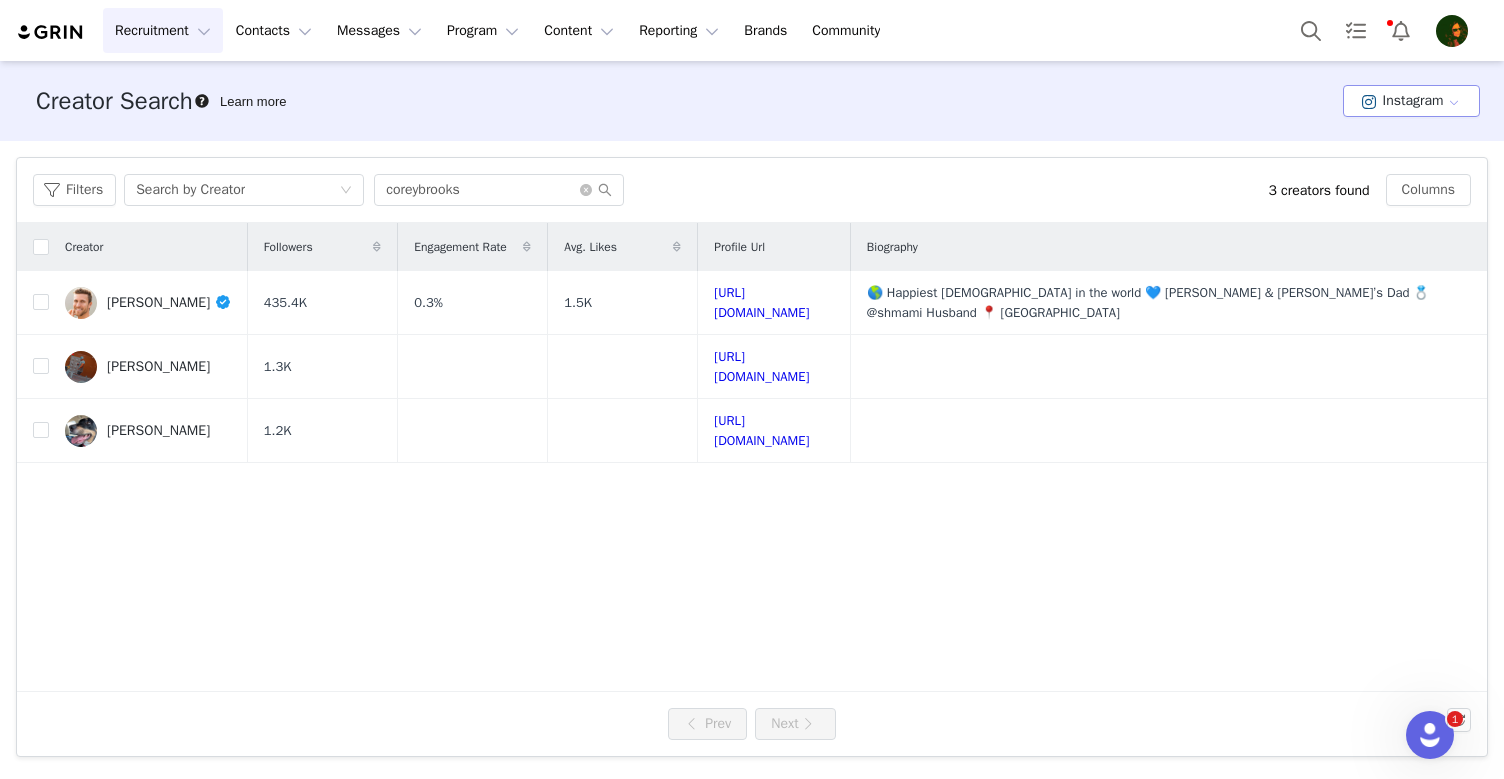 click on "Instagram" at bounding box center (1411, 101) 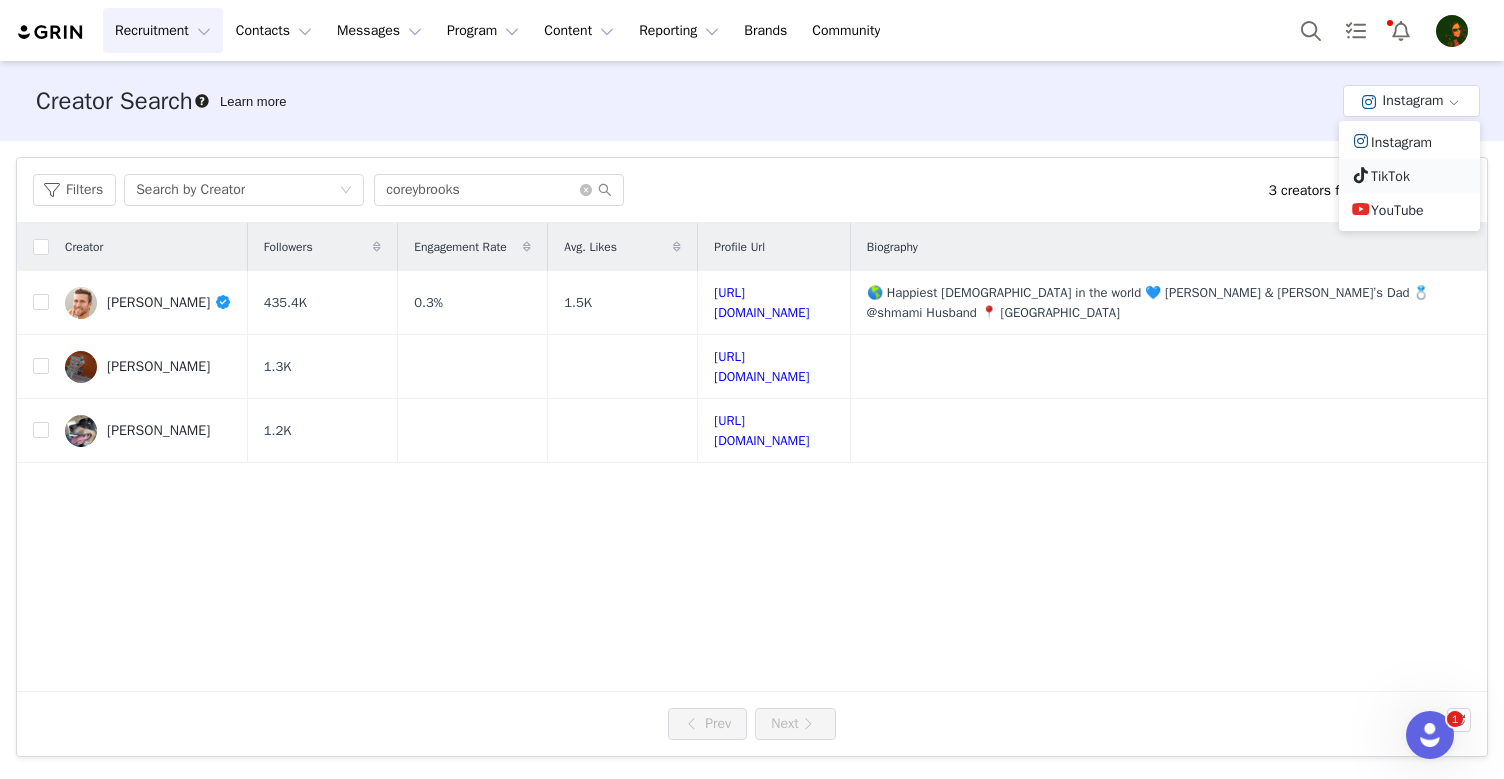click on "TikTok" at bounding box center (1409, 176) 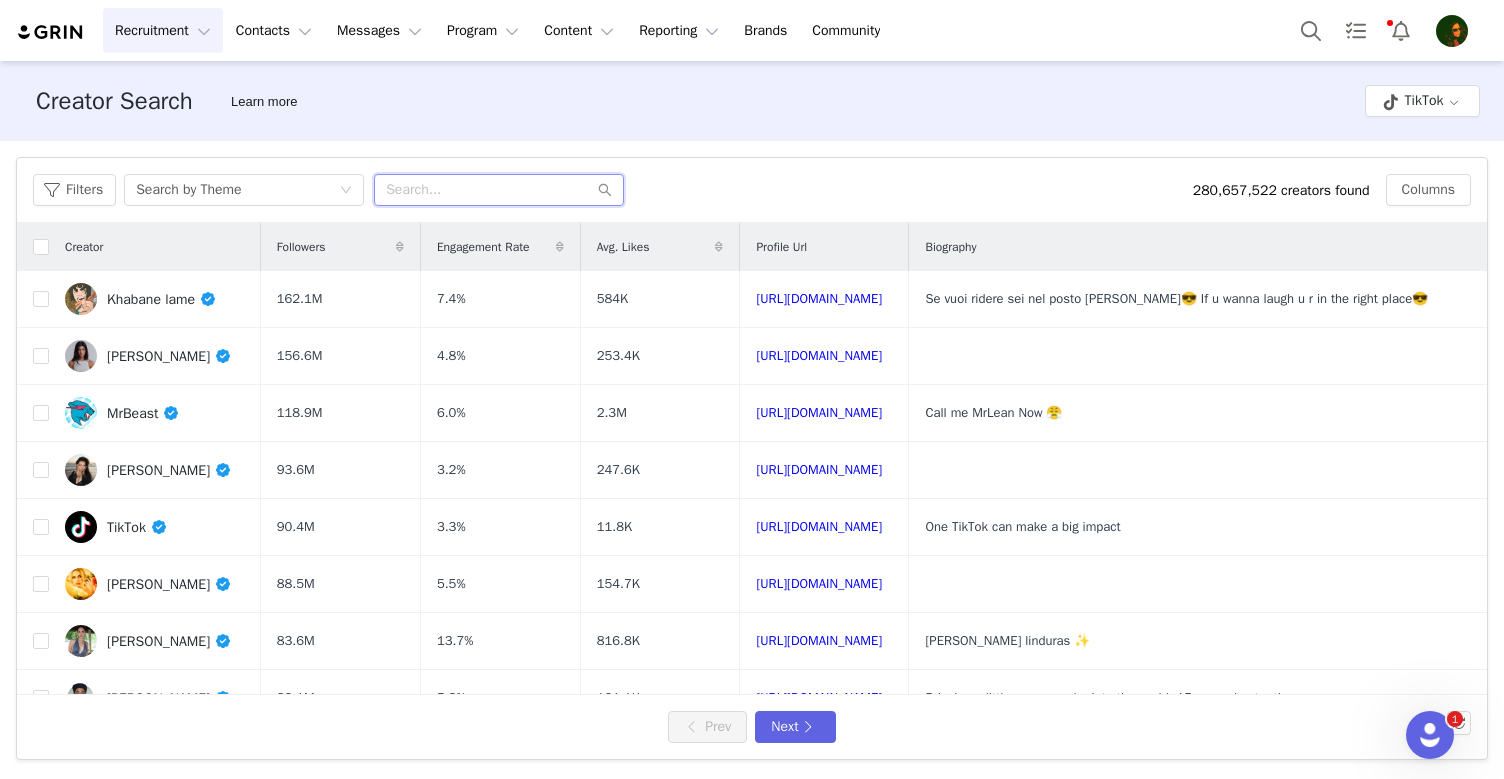 click at bounding box center (499, 190) 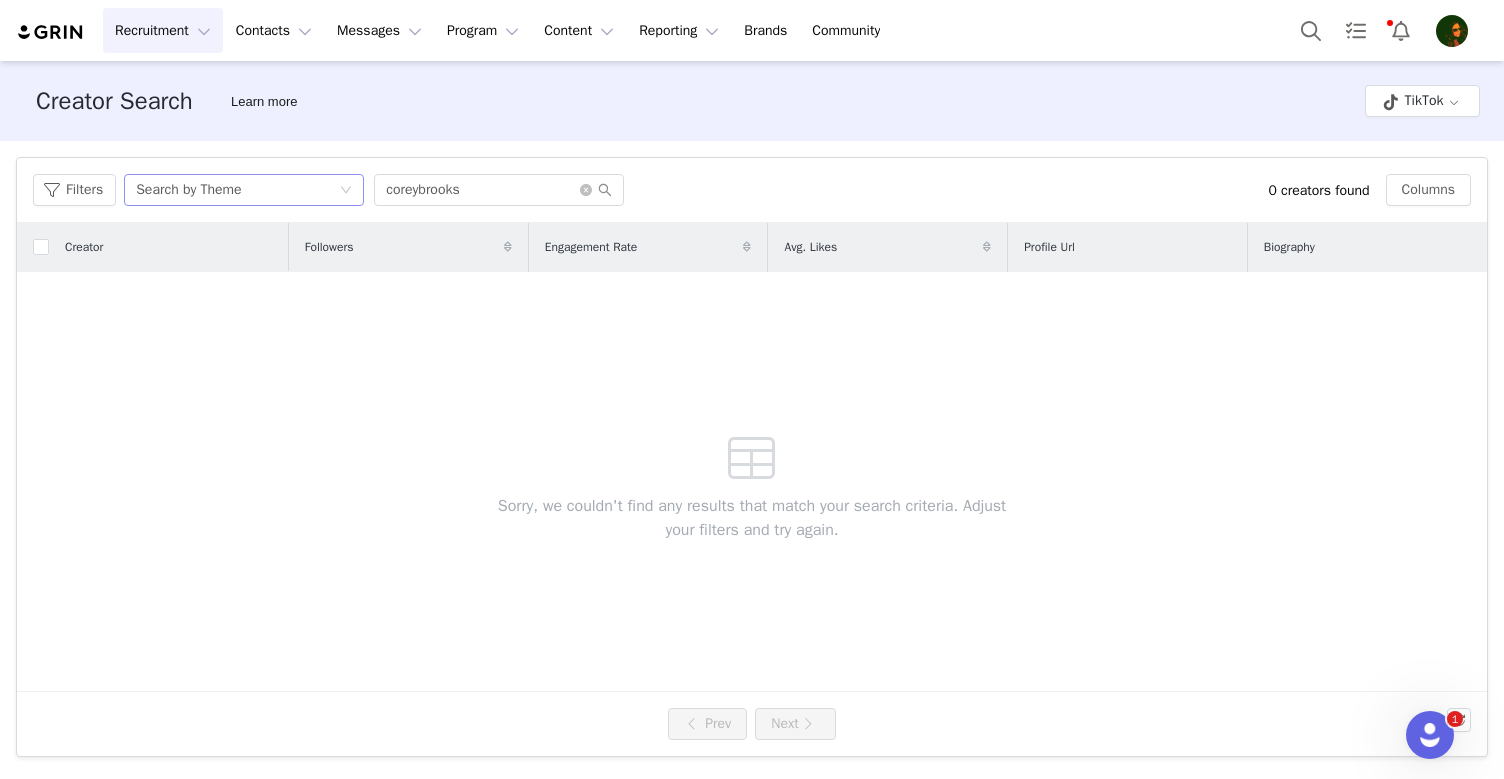 click on "Search by Theme" at bounding box center [237, 190] 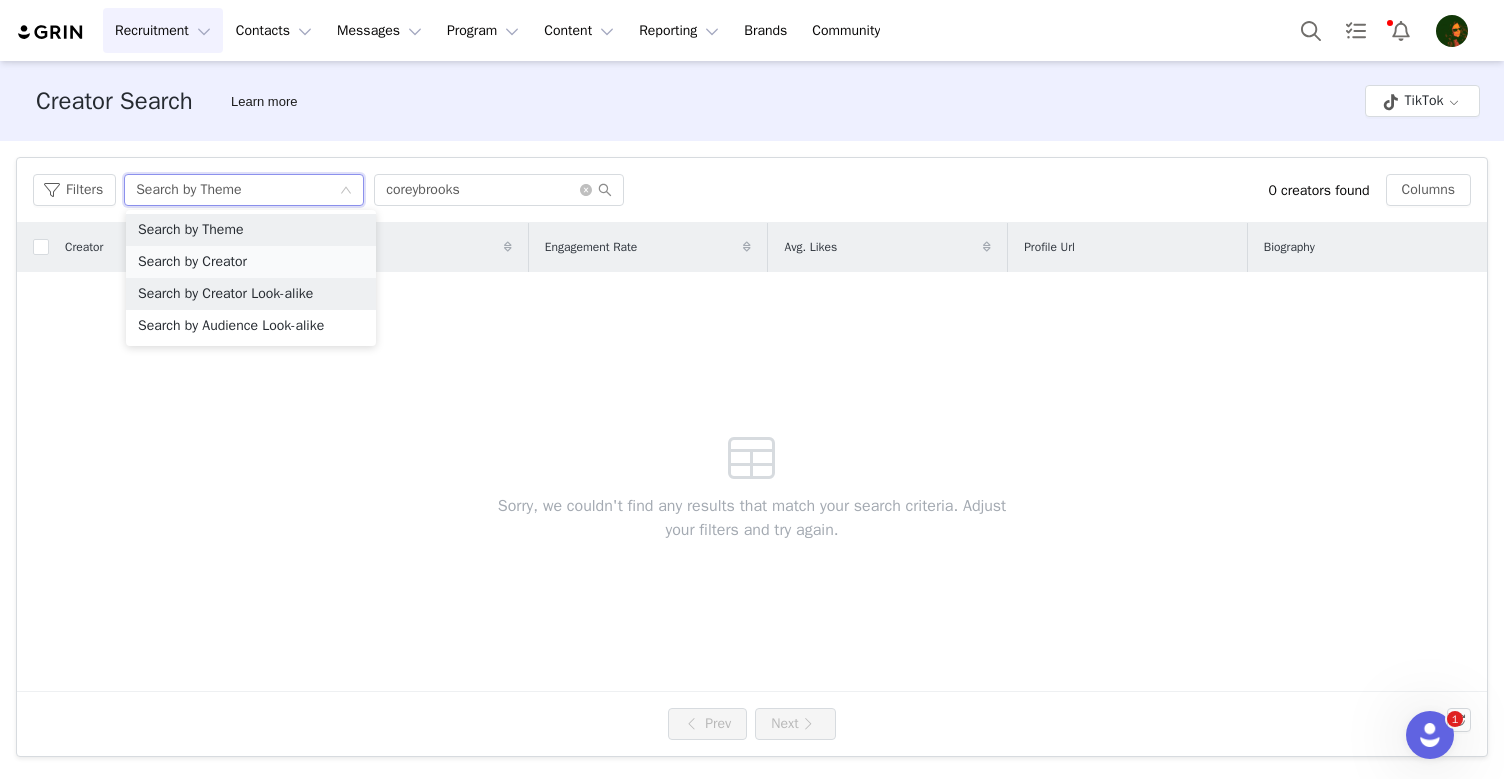 click on "Search by Creator" at bounding box center (251, 262) 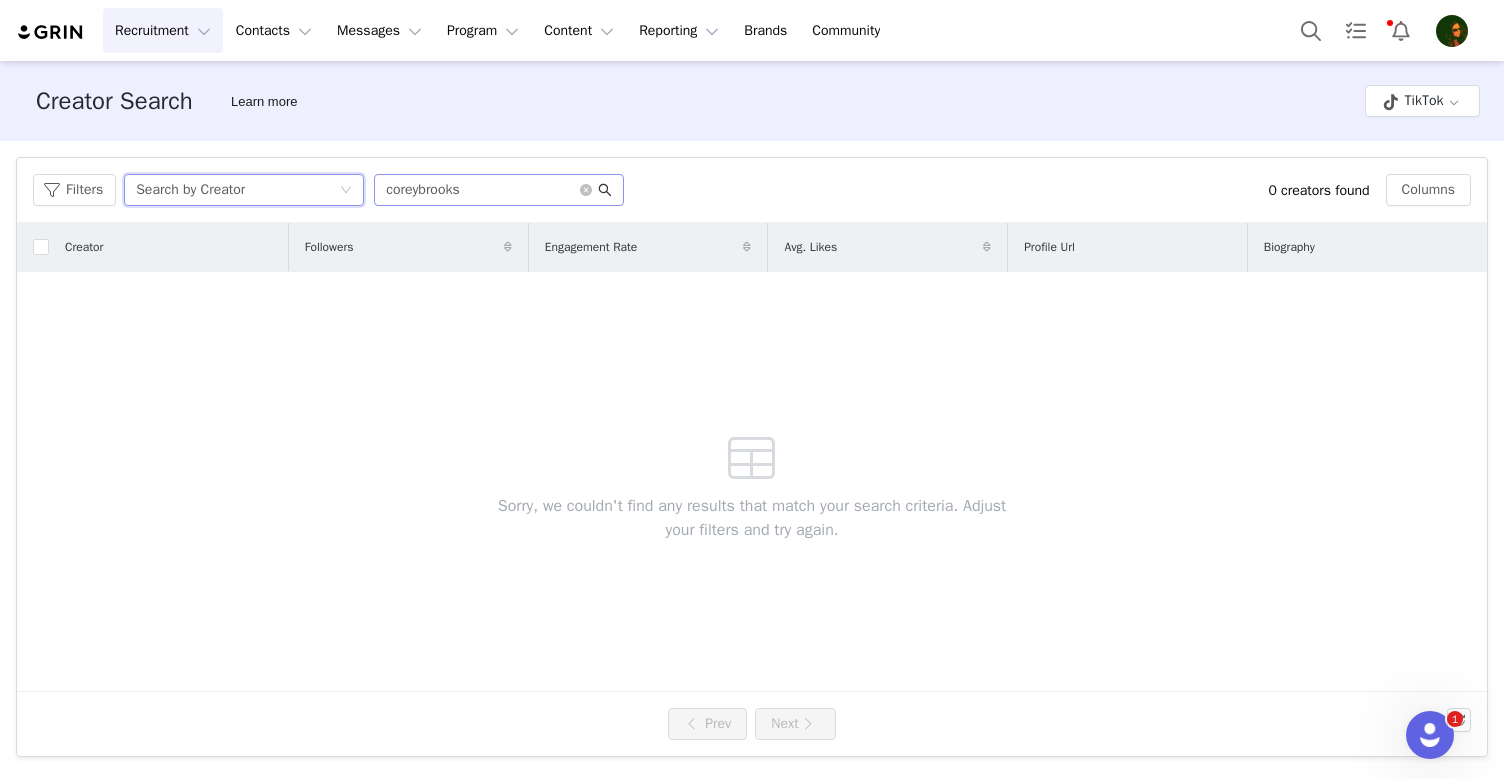 click 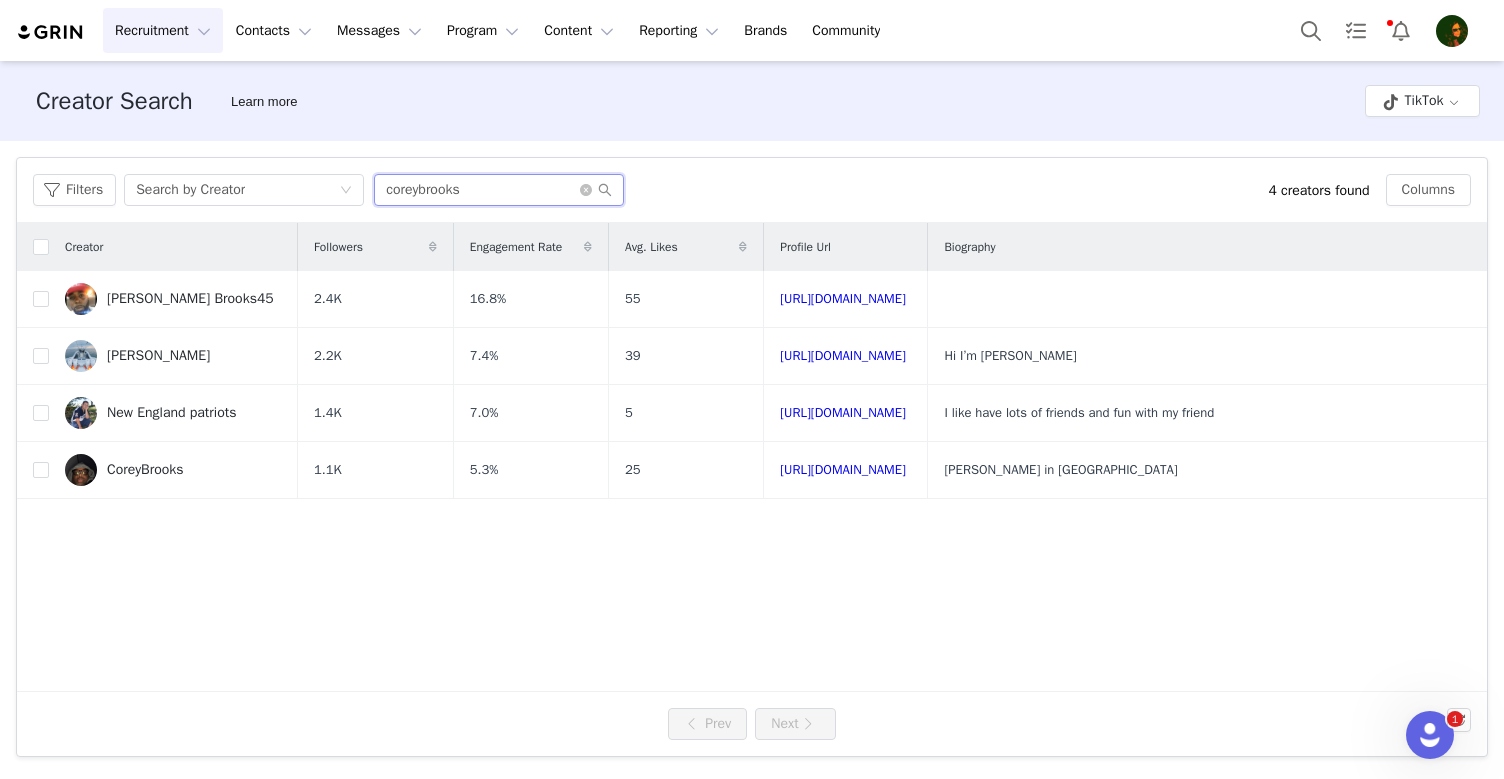 click on "coreybrooks" at bounding box center (499, 190) 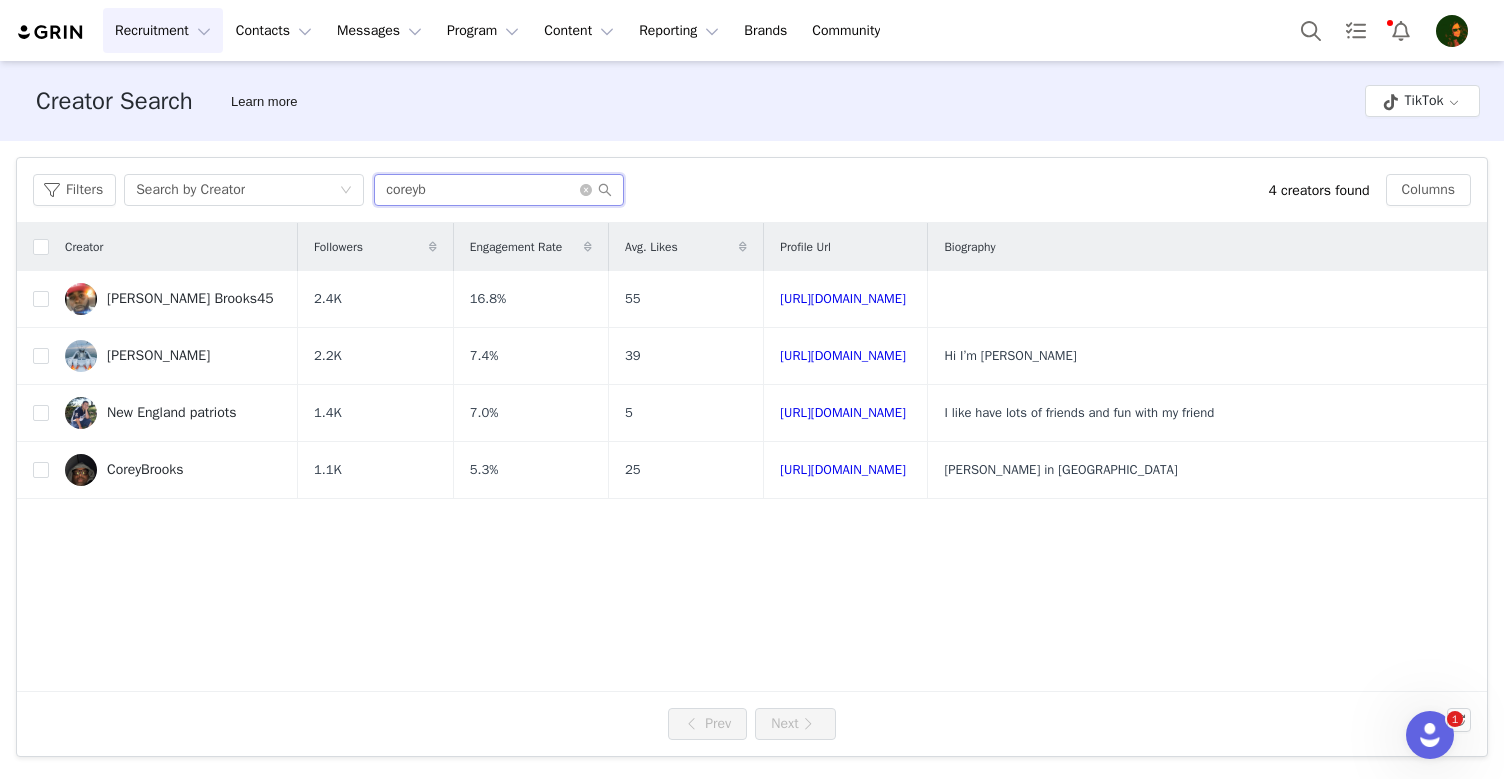 type on "coreyb" 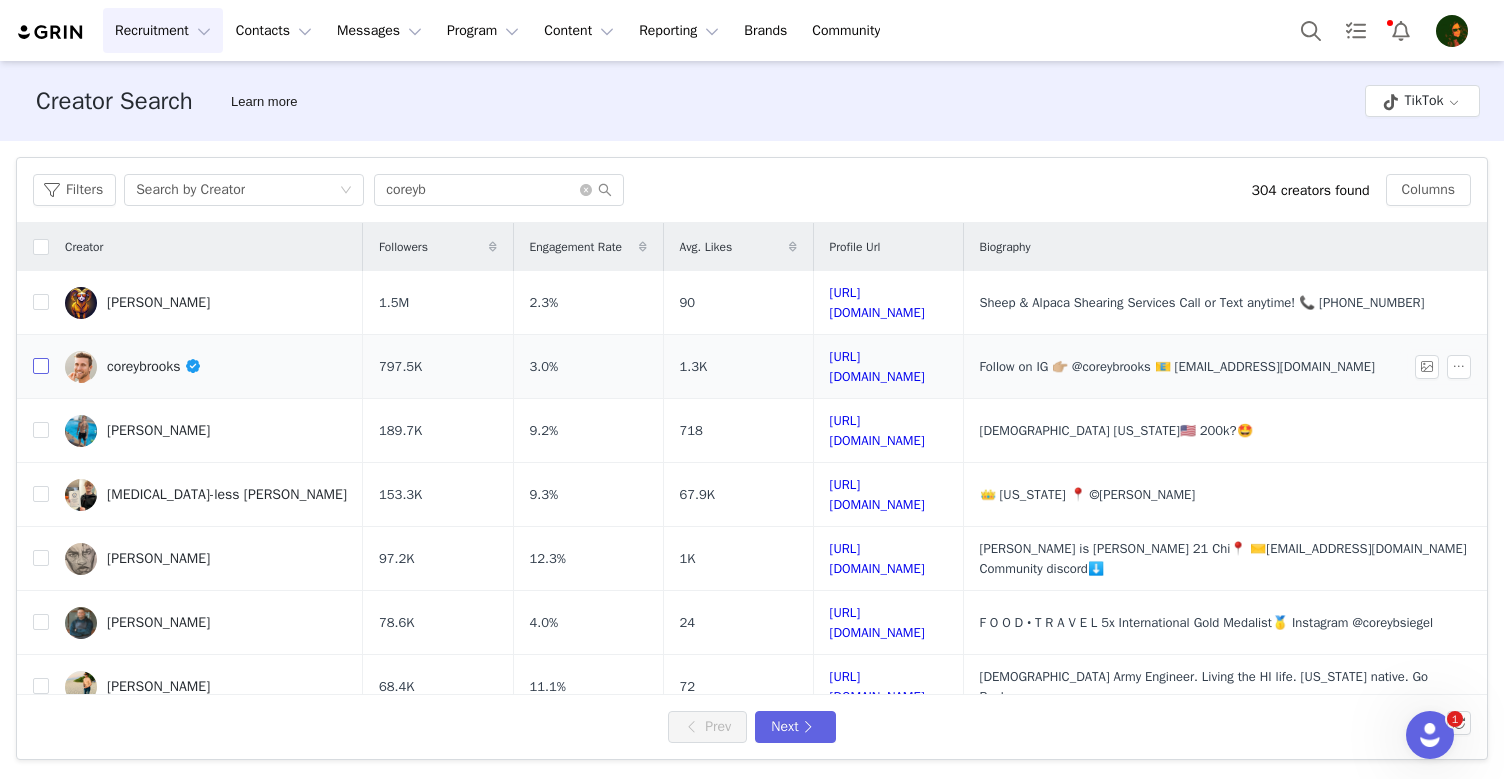 click at bounding box center [41, 366] 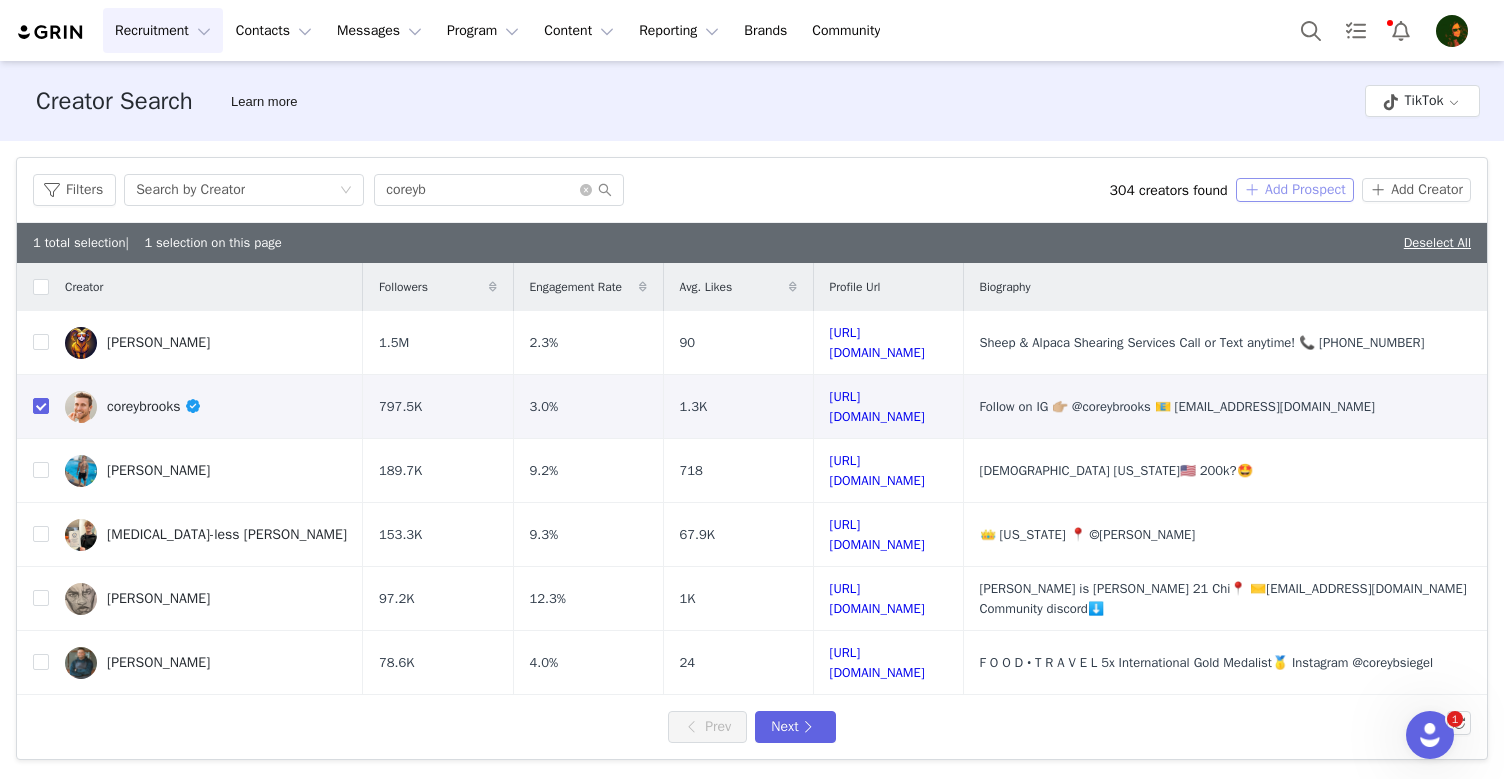 click on "Add Prospect" at bounding box center [1295, 190] 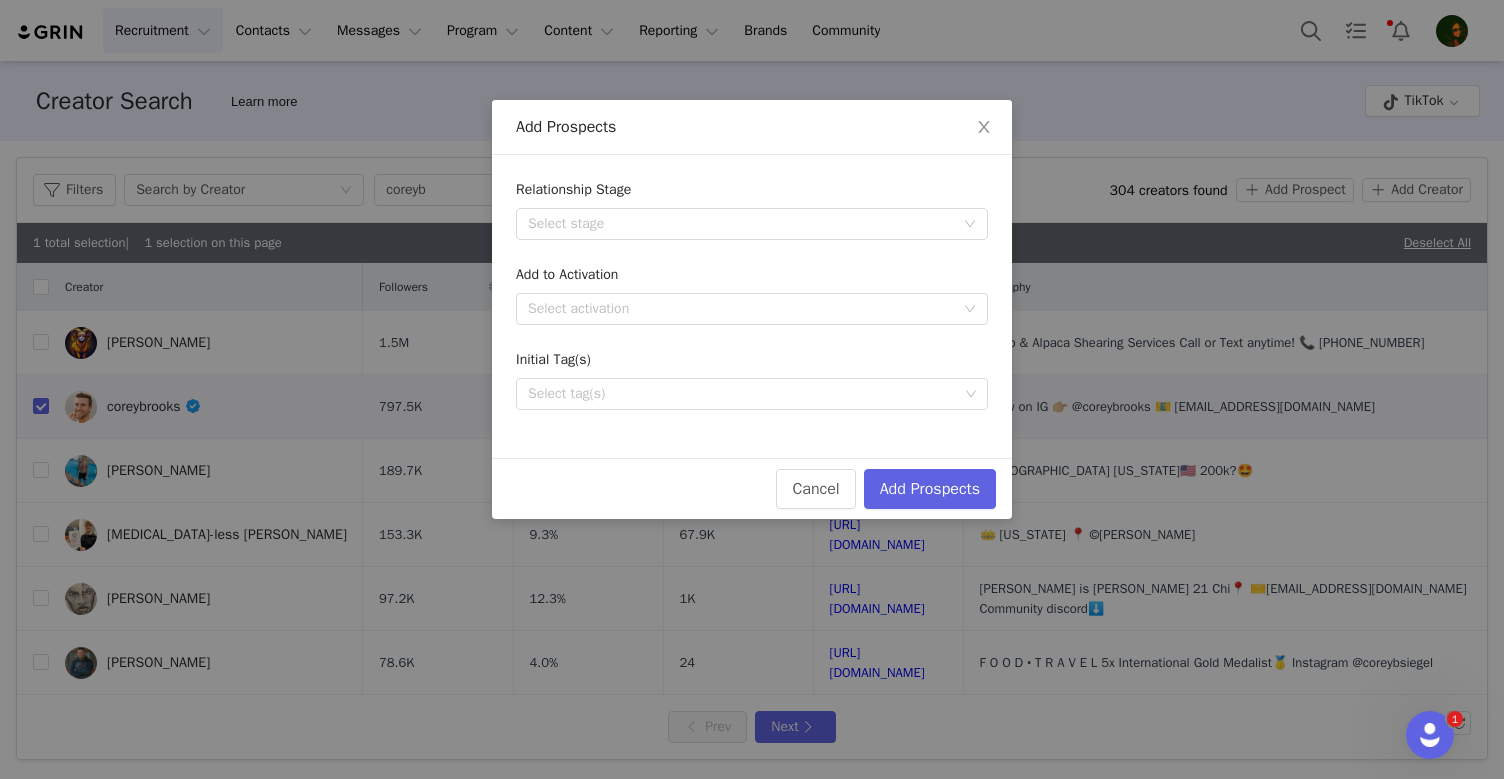 click on "Relationship Stage Select stage   Add to Activation Select activation   Initial Tag(s) Select tag(s)" at bounding box center (752, 294) 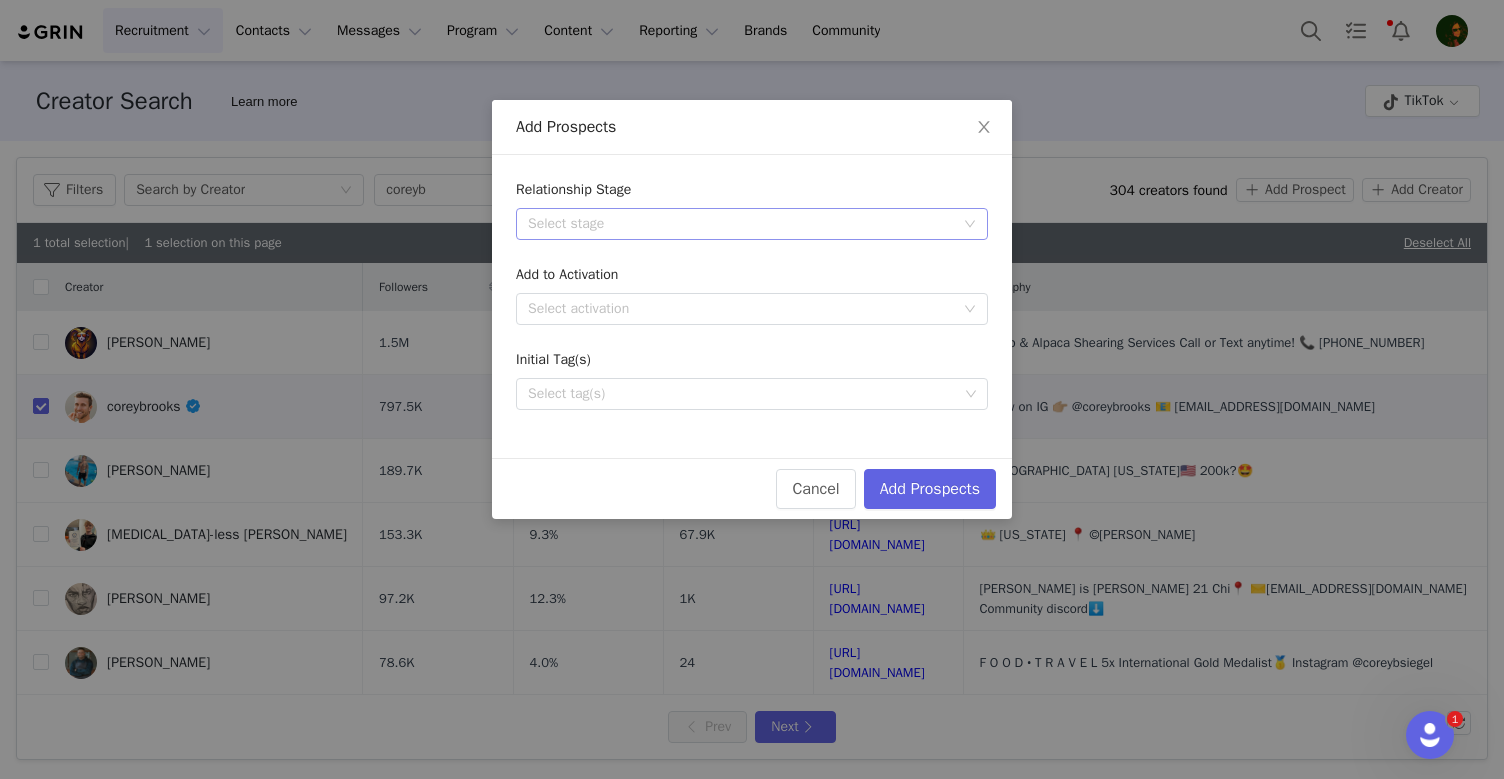 click on "Select stage" at bounding box center (741, 224) 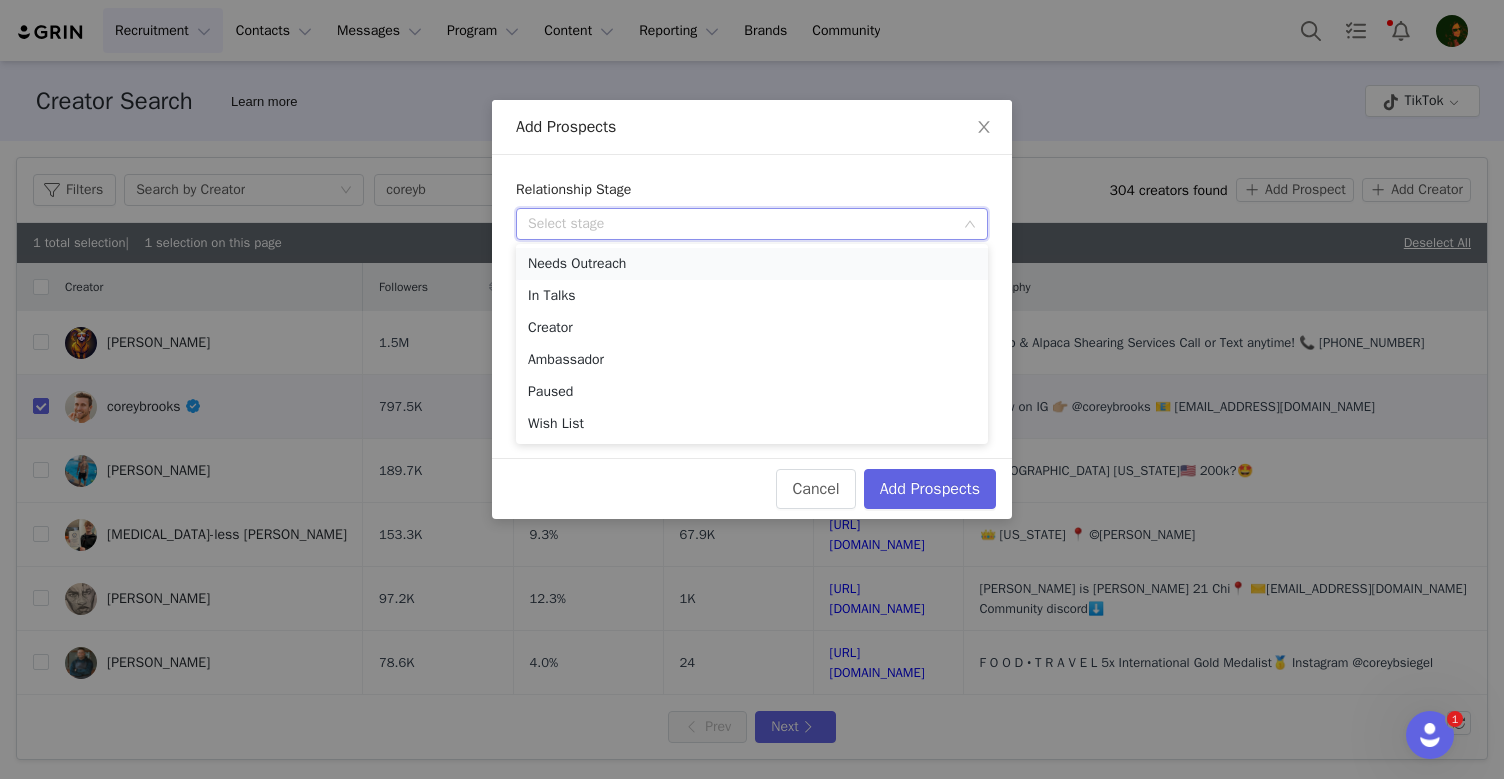 click on "Needs Outreach" at bounding box center [752, 264] 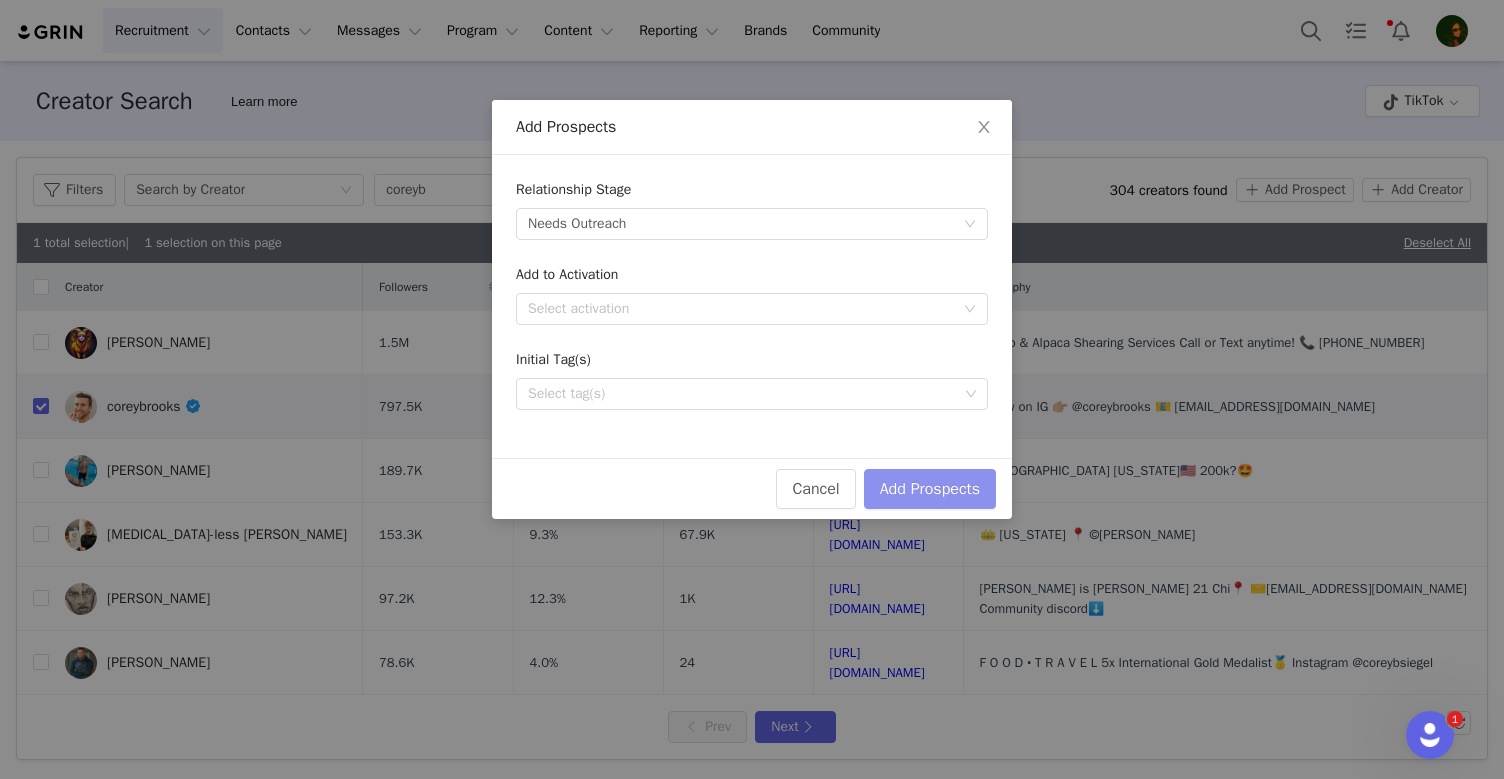 click on "Add Prospects" at bounding box center (930, 489) 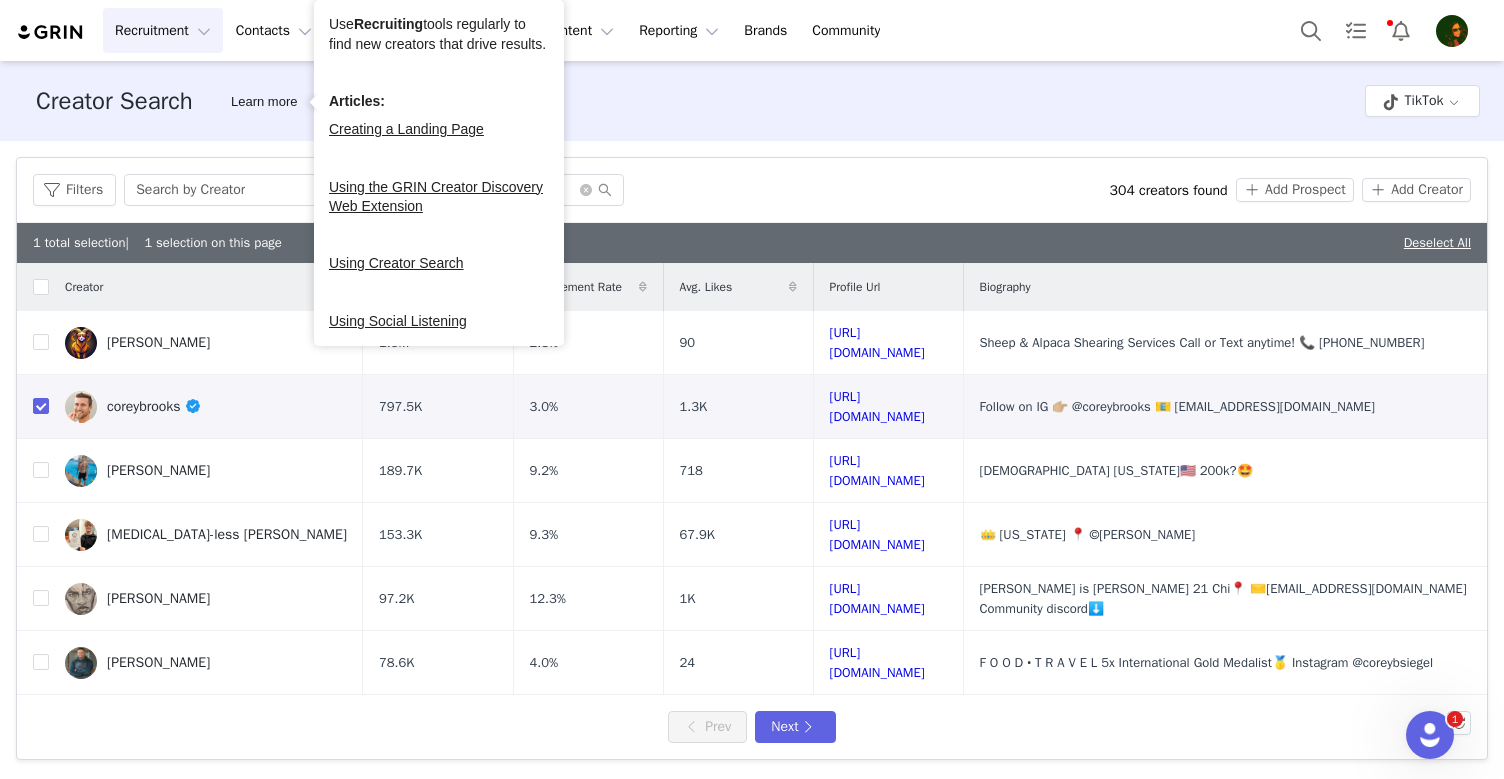 click on "Creator Search     Learn more TikTok" at bounding box center [752, 101] 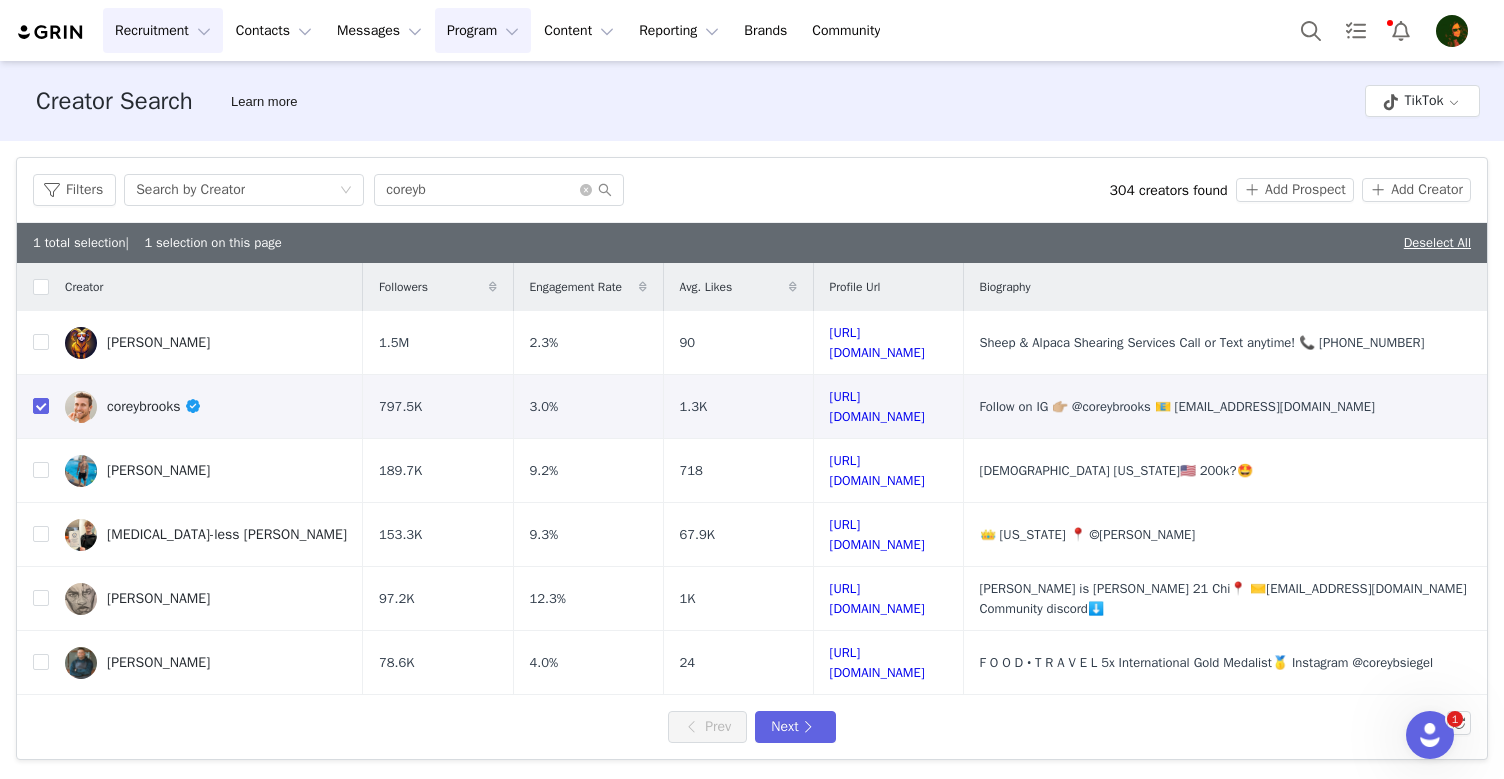 click on "Program Program" at bounding box center [483, 30] 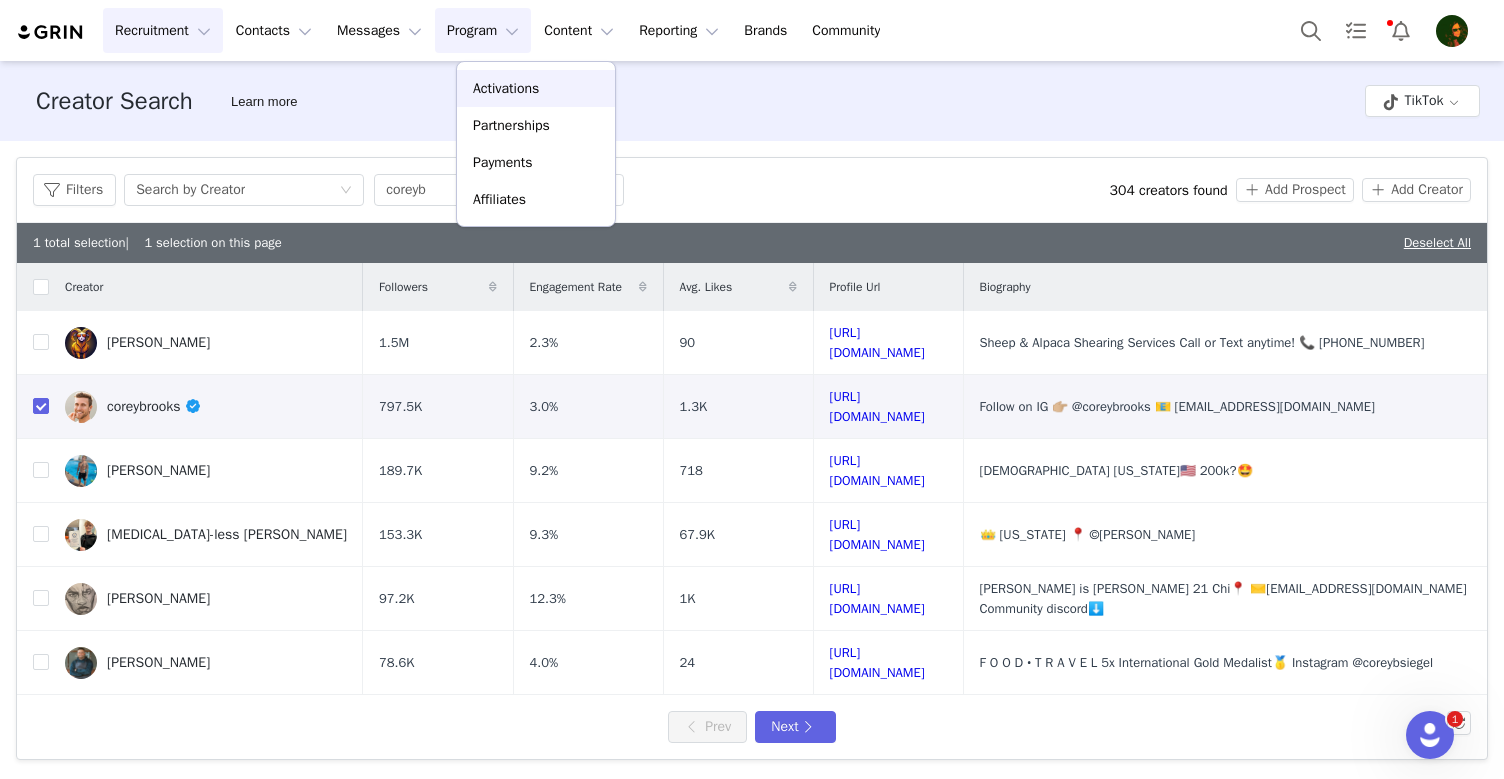 click on "Activations" at bounding box center [506, 88] 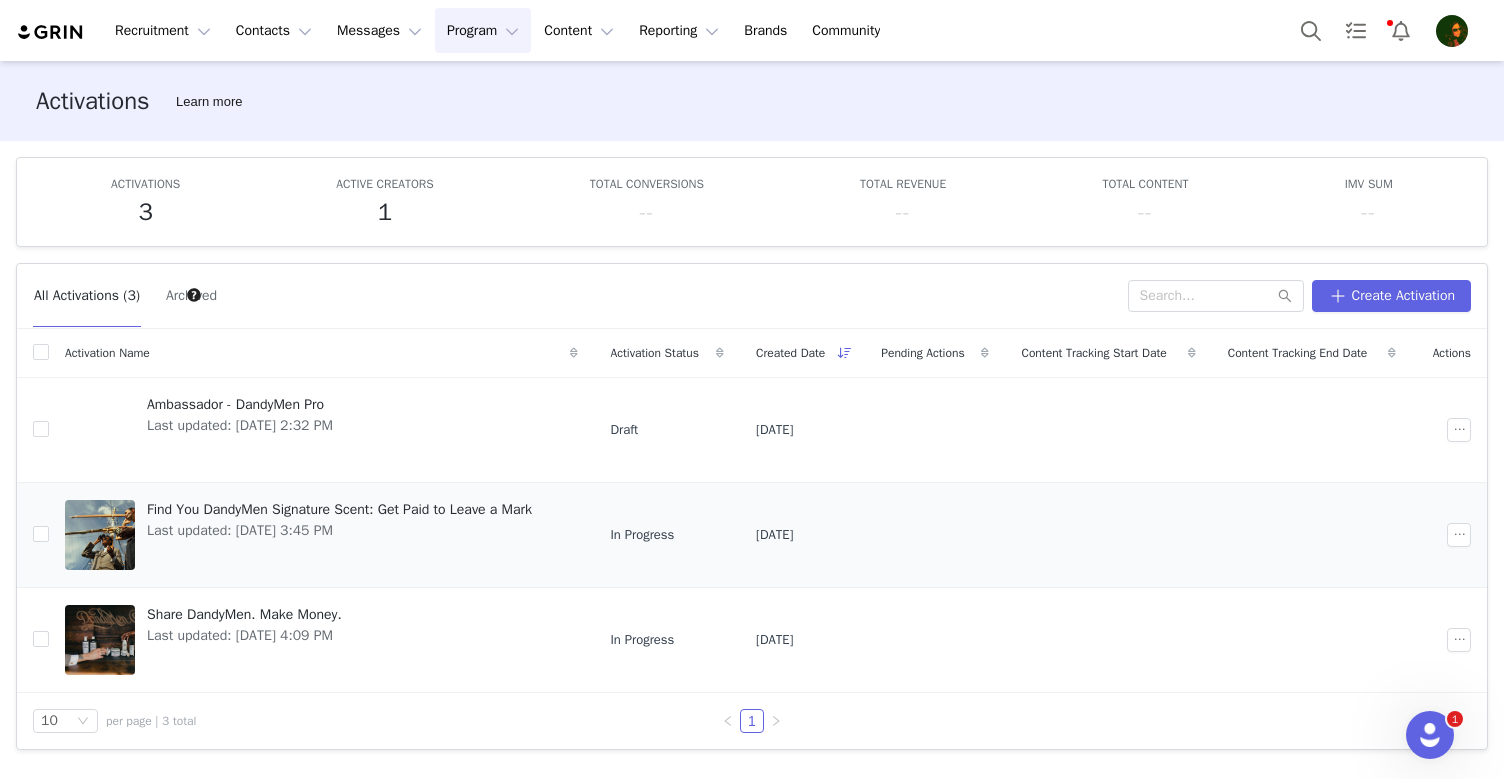 click on "Last updated: [DATE] 3:45 PM" at bounding box center [339, 530] 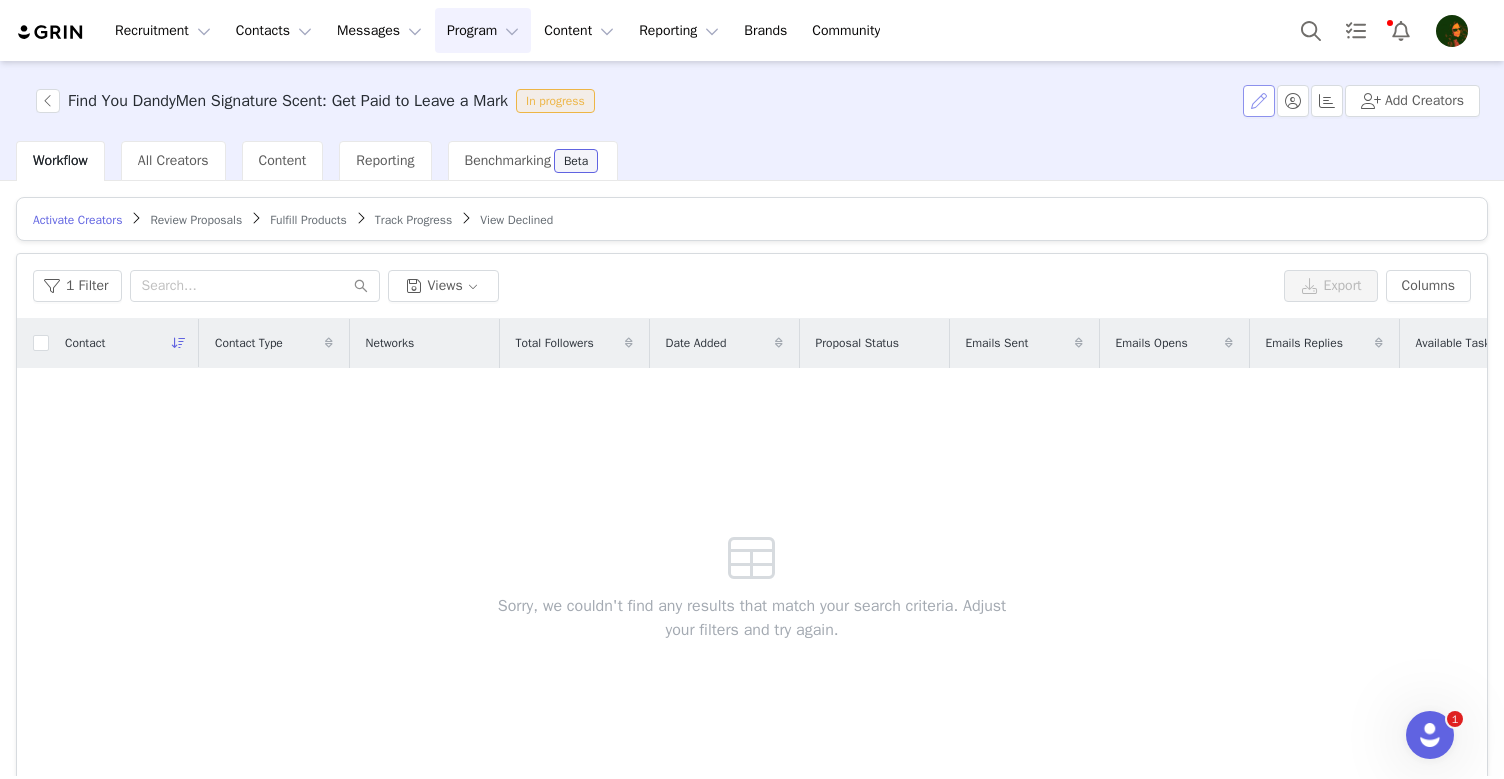 click at bounding box center (1259, 101) 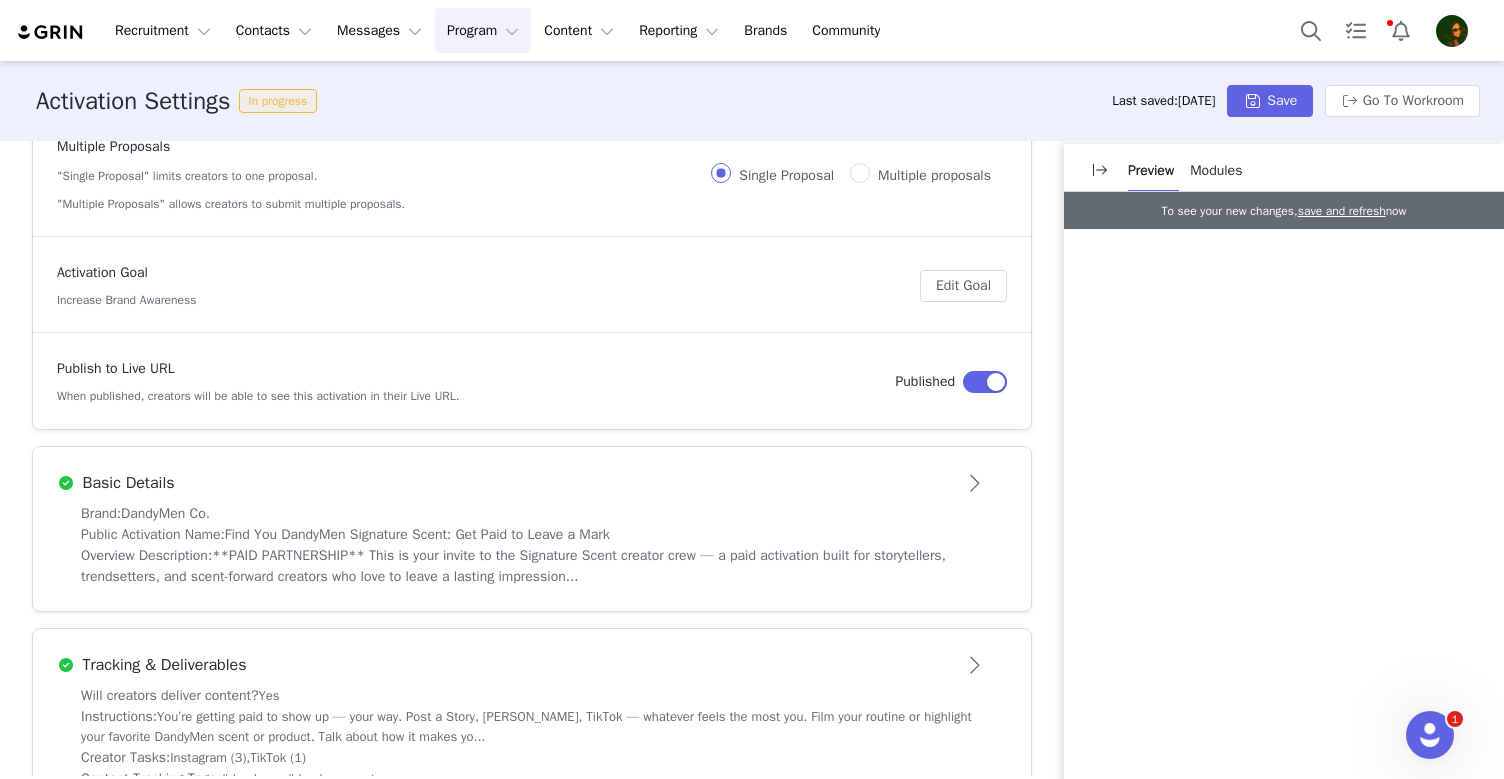 scroll, scrollTop: 194, scrollLeft: 0, axis: vertical 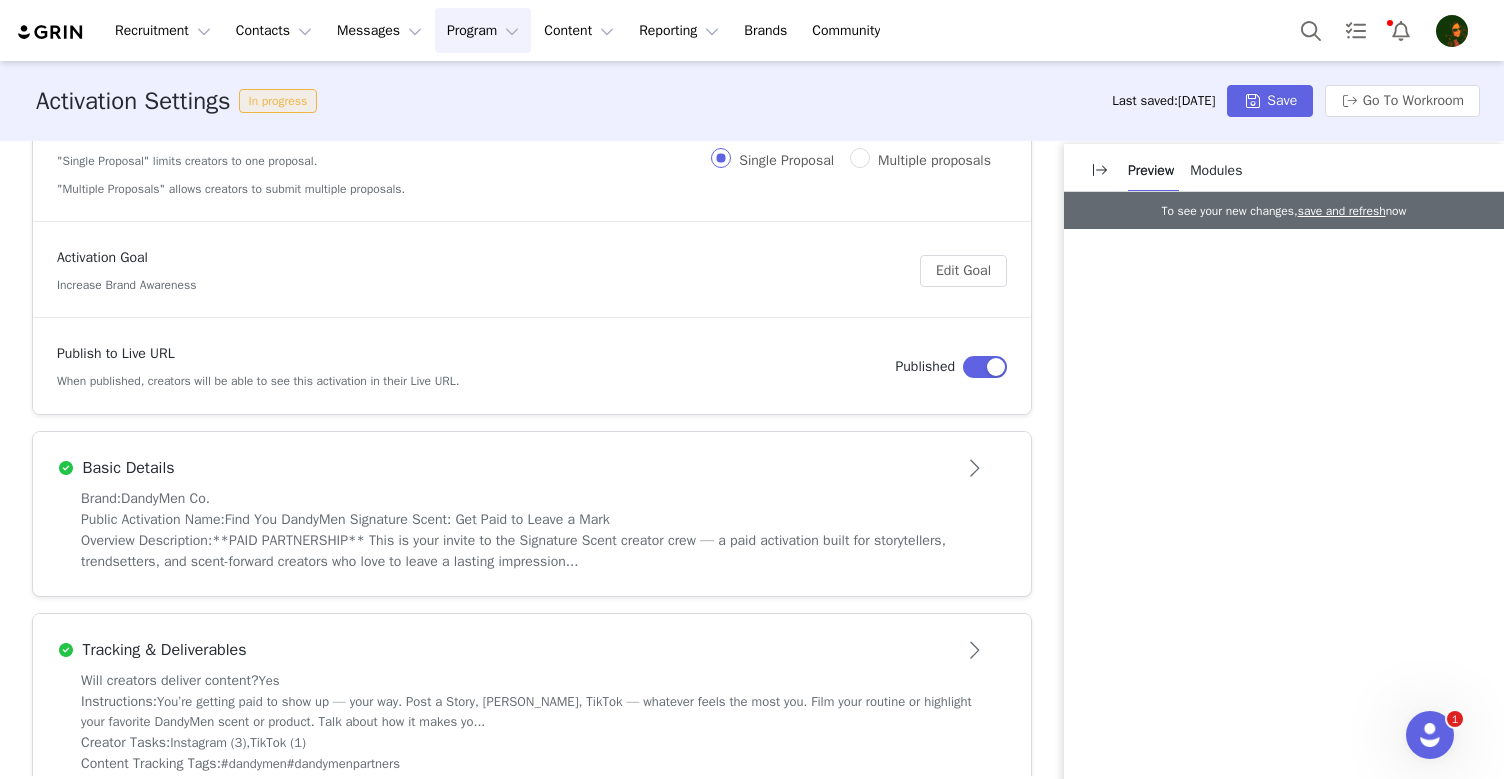 click on "Find You DandyMen Signature Scent: Get Paid to Leave a Mark" at bounding box center [417, 519] 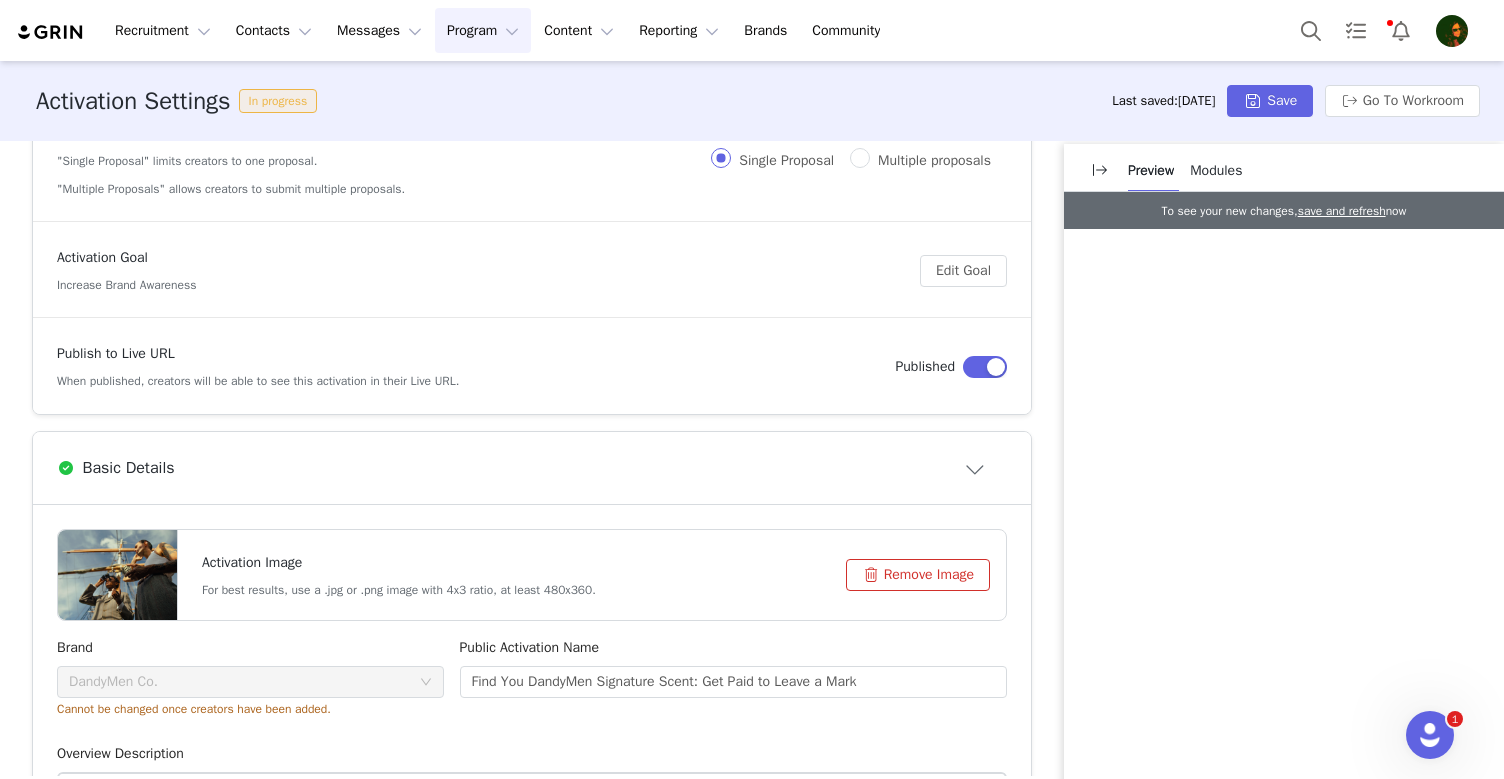 scroll, scrollTop: 0, scrollLeft: 0, axis: both 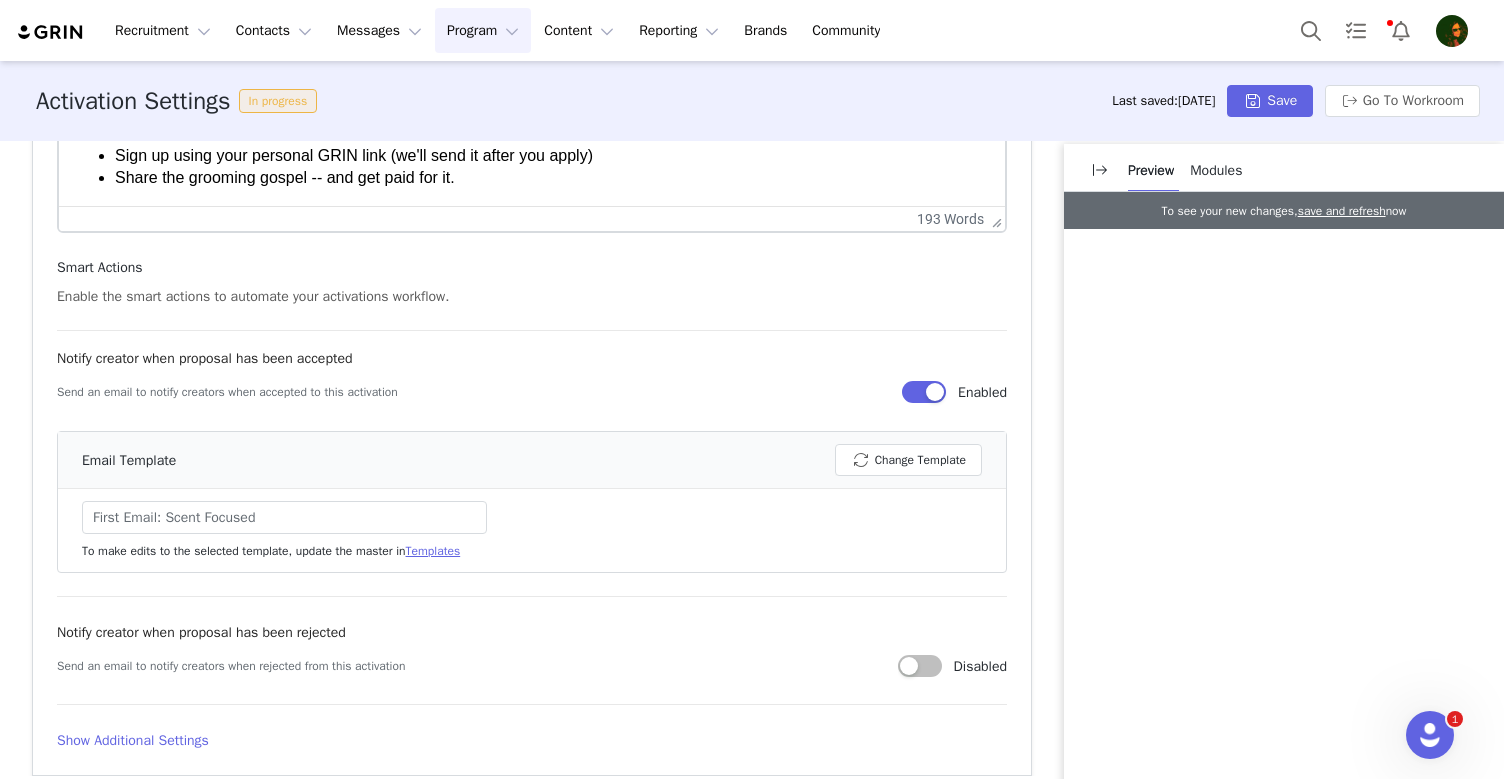 click on "Select an email template to enable feature   First Email: Scent Focused" at bounding box center (532, 517) 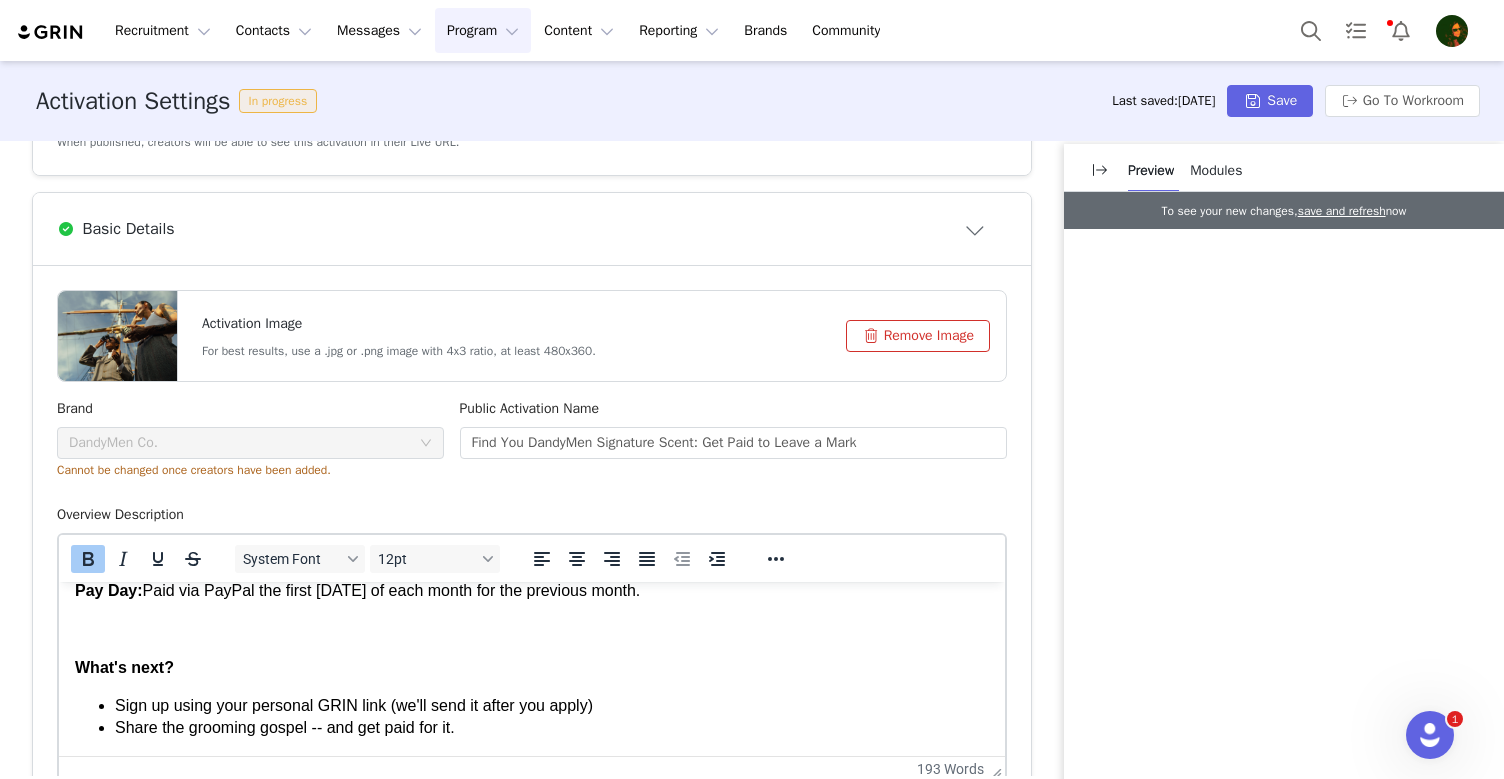 scroll, scrollTop: 0, scrollLeft: 0, axis: both 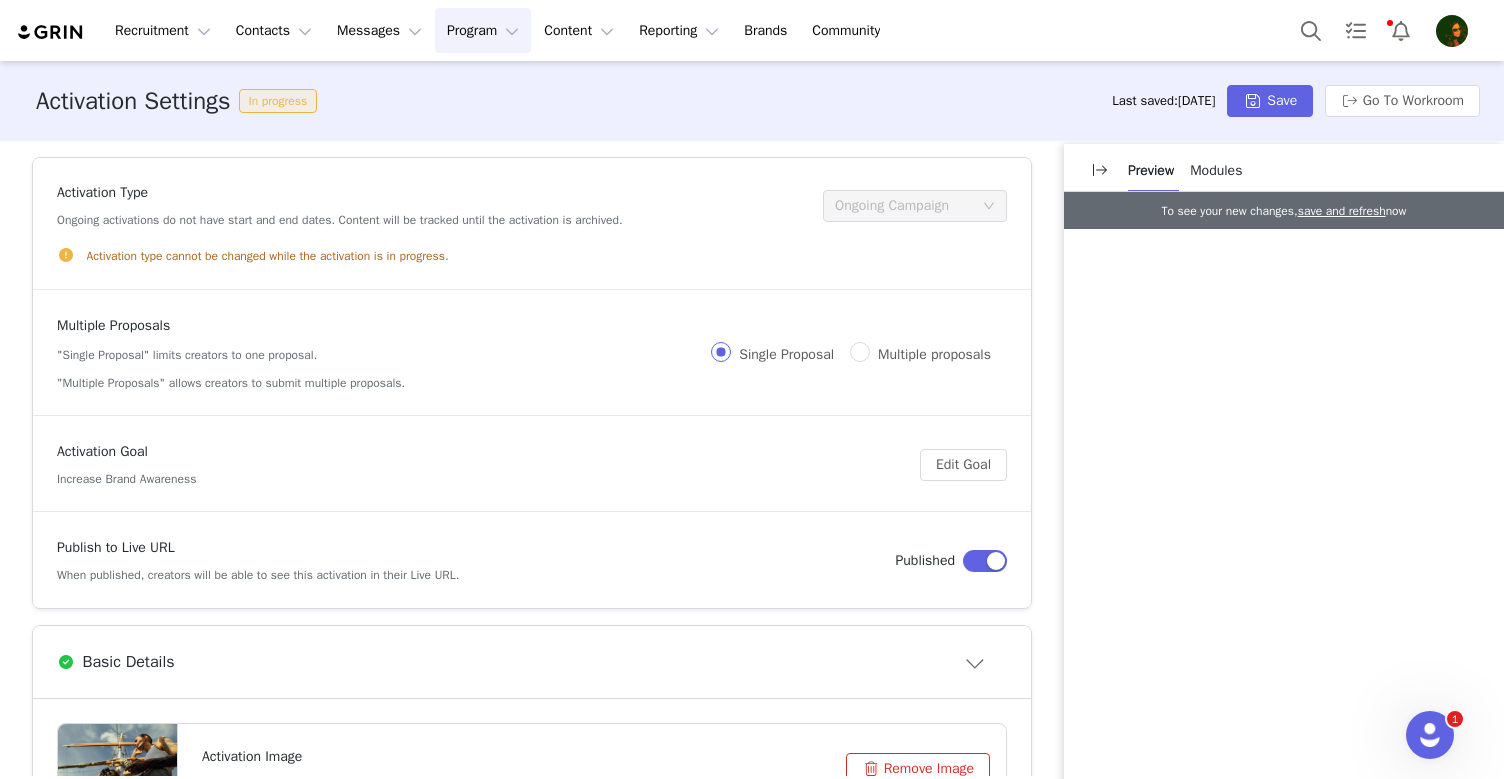 click on "Program Program" at bounding box center [483, 30] 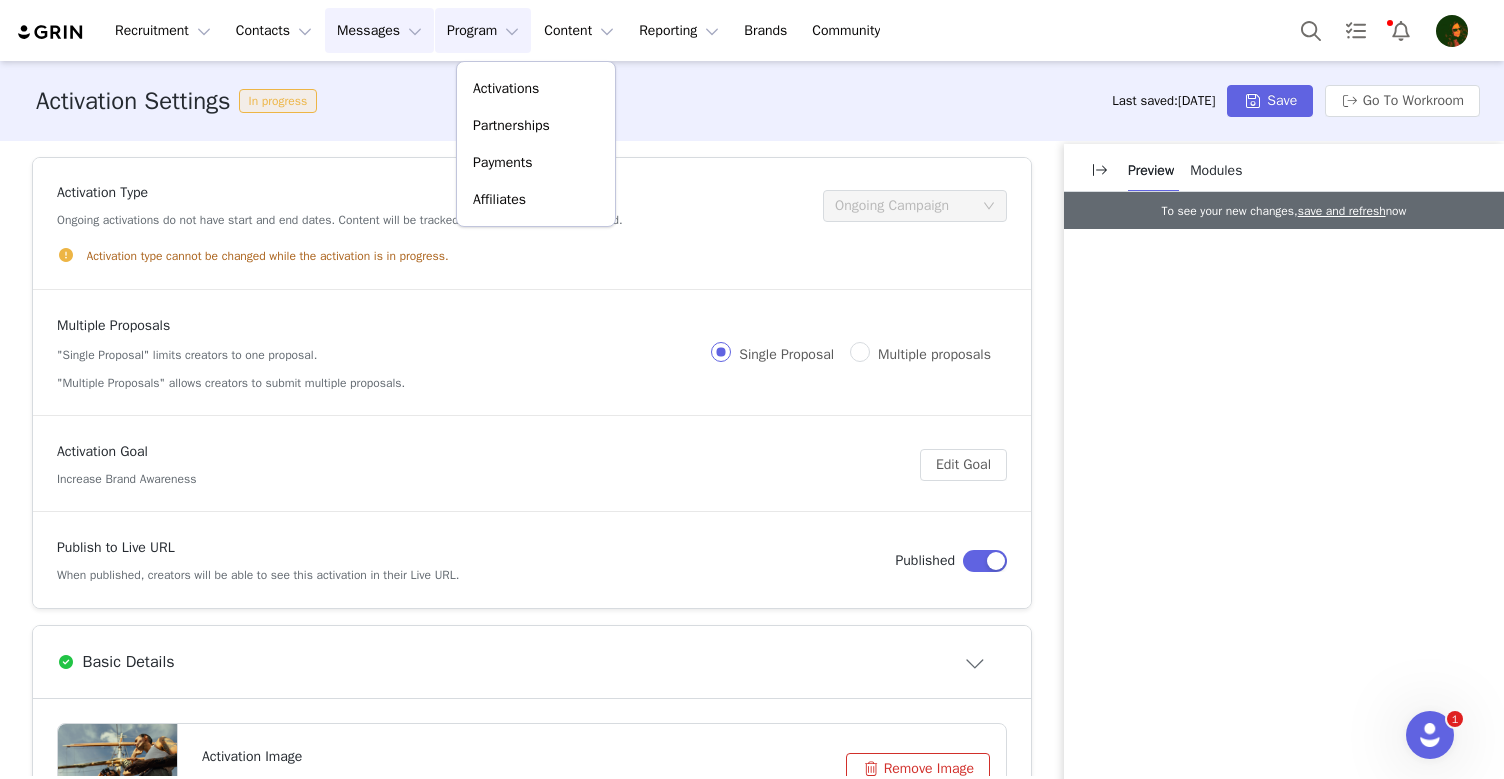 click on "Messages Messages" at bounding box center (379, 30) 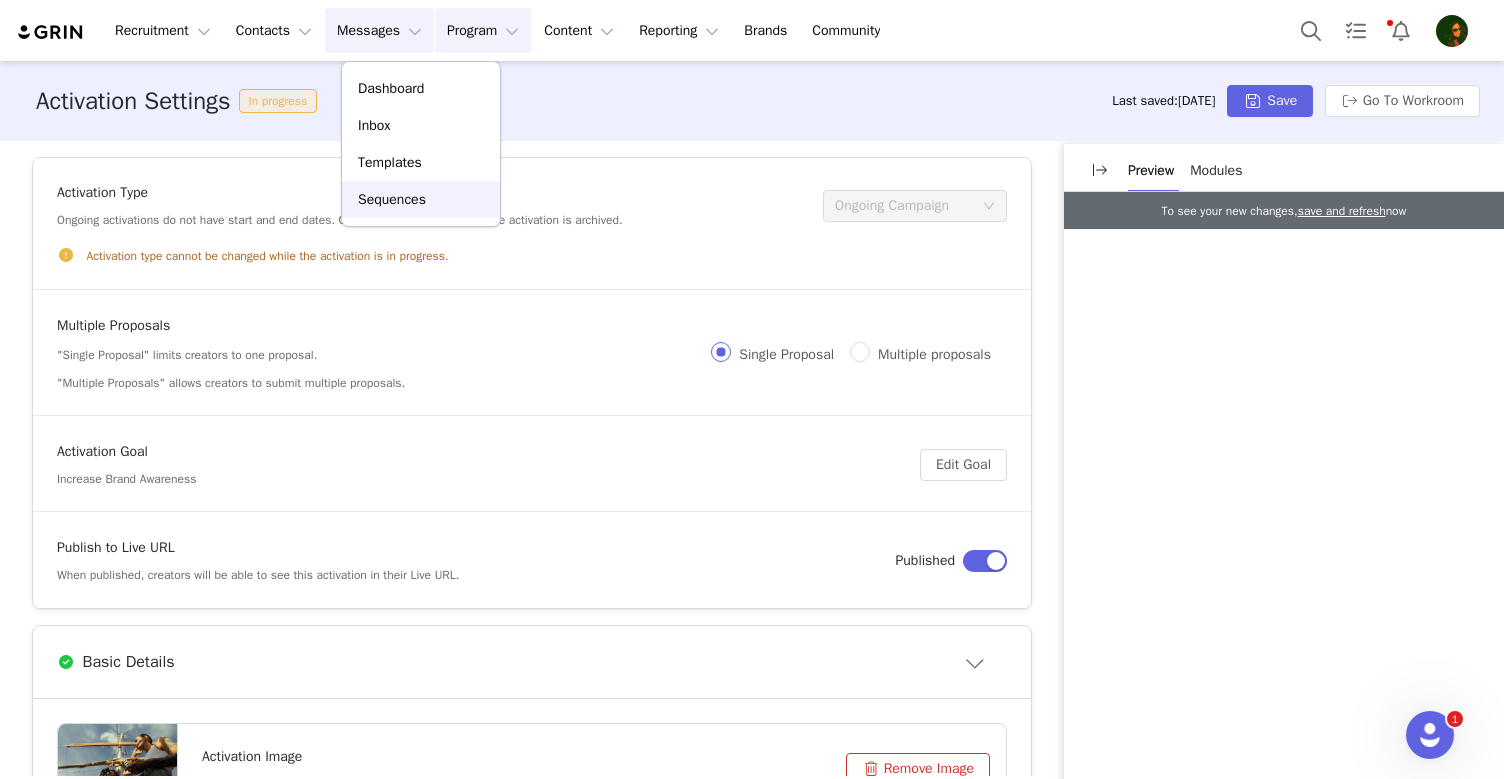 click on "Sequences" at bounding box center (392, 199) 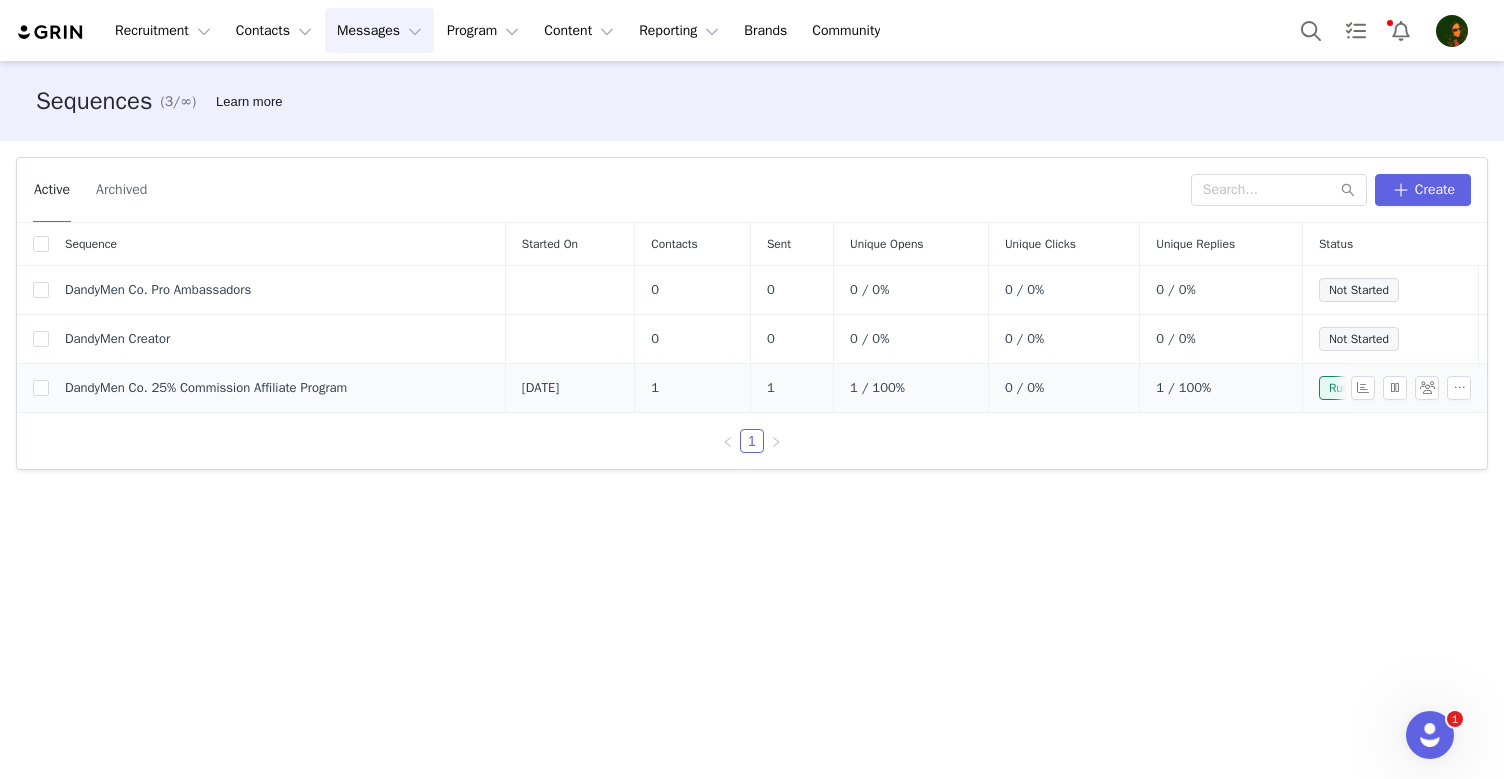 click on "DandyMen Co. 25% Commission Affiliate Program" at bounding box center [206, 388] 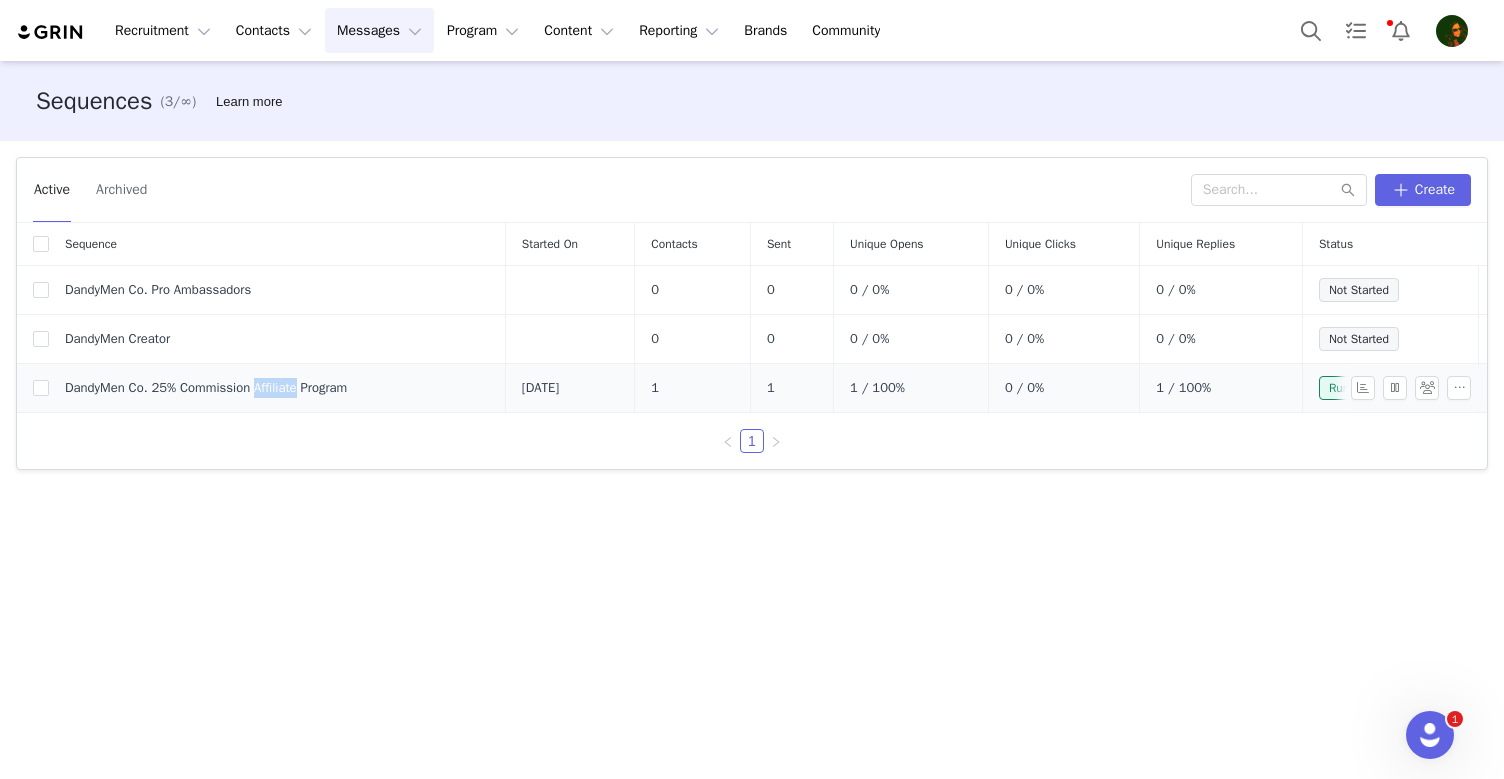 click on "DandyMen Co. 25% Commission Affiliate Program" at bounding box center [206, 388] 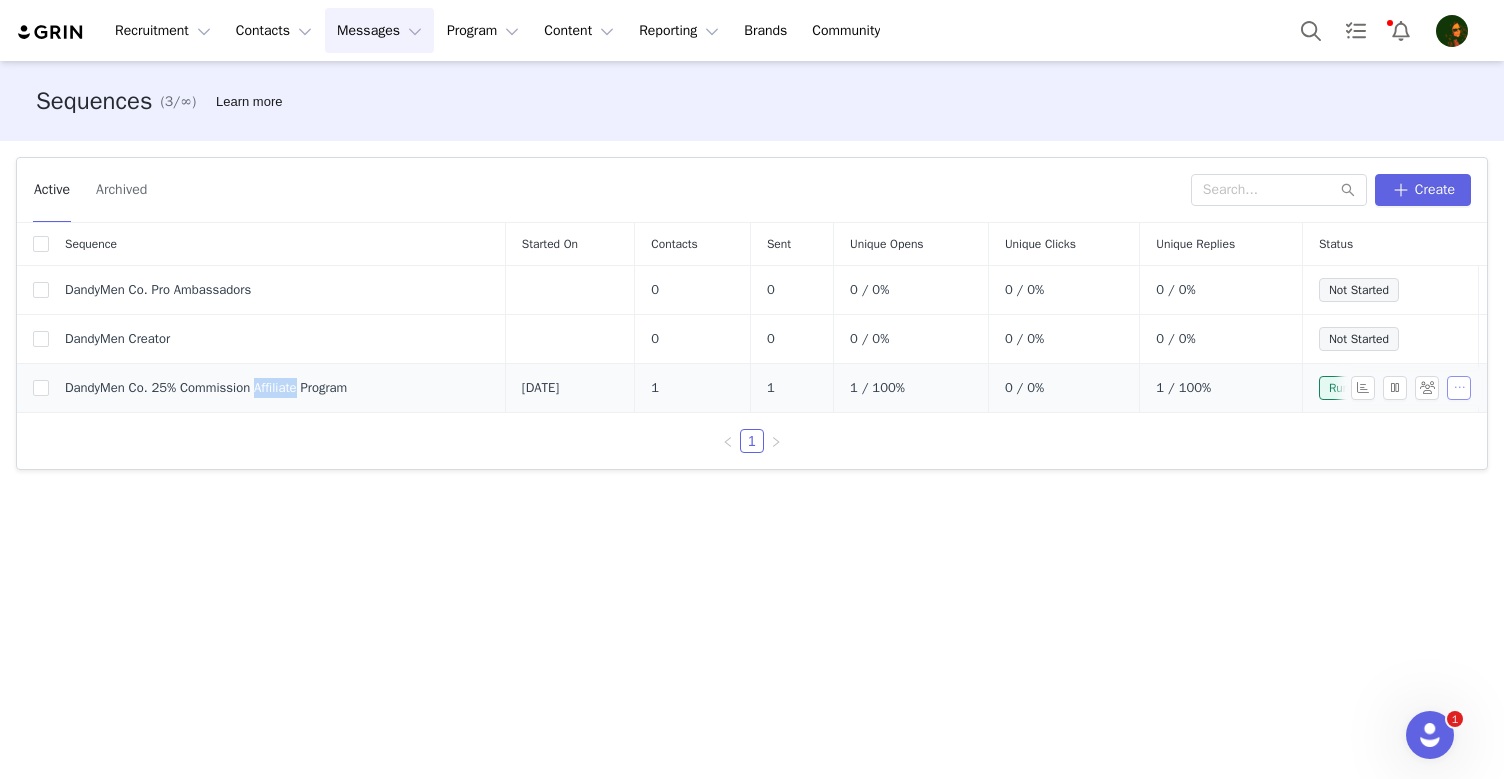 click at bounding box center [1459, 388] 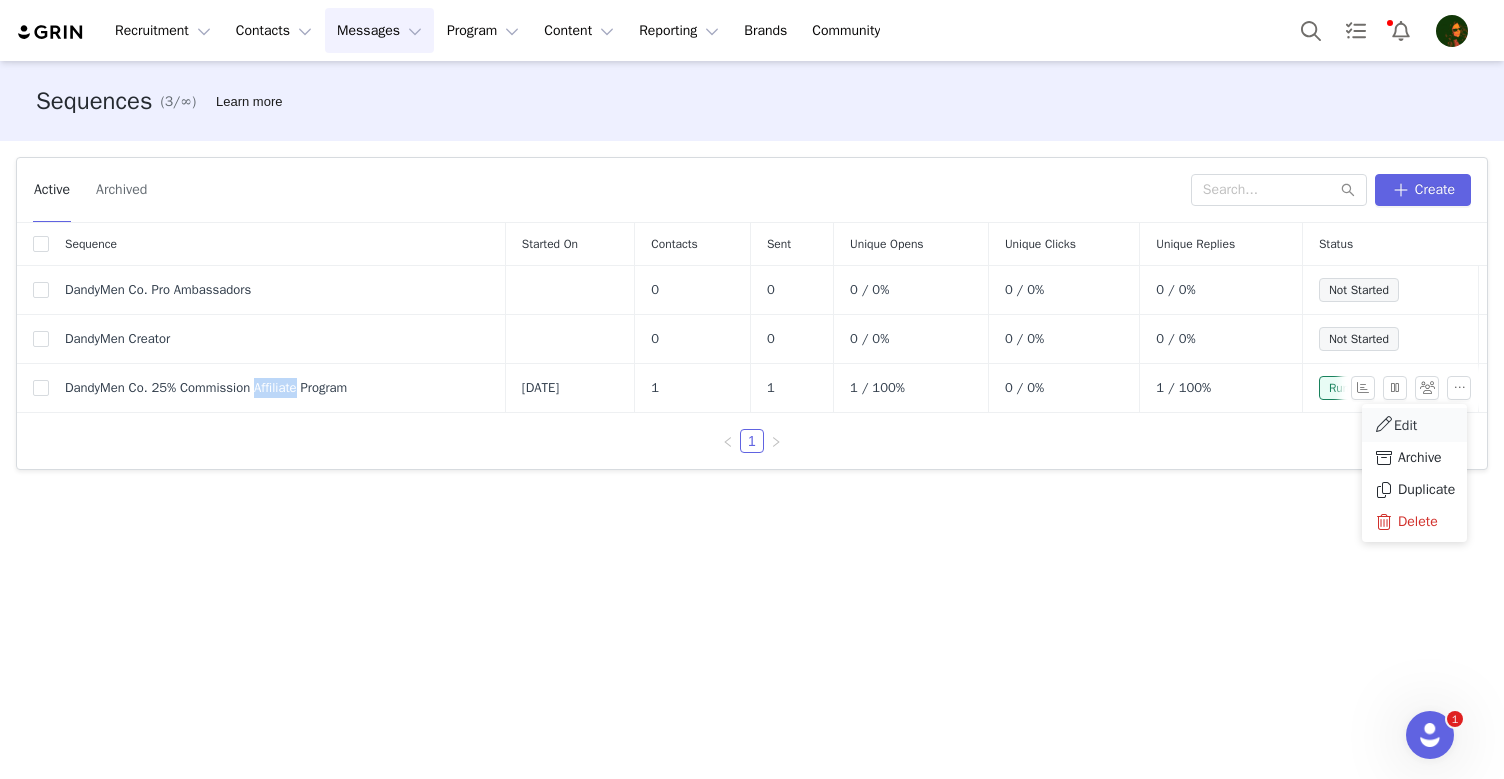 click on "Edit" at bounding box center (1414, 425) 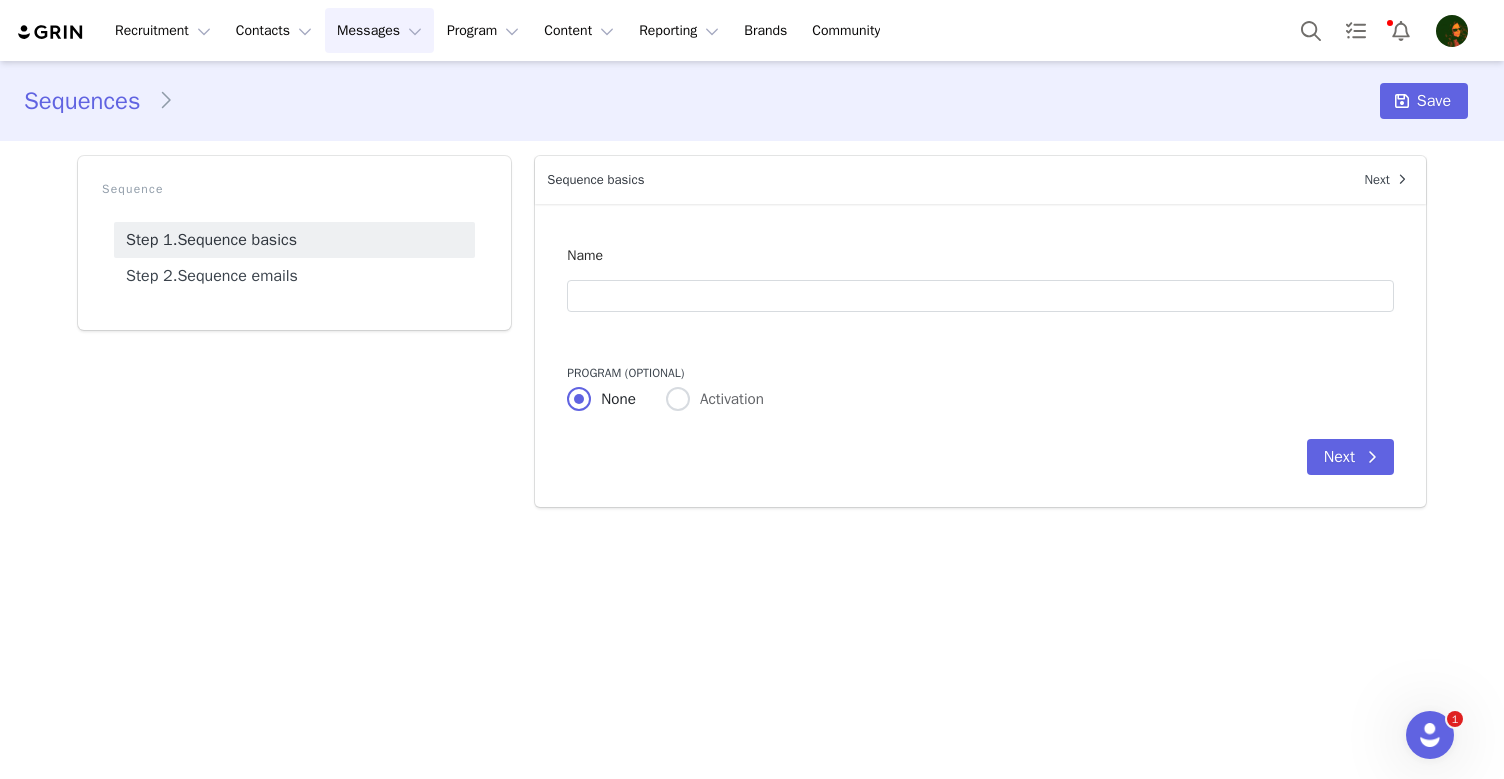 type on "DandyMen Co. 25% Commission Affiliate Program" 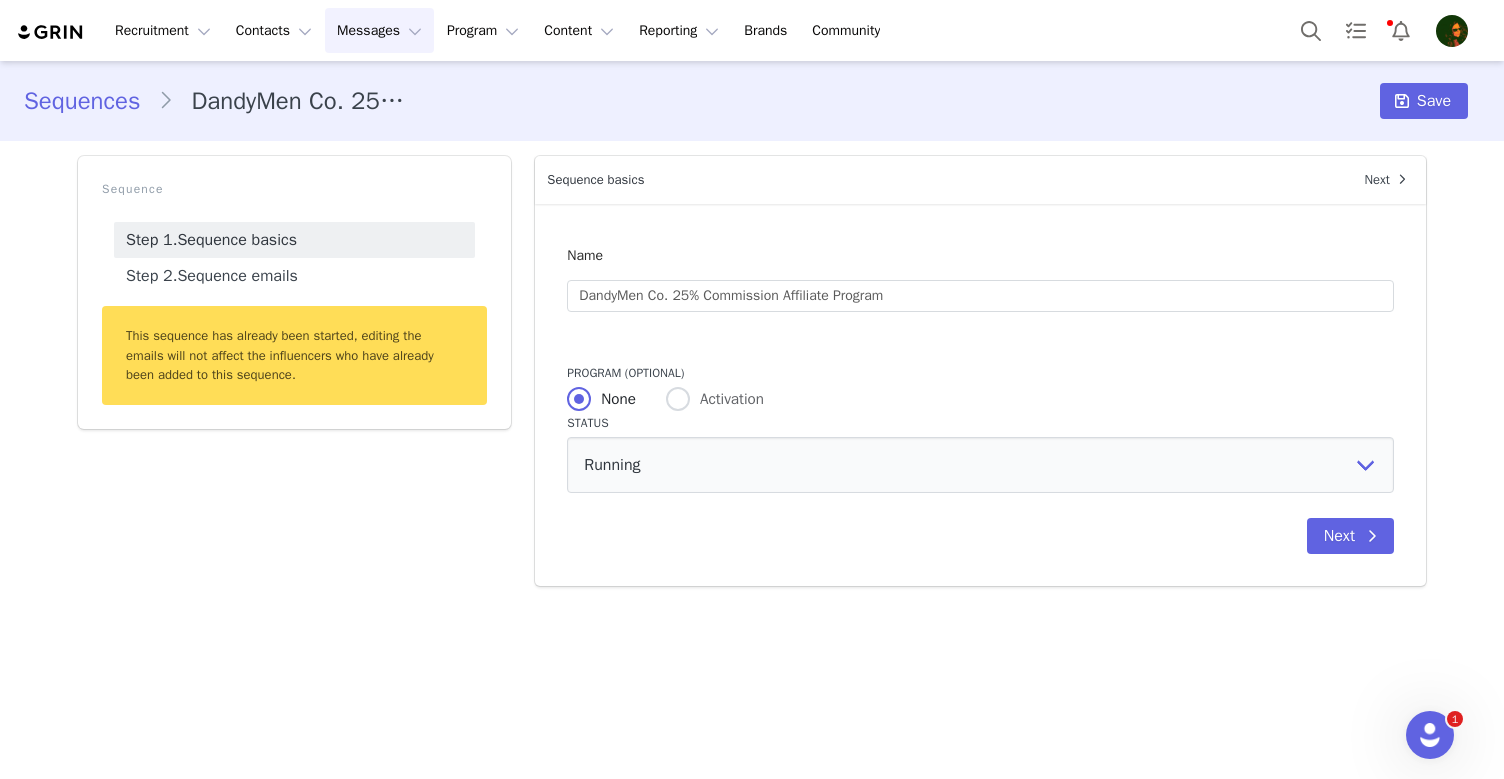 scroll, scrollTop: 0, scrollLeft: 0, axis: both 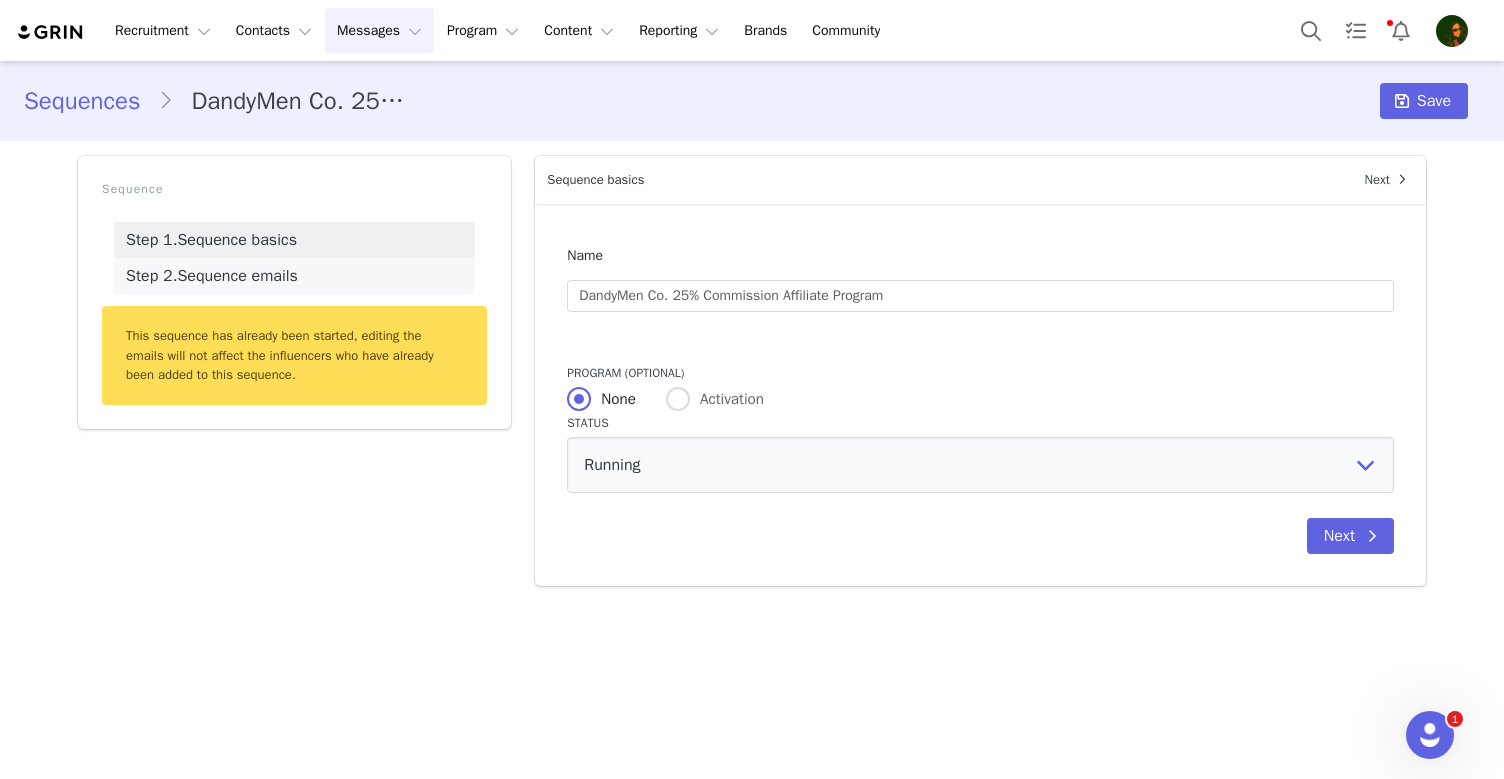 click on "Step 2.  Sequence emails" at bounding box center (294, 276) 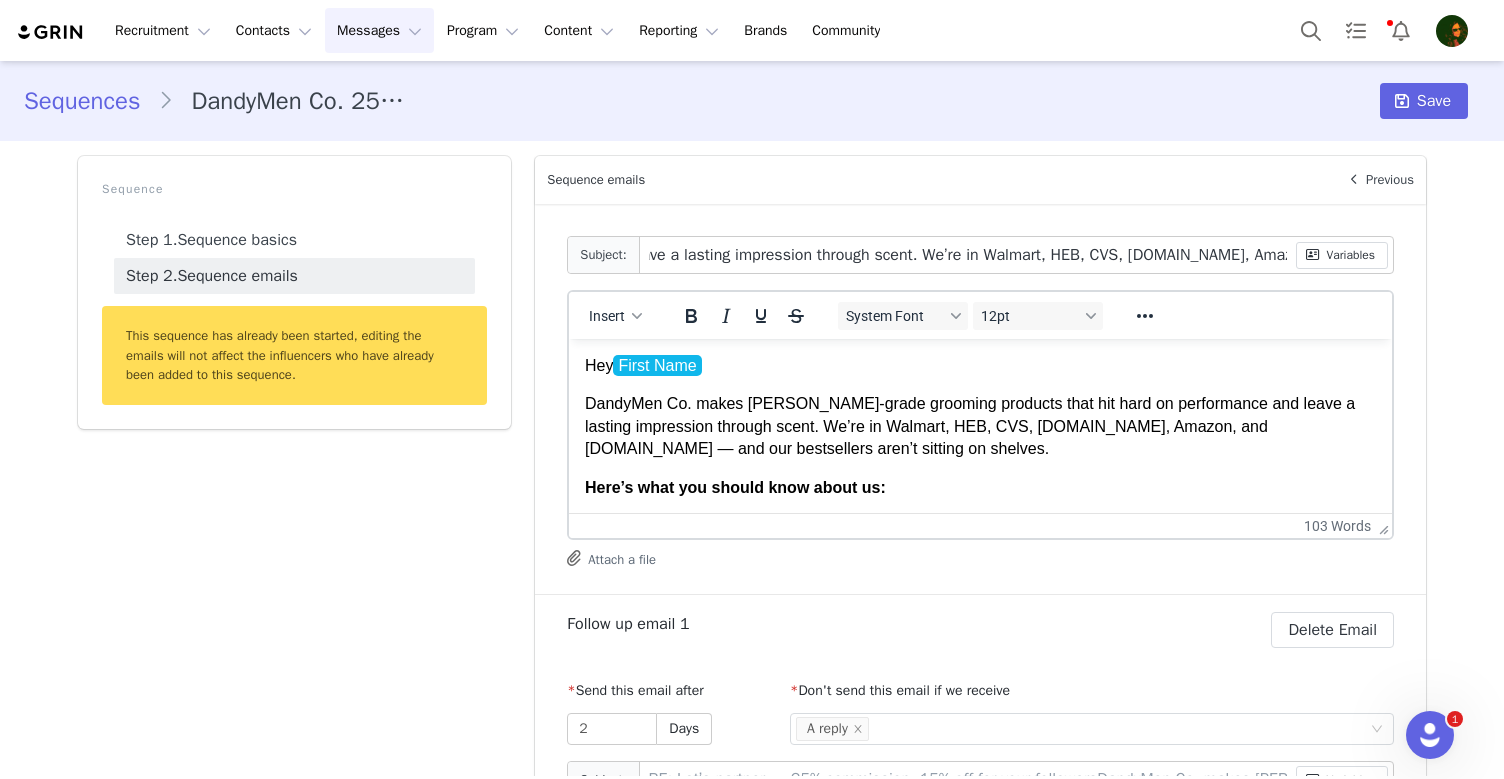 scroll, scrollTop: 0, scrollLeft: 1602, axis: horizontal 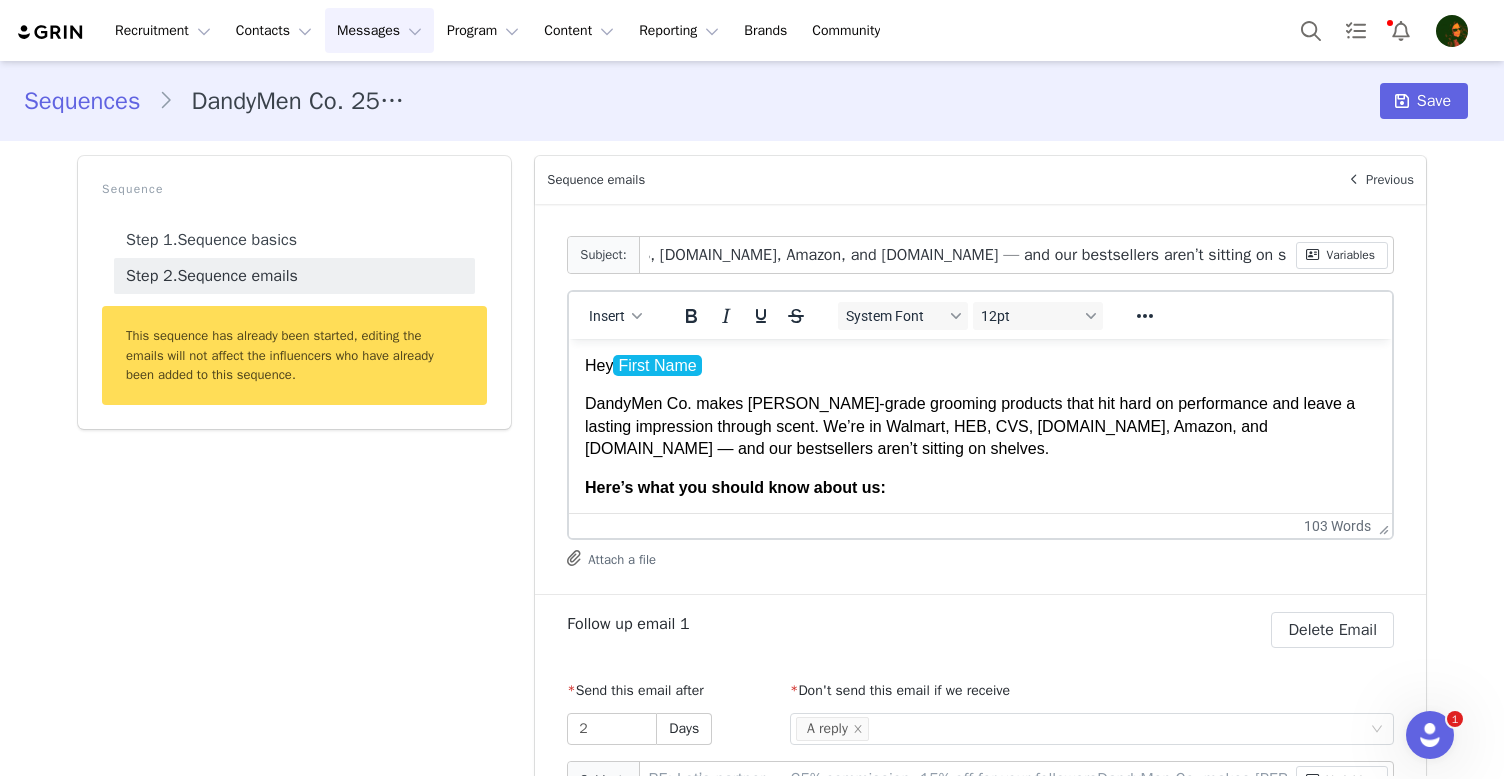 drag, startPoint x: 650, startPoint y: 254, endPoint x: 1297, endPoint y: 287, distance: 647.841 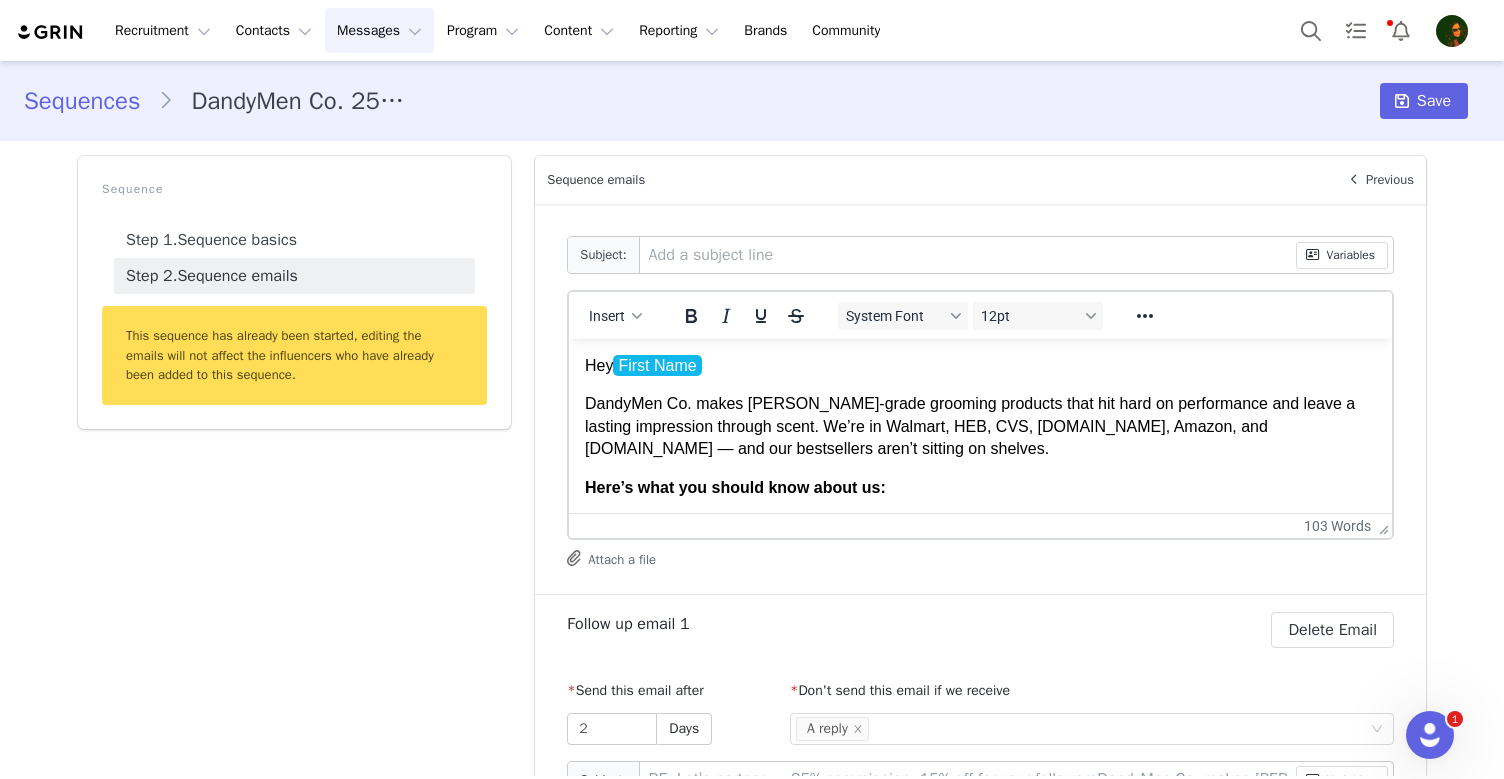type on "RE:" 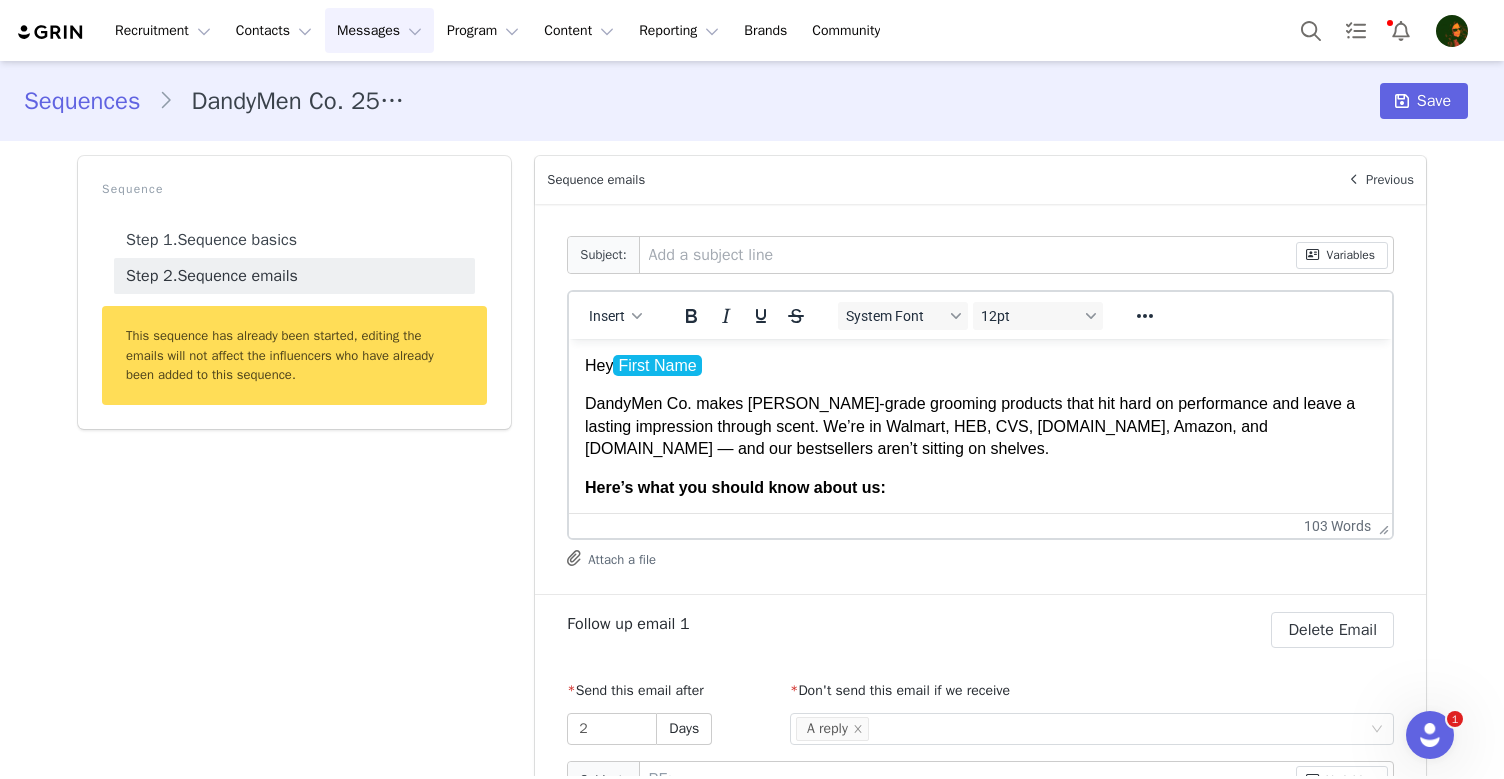 scroll, scrollTop: 0, scrollLeft: 0, axis: both 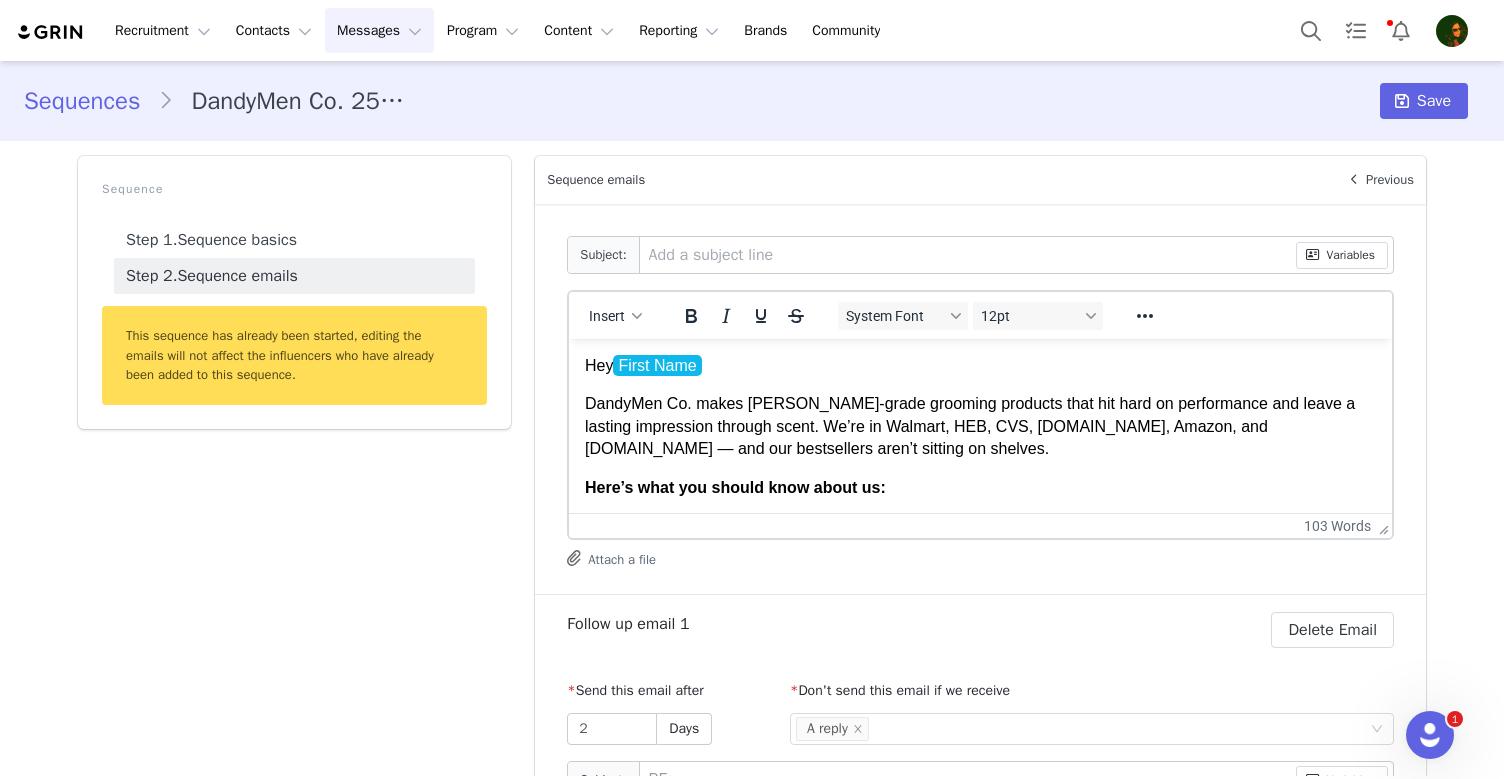 type on "P" 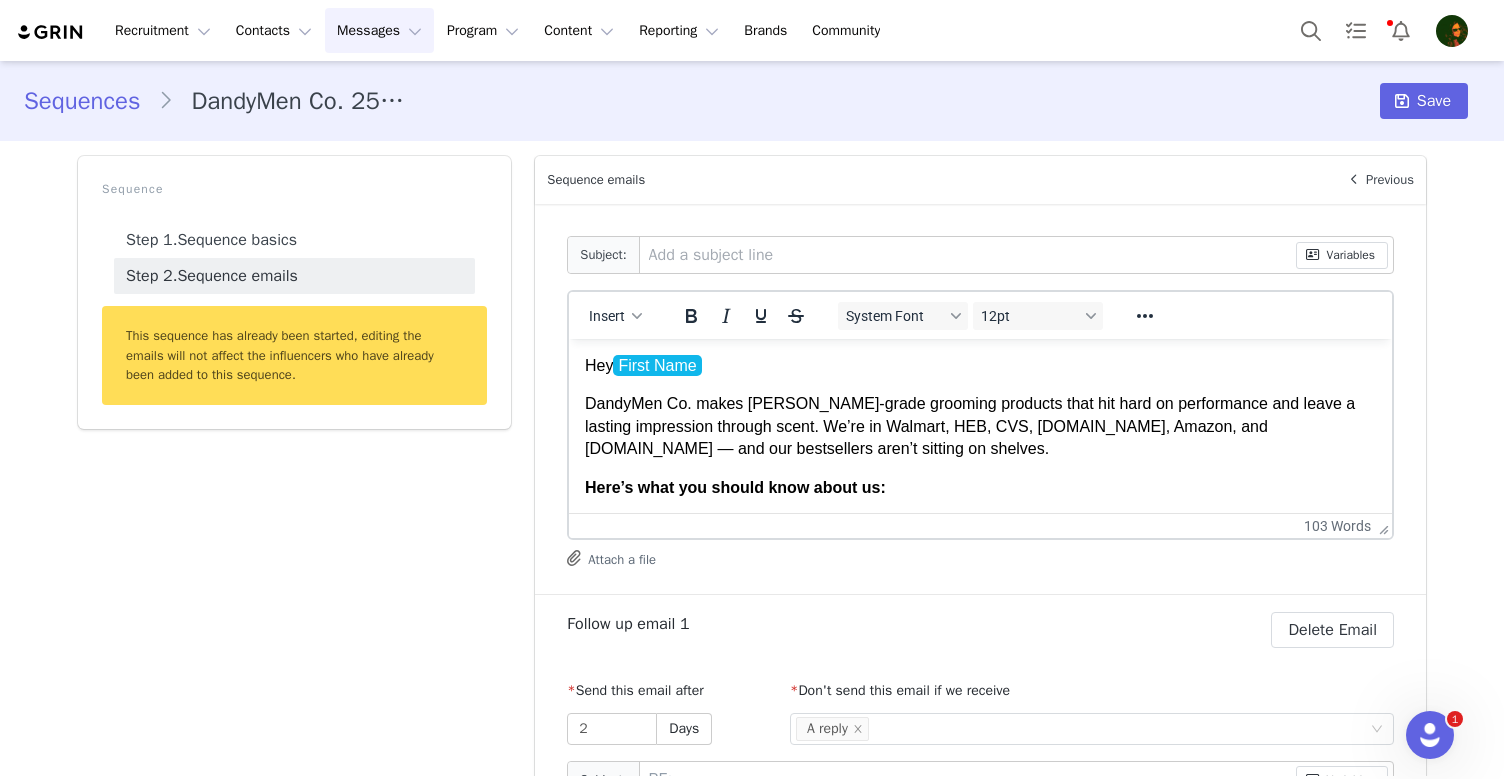 type on "RE: P" 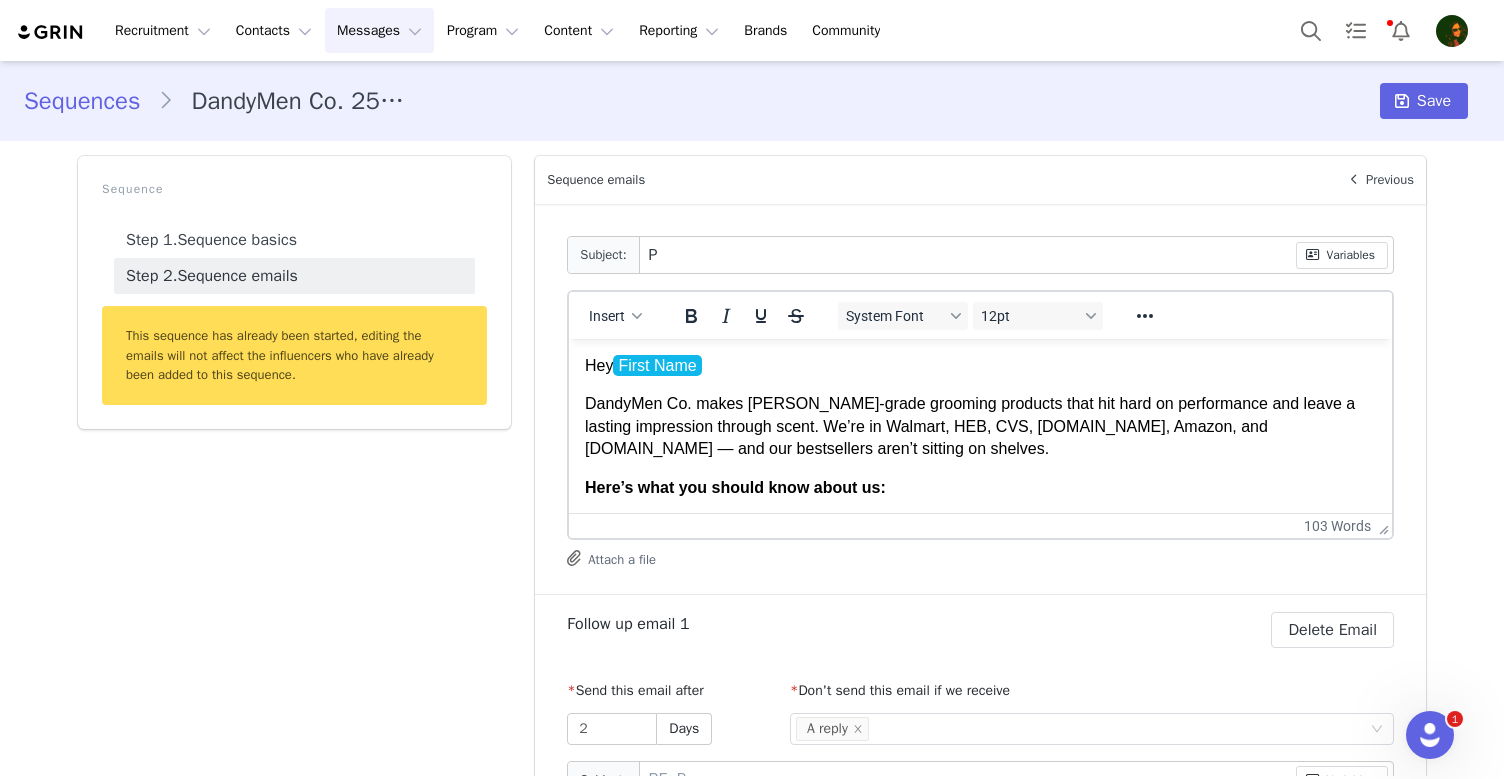 type on "Pa" 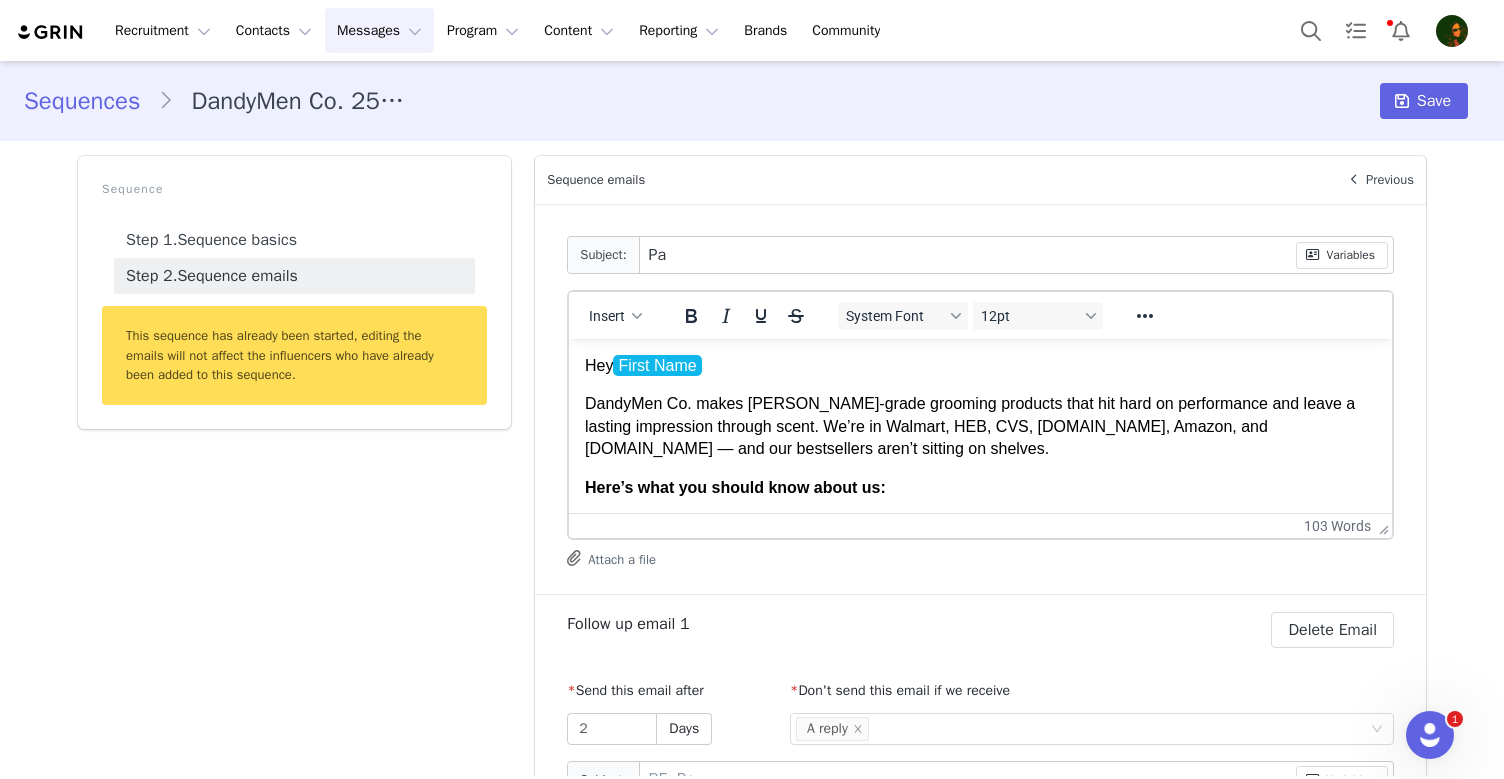 type on "Par" 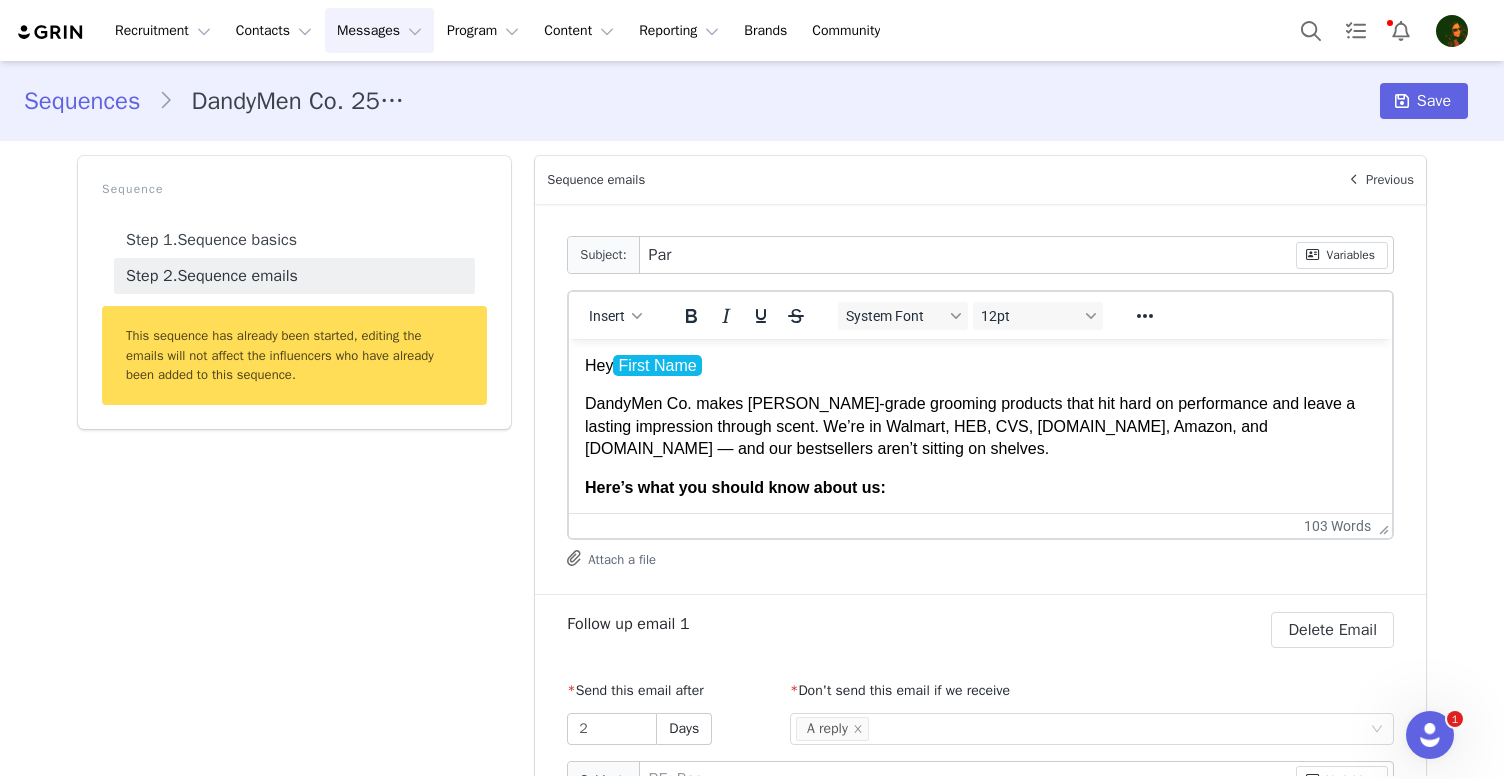 type on "Part" 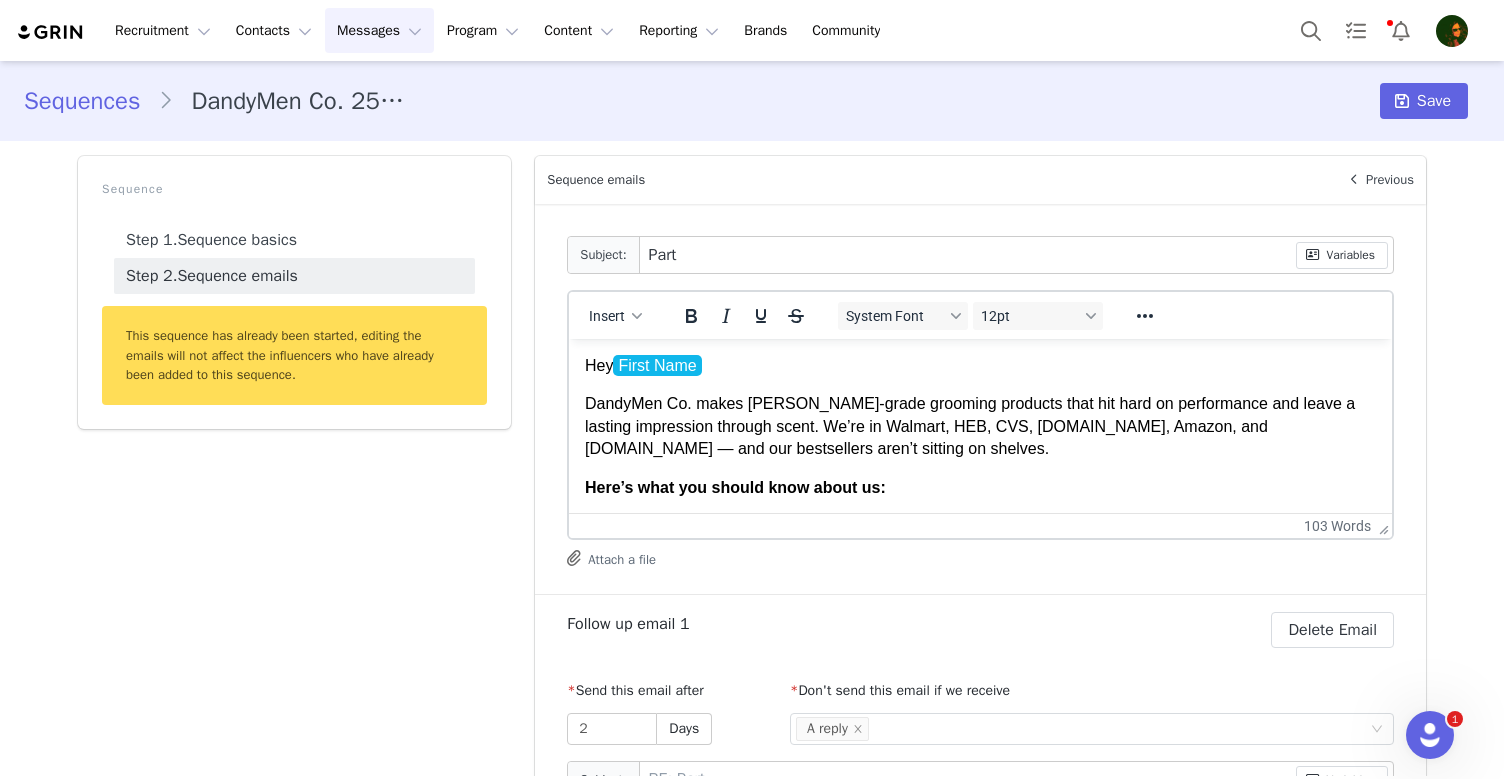 type on "Partn" 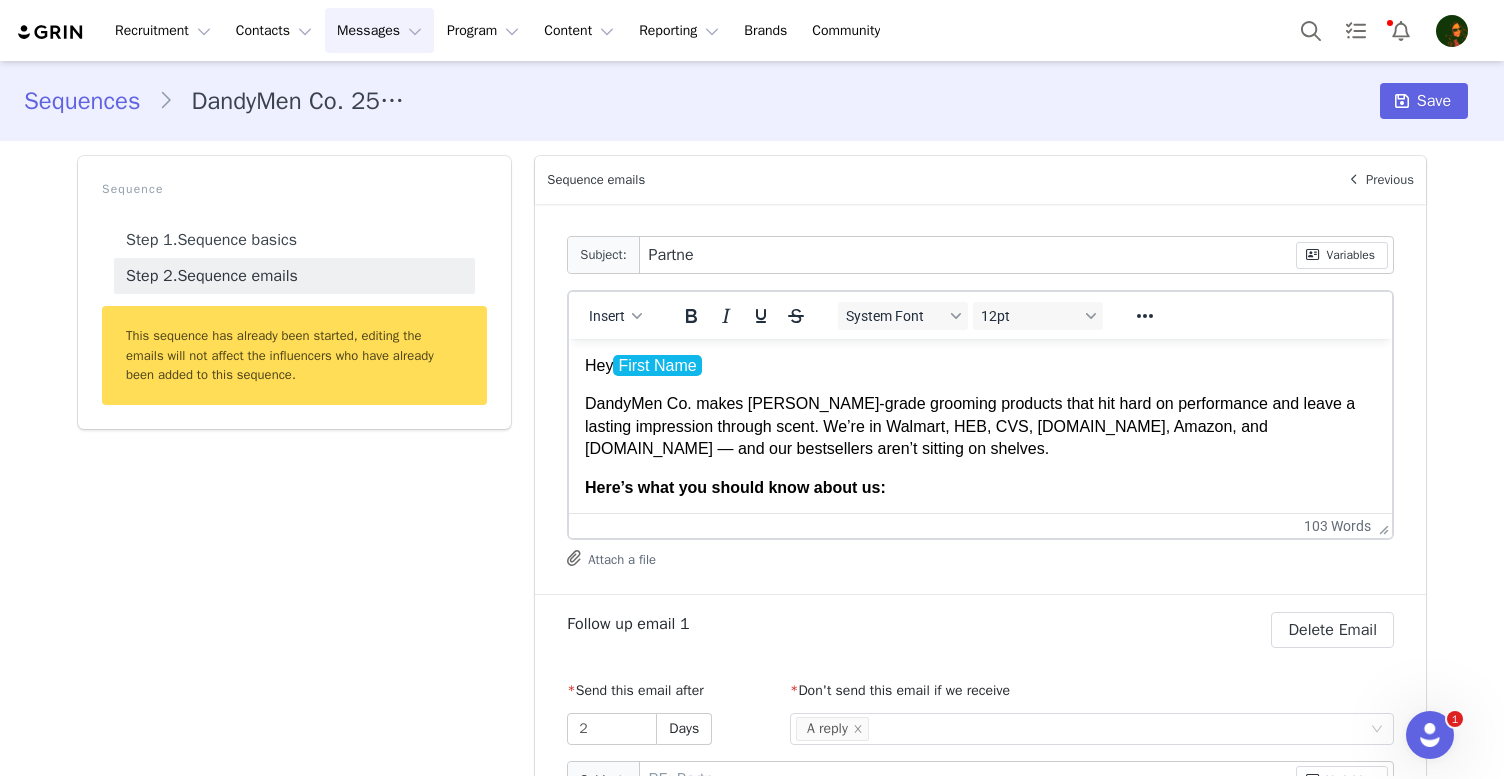 type on "Partner" 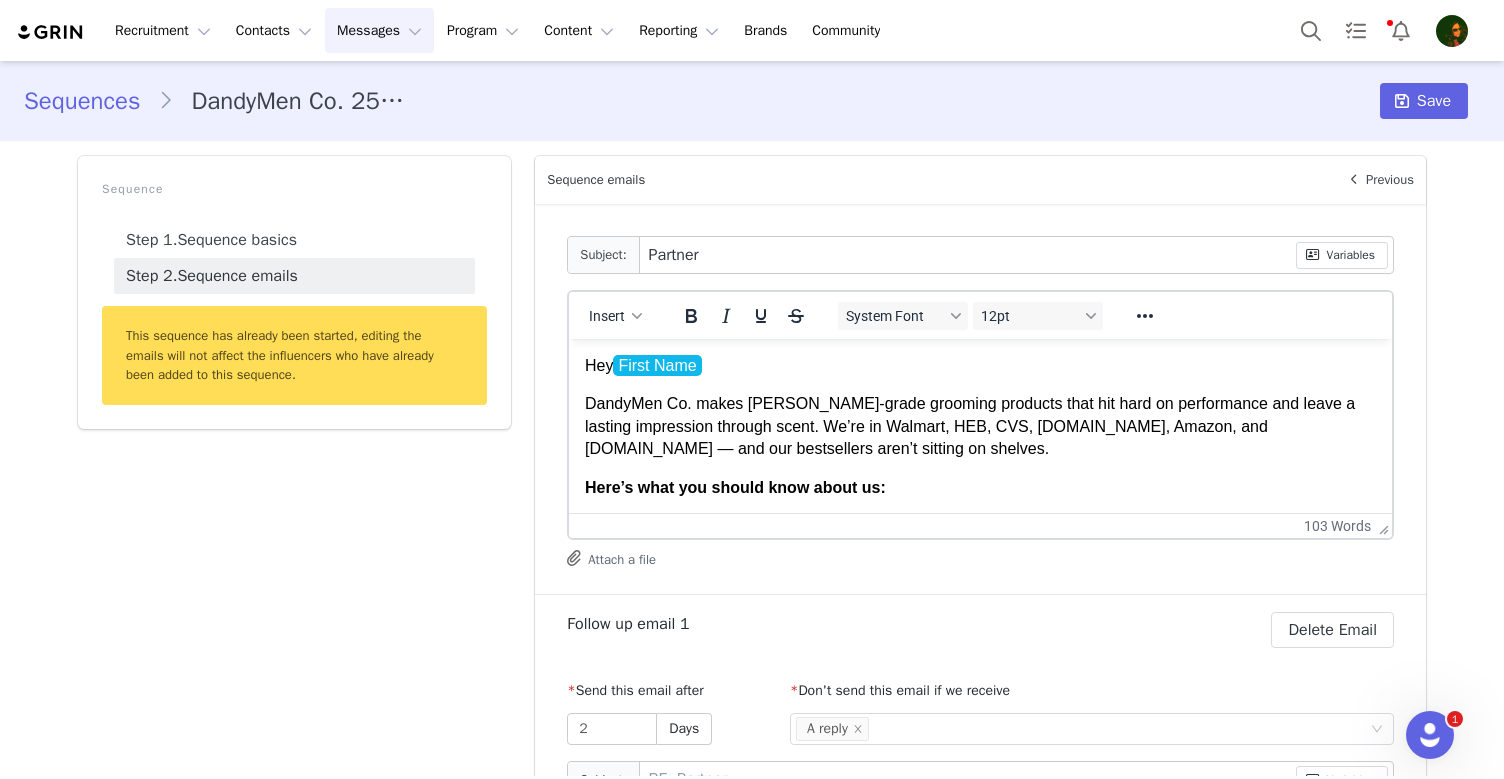 type on "Partner" 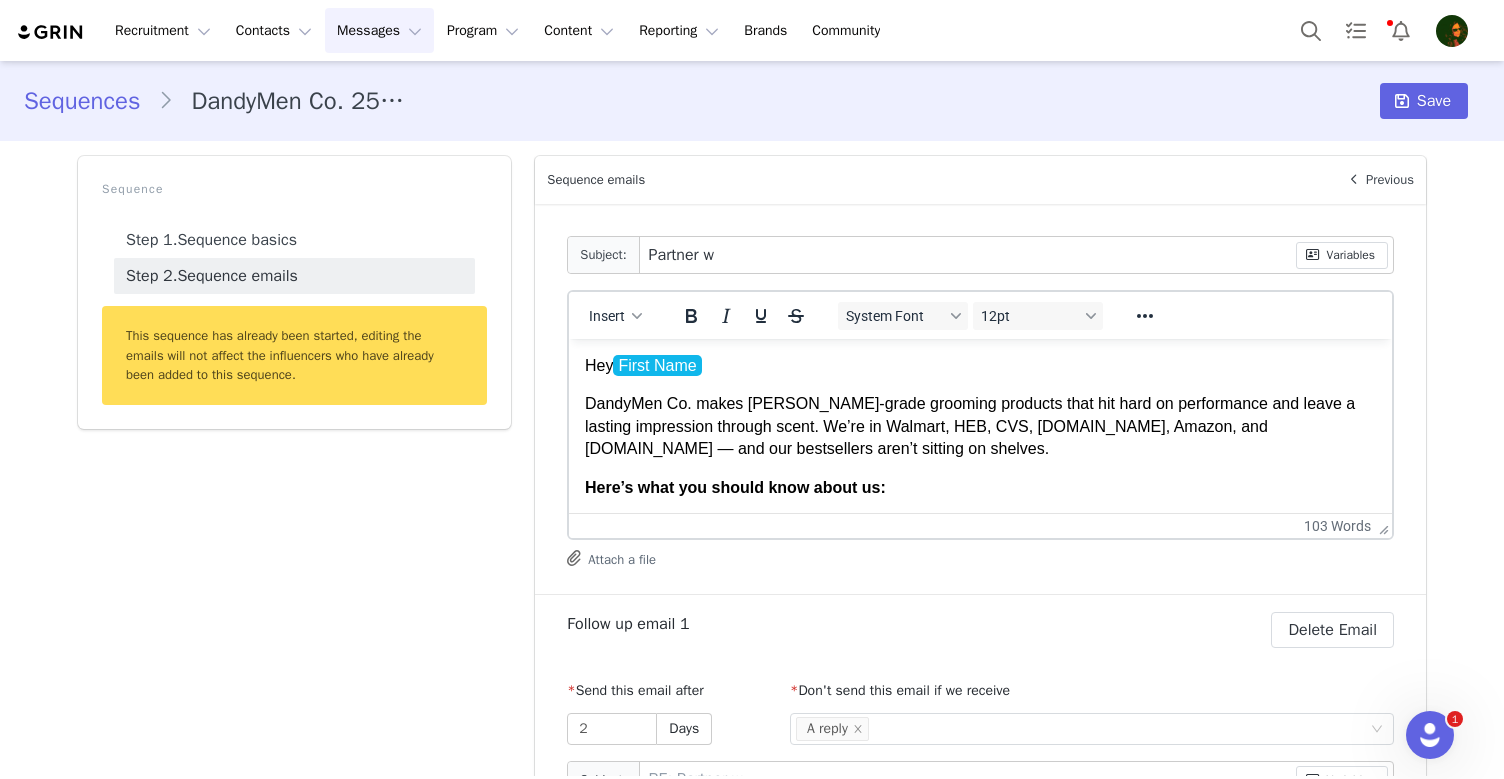 type on "Partner wi" 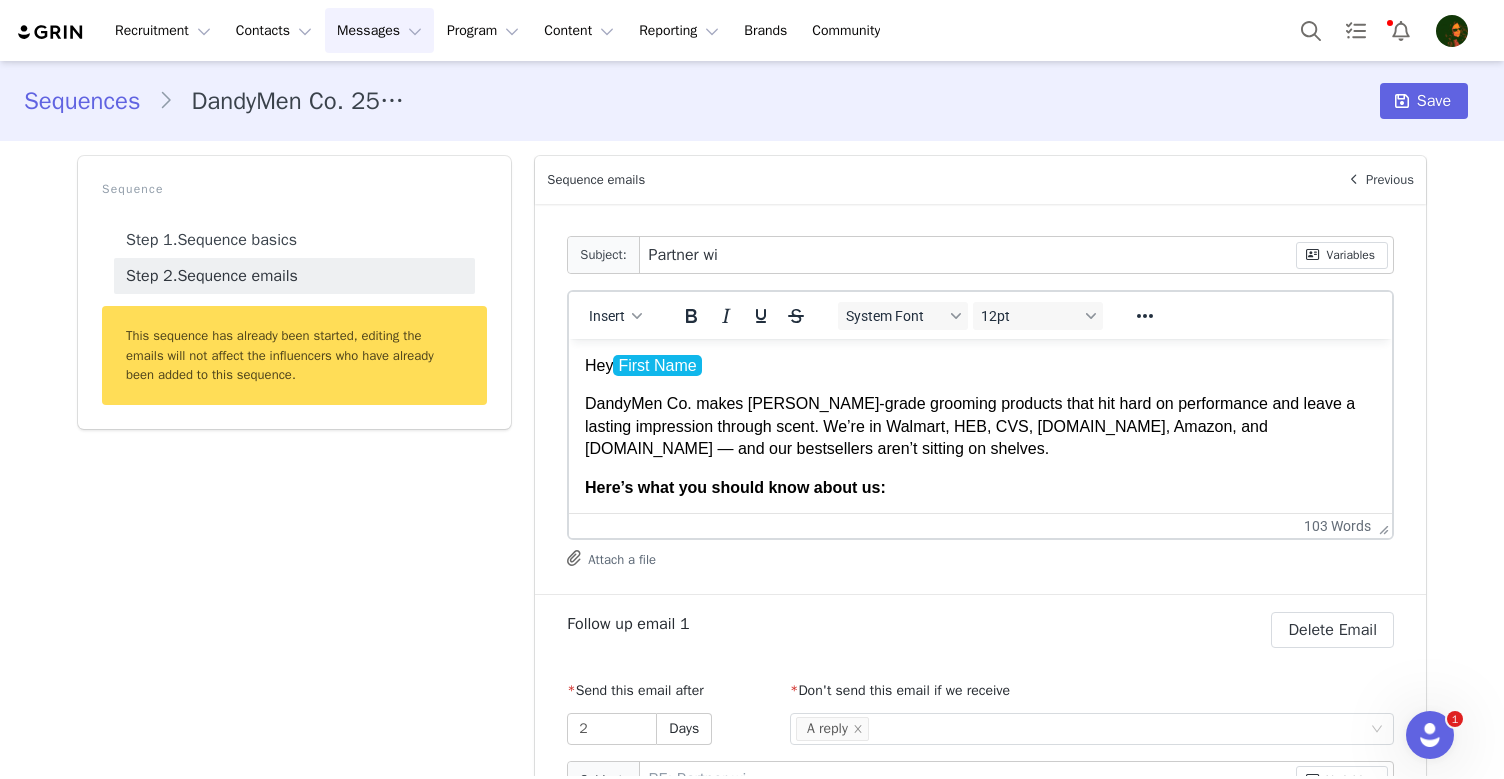 type on "Partner wit" 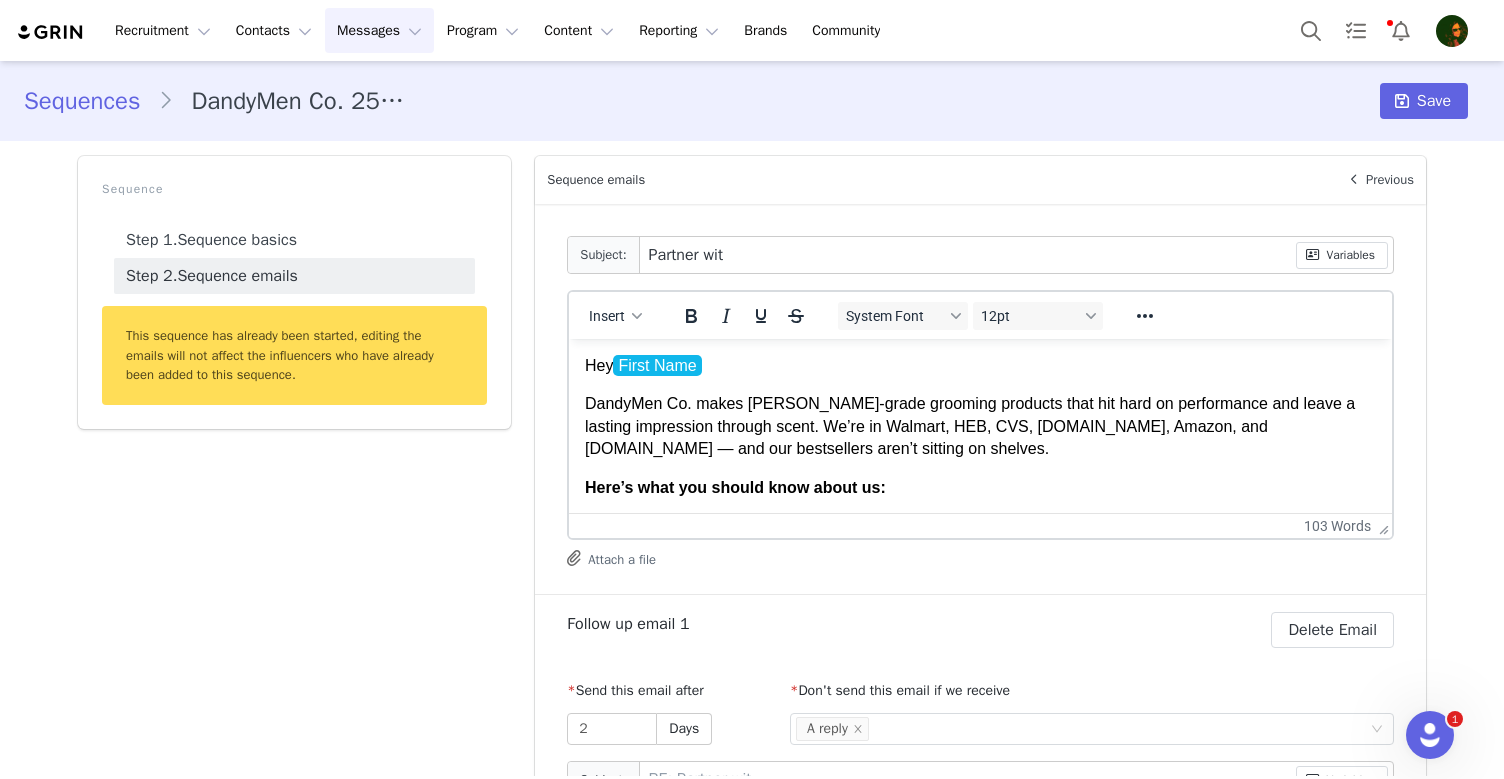 type on "Partner with" 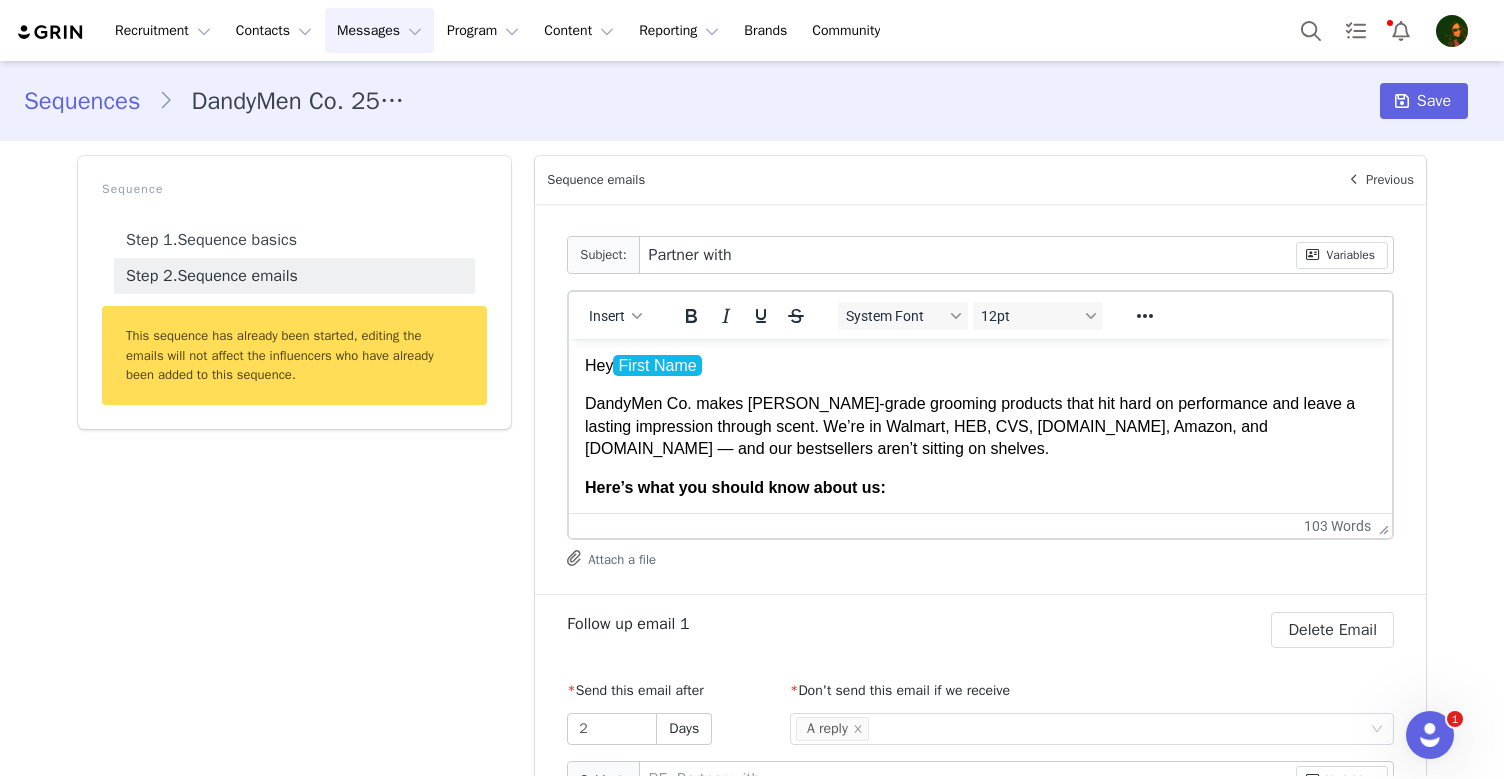 type on "RE: Partner with" 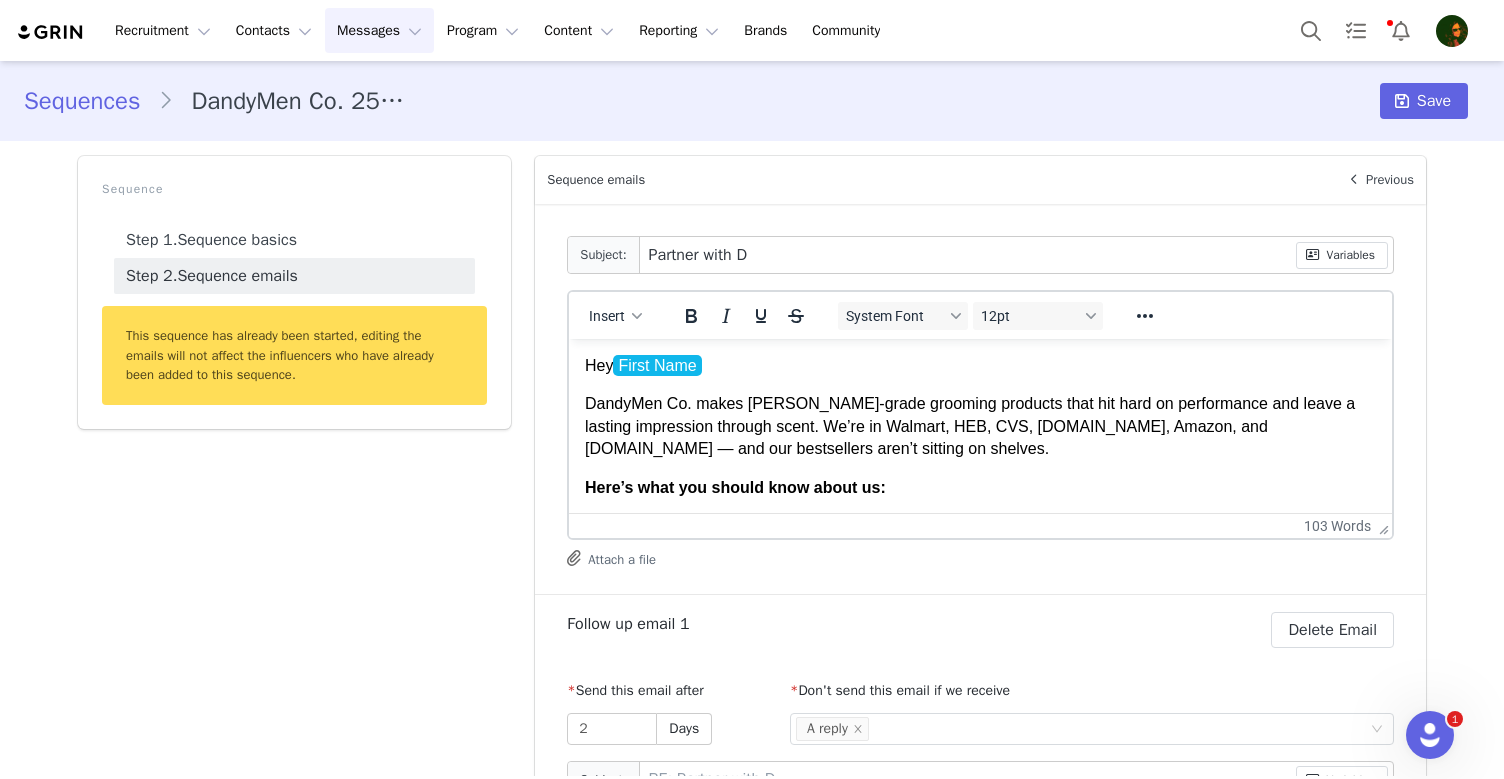 type on "Partner with [PERSON_NAME]" 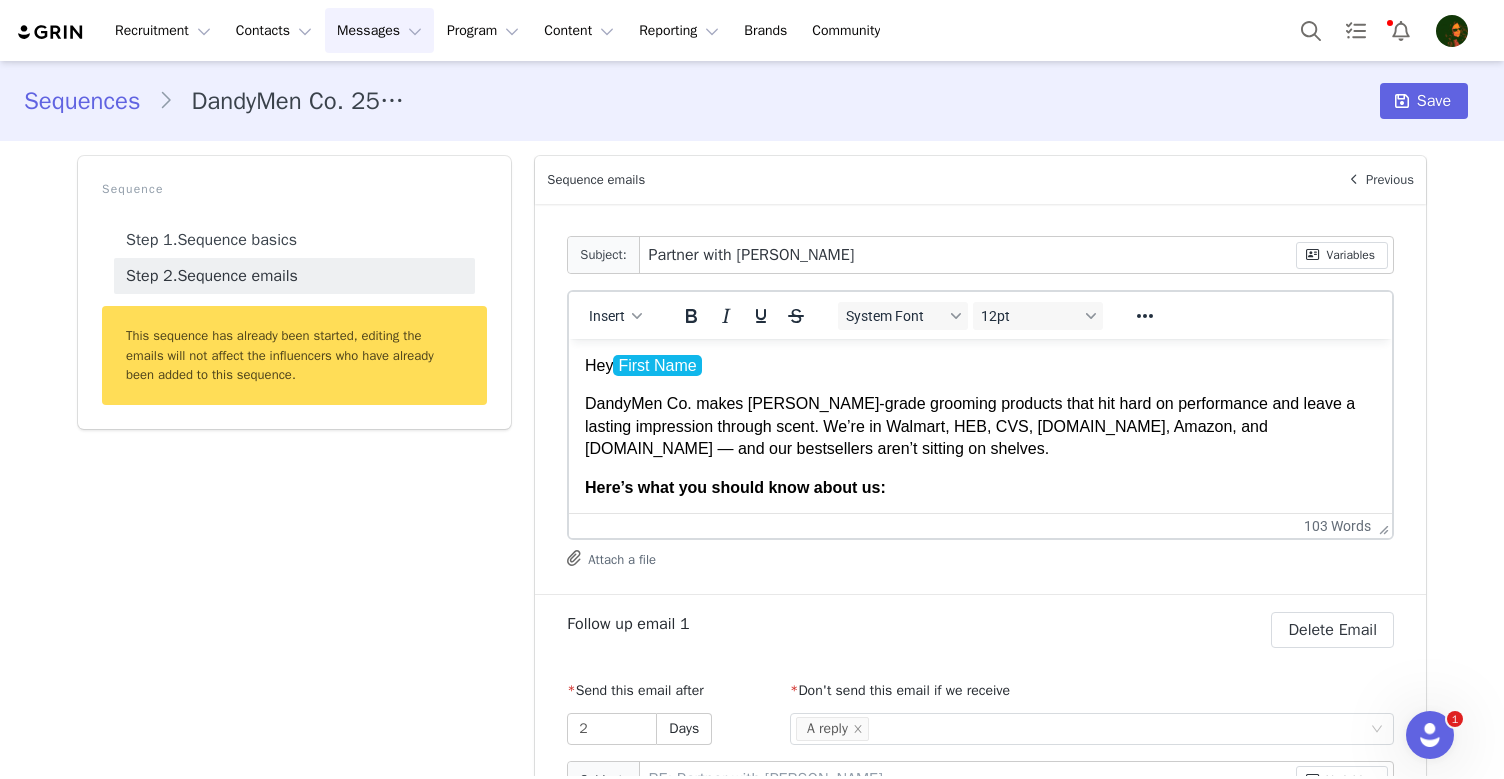 type on "Partner with [PERSON_NAME]" 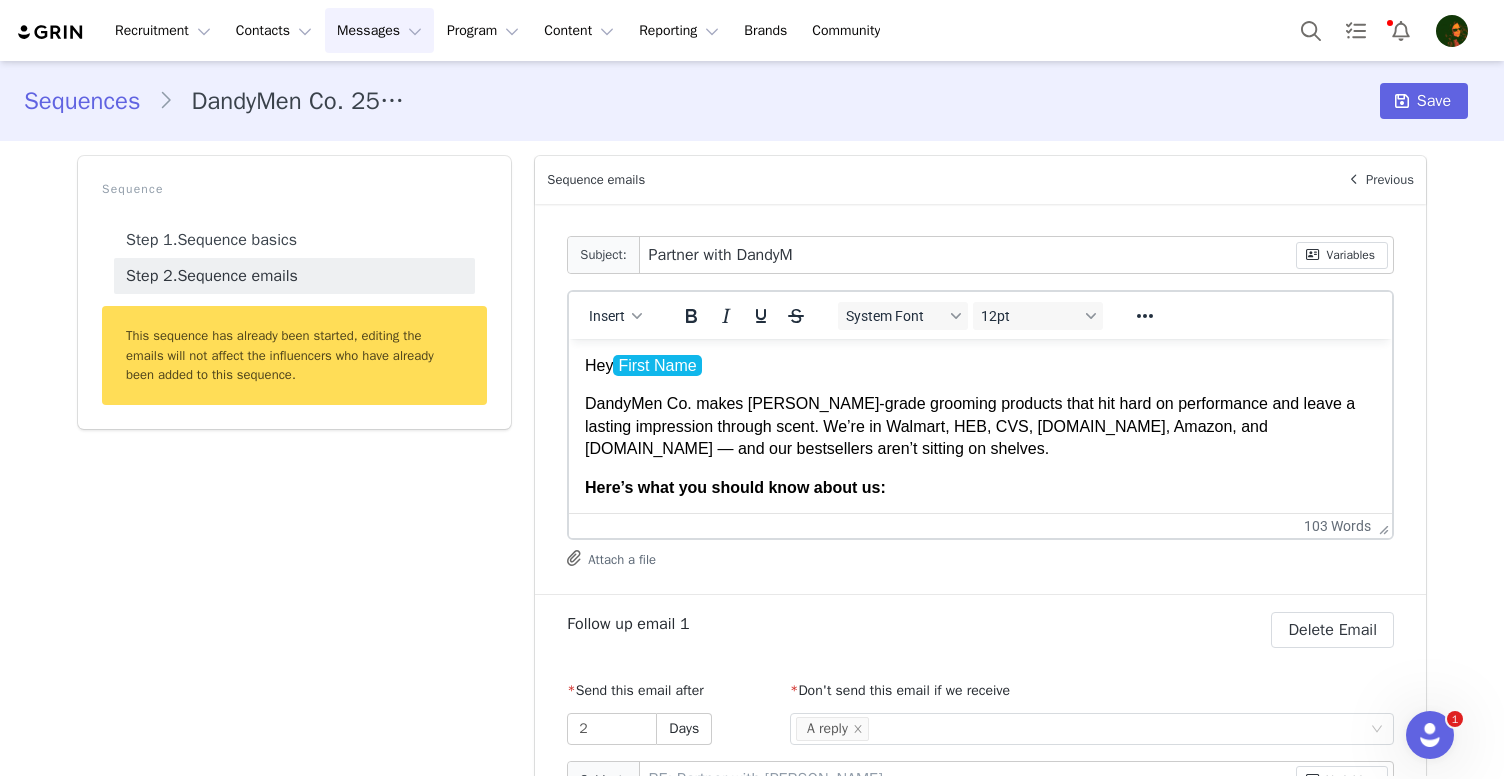 type on "Partner with DandyMe" 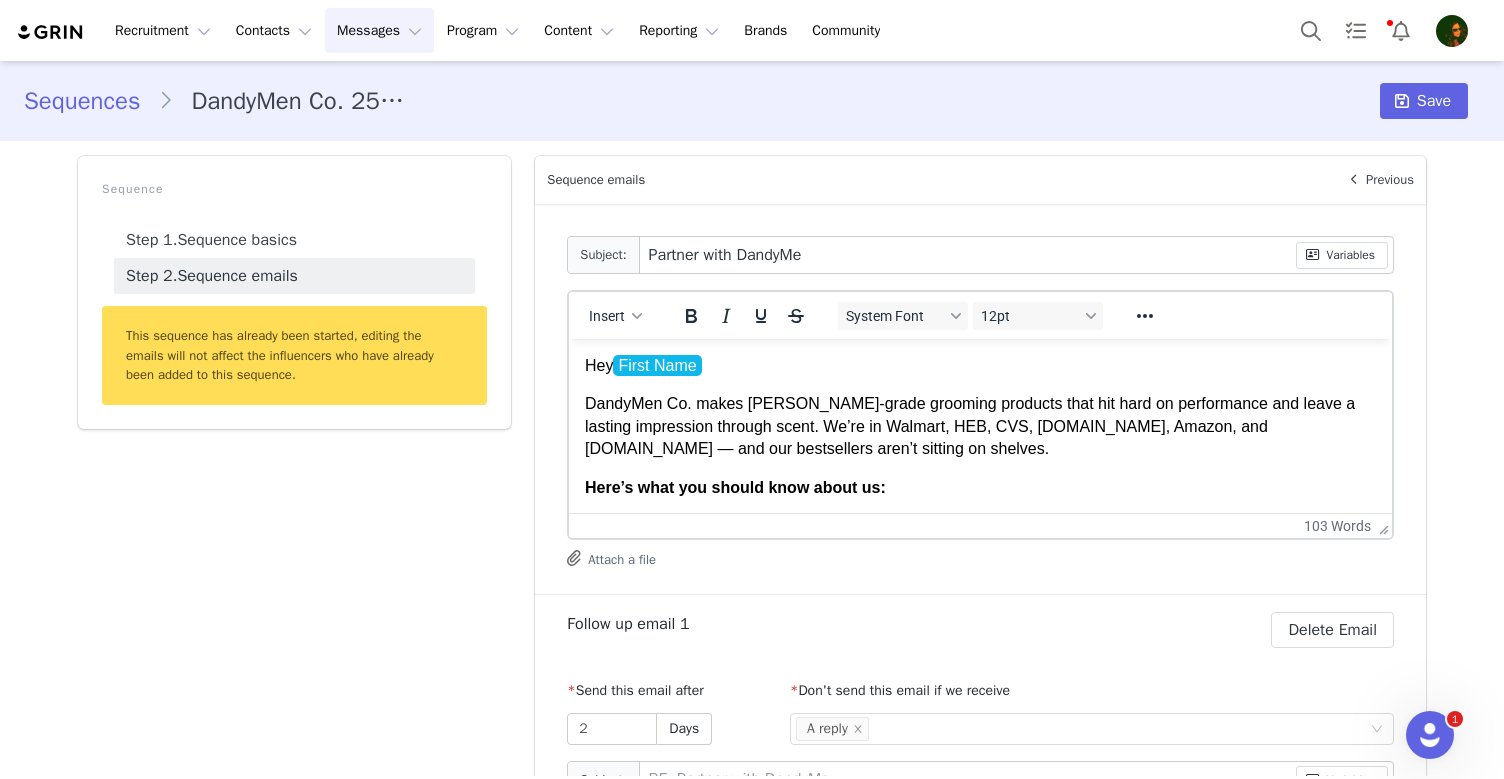 type on "Partner with DandyMen" 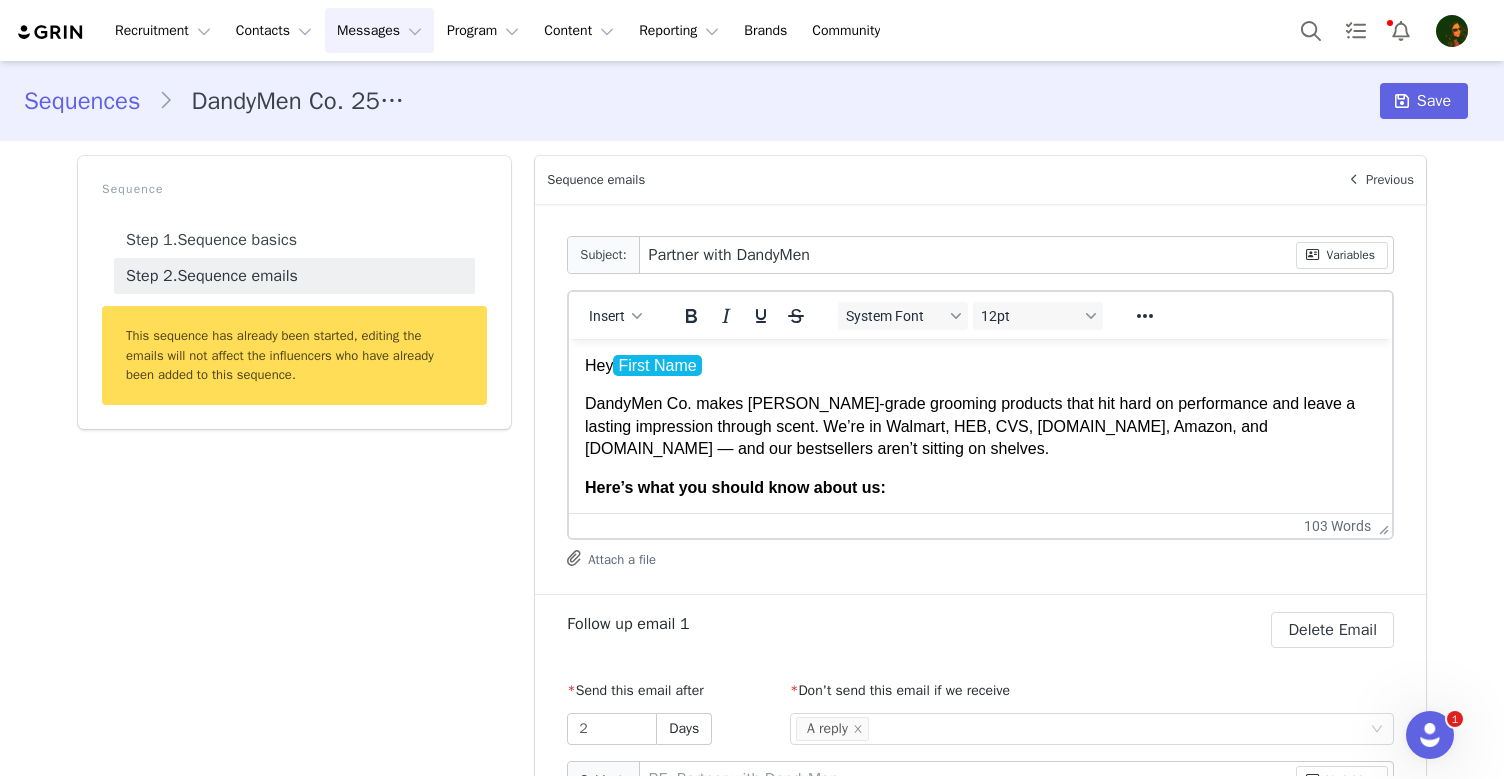 type on "Partner with DandyMen" 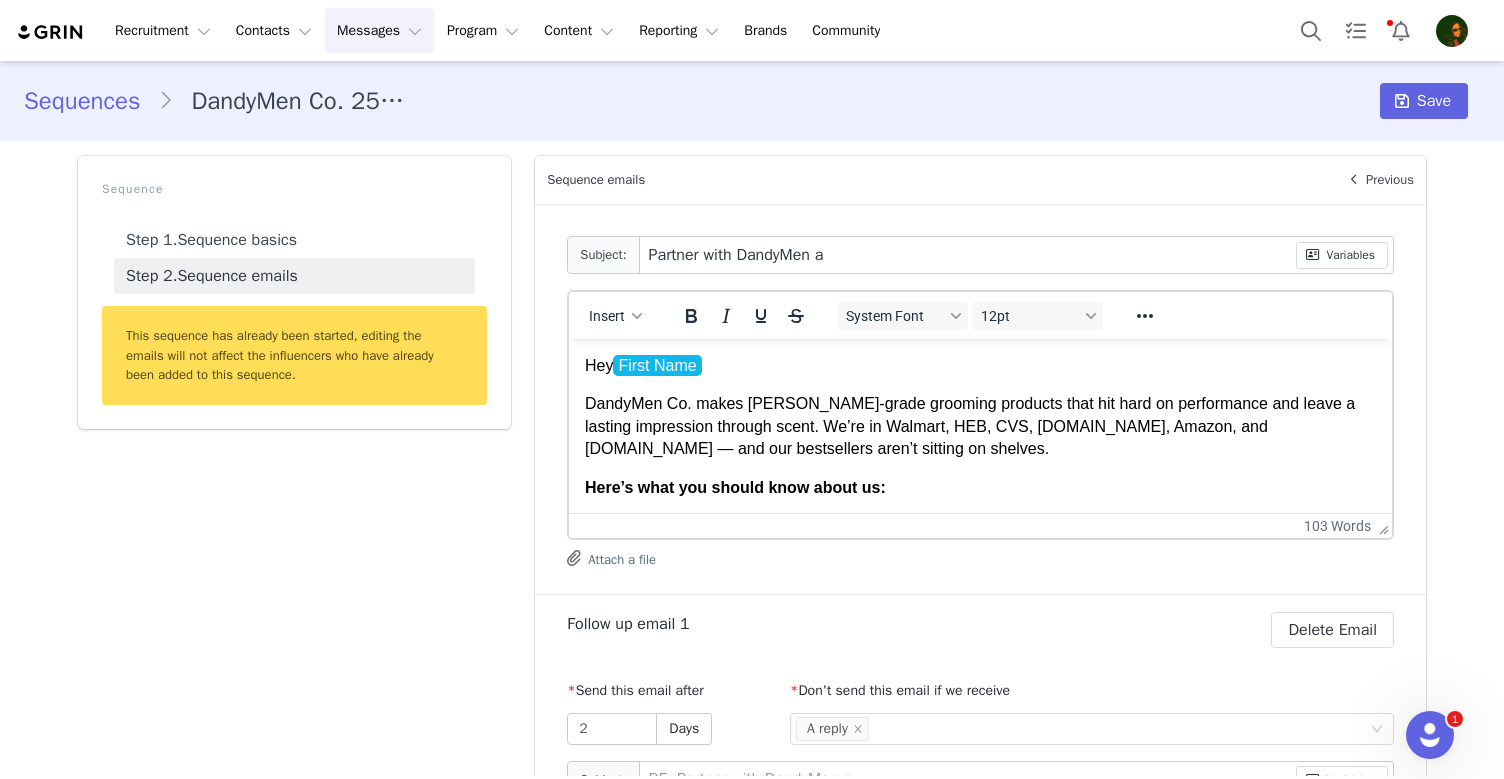 type on "Partner with DandyMen an" 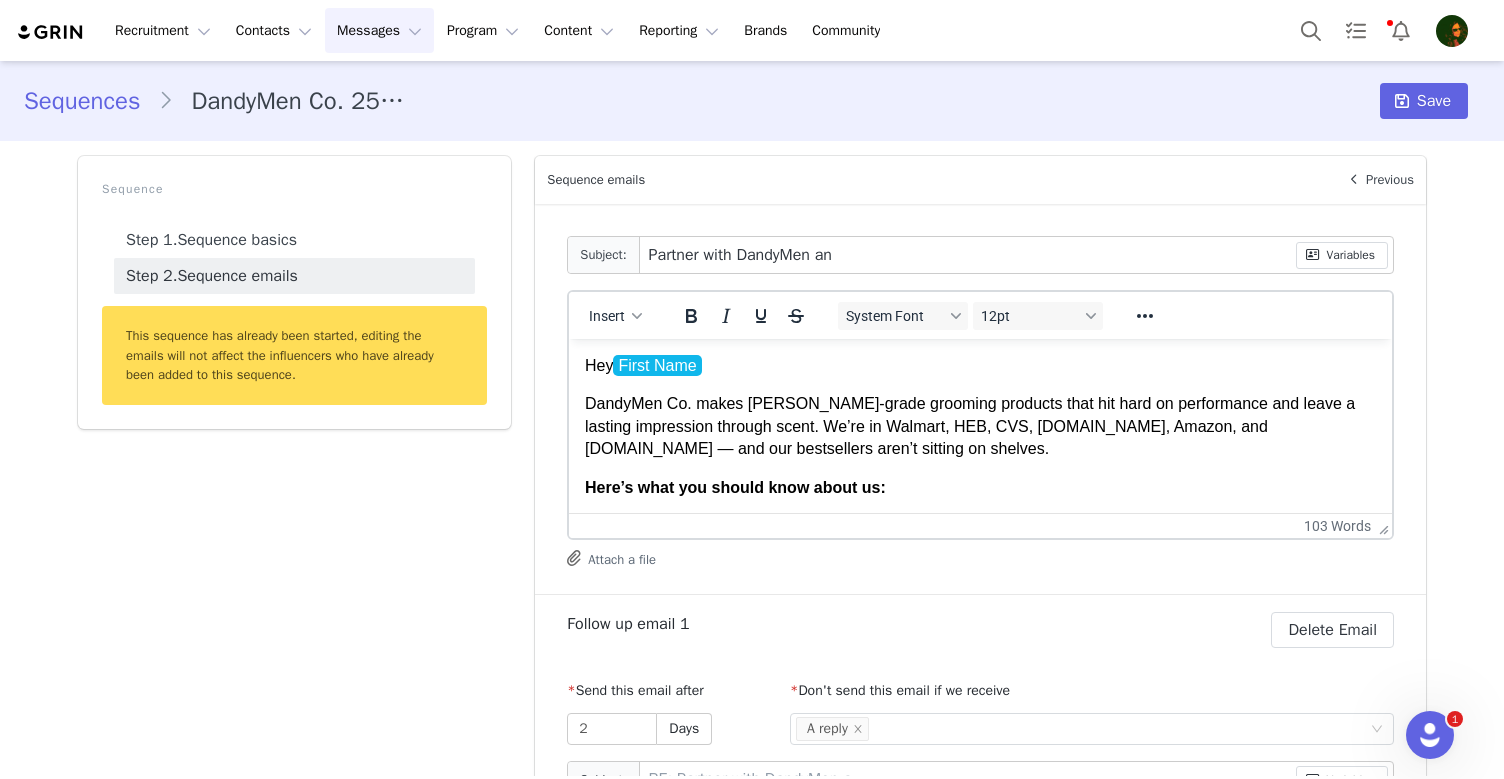 type on "RE: Partner with DandyMen an" 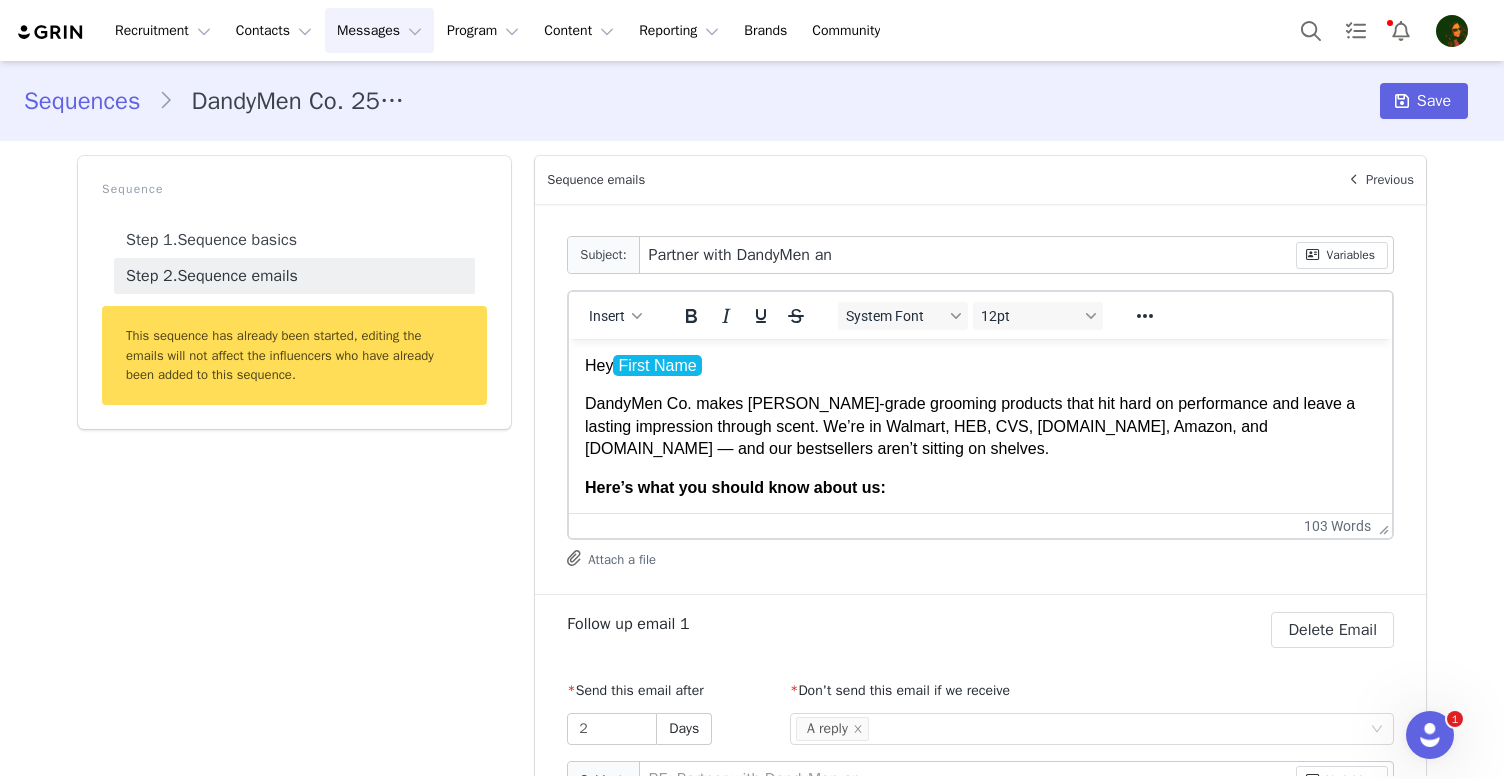 type on "Partner with [PERSON_NAME] and" 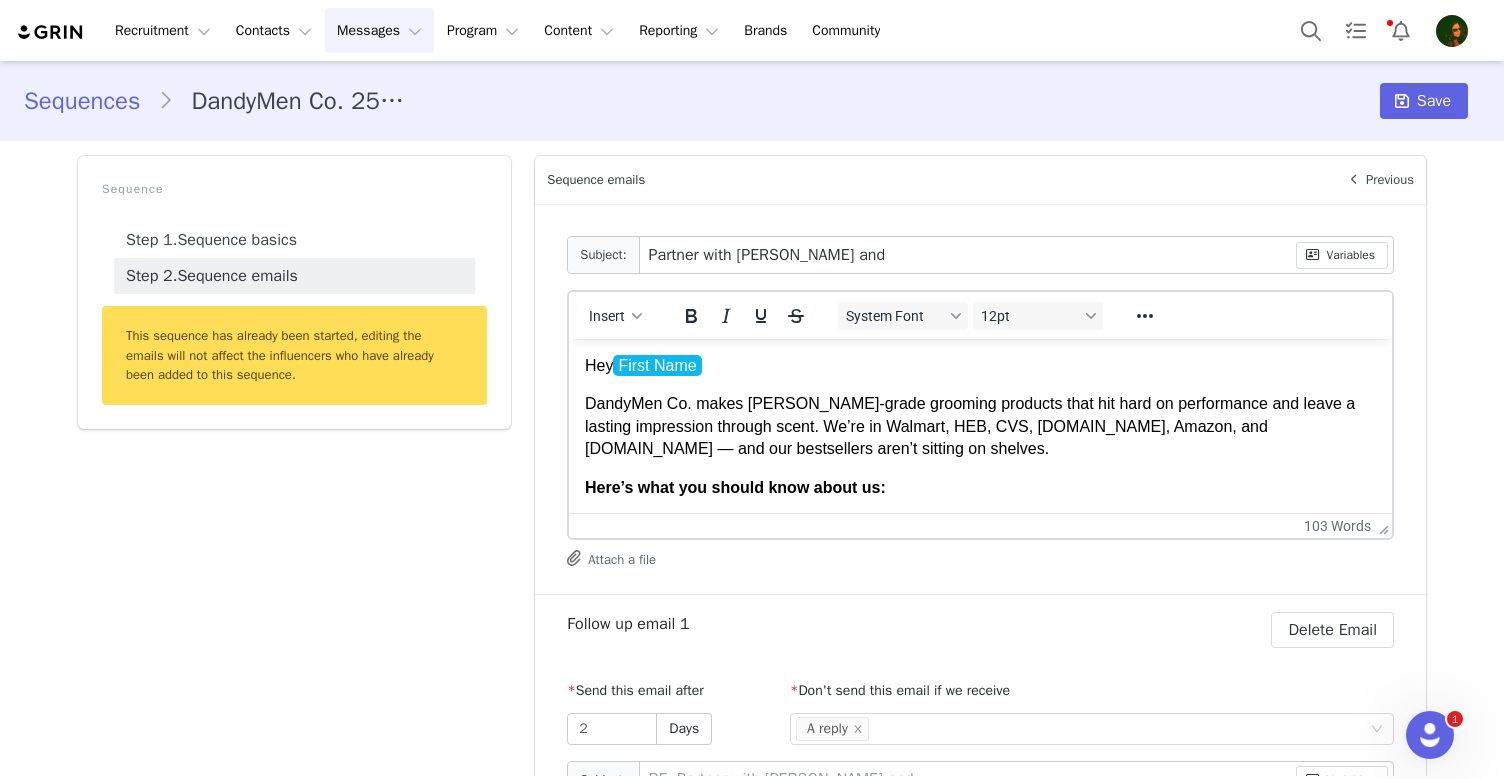 type on "Partner with [PERSON_NAME] and" 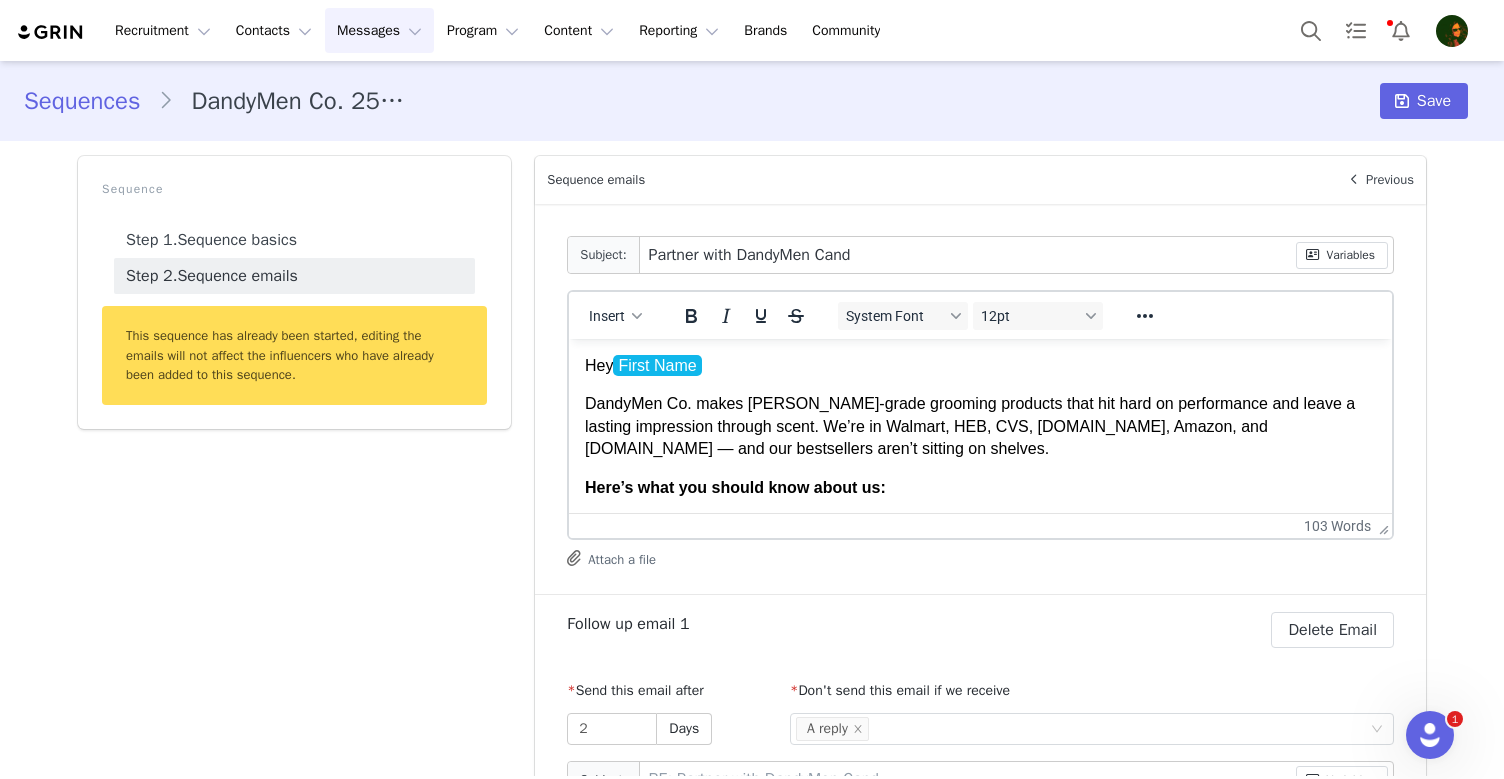 type on "Partner with [PERSON_NAME]" 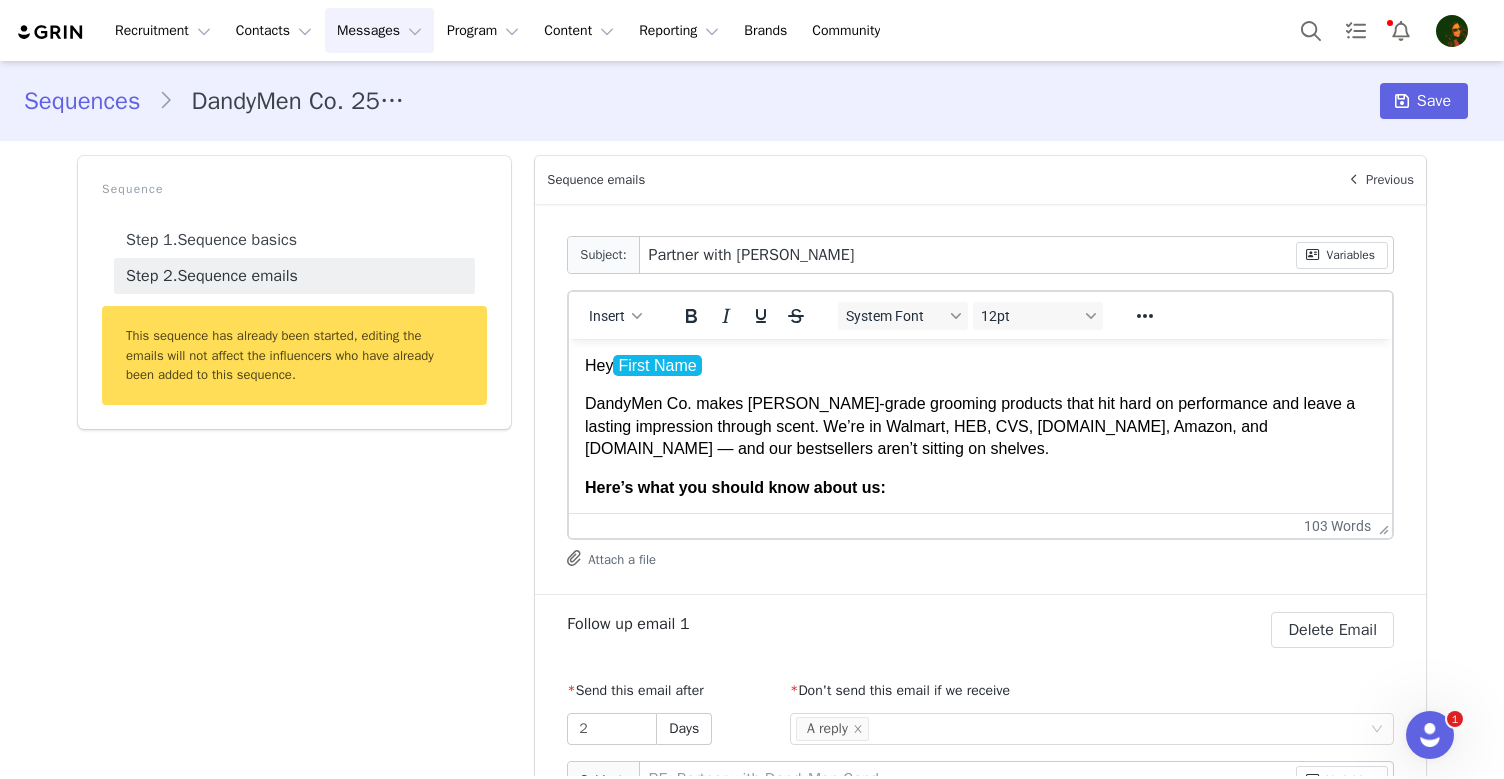 type on "RE: Partner with [PERSON_NAME]" 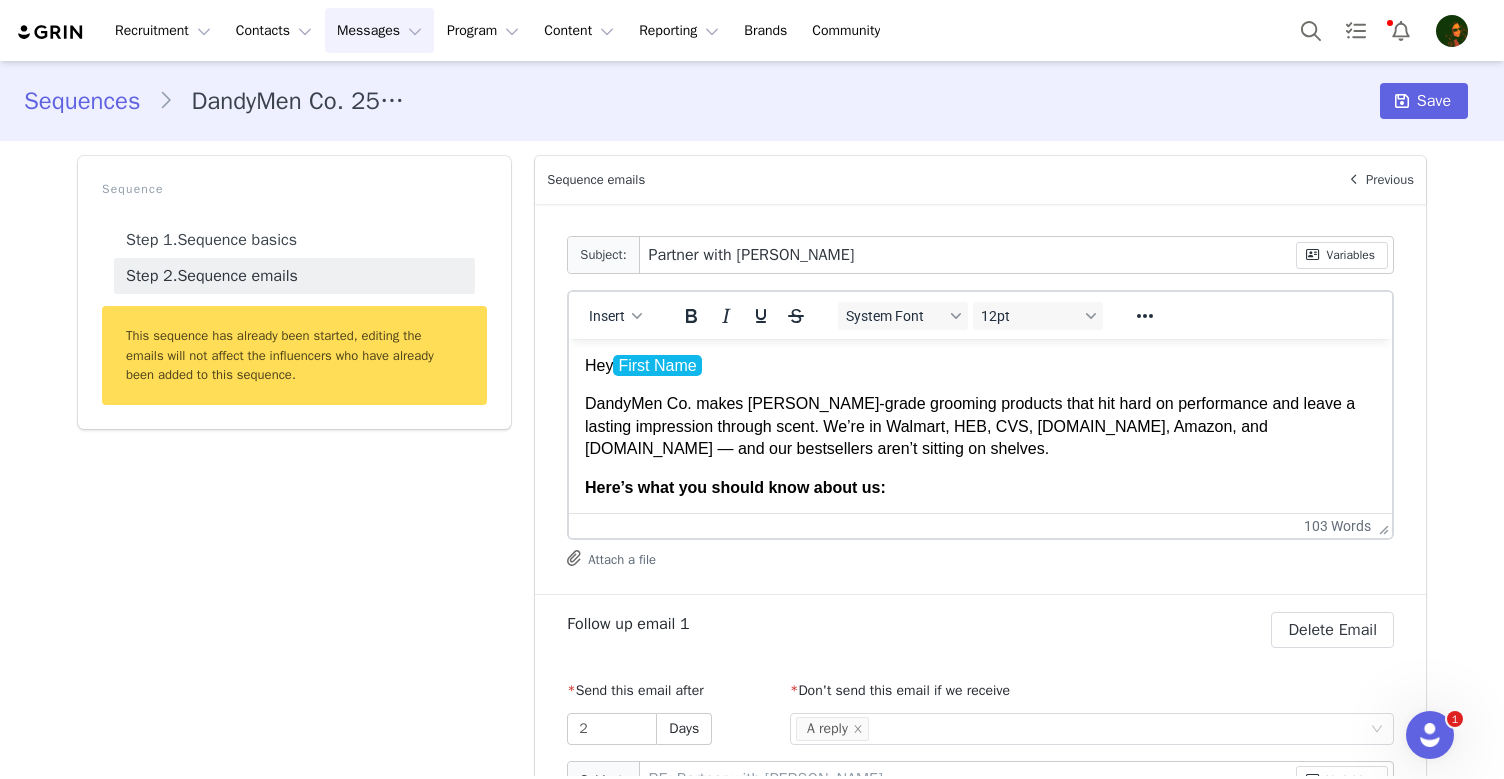 type on "Partner with DandyMen Co.and" 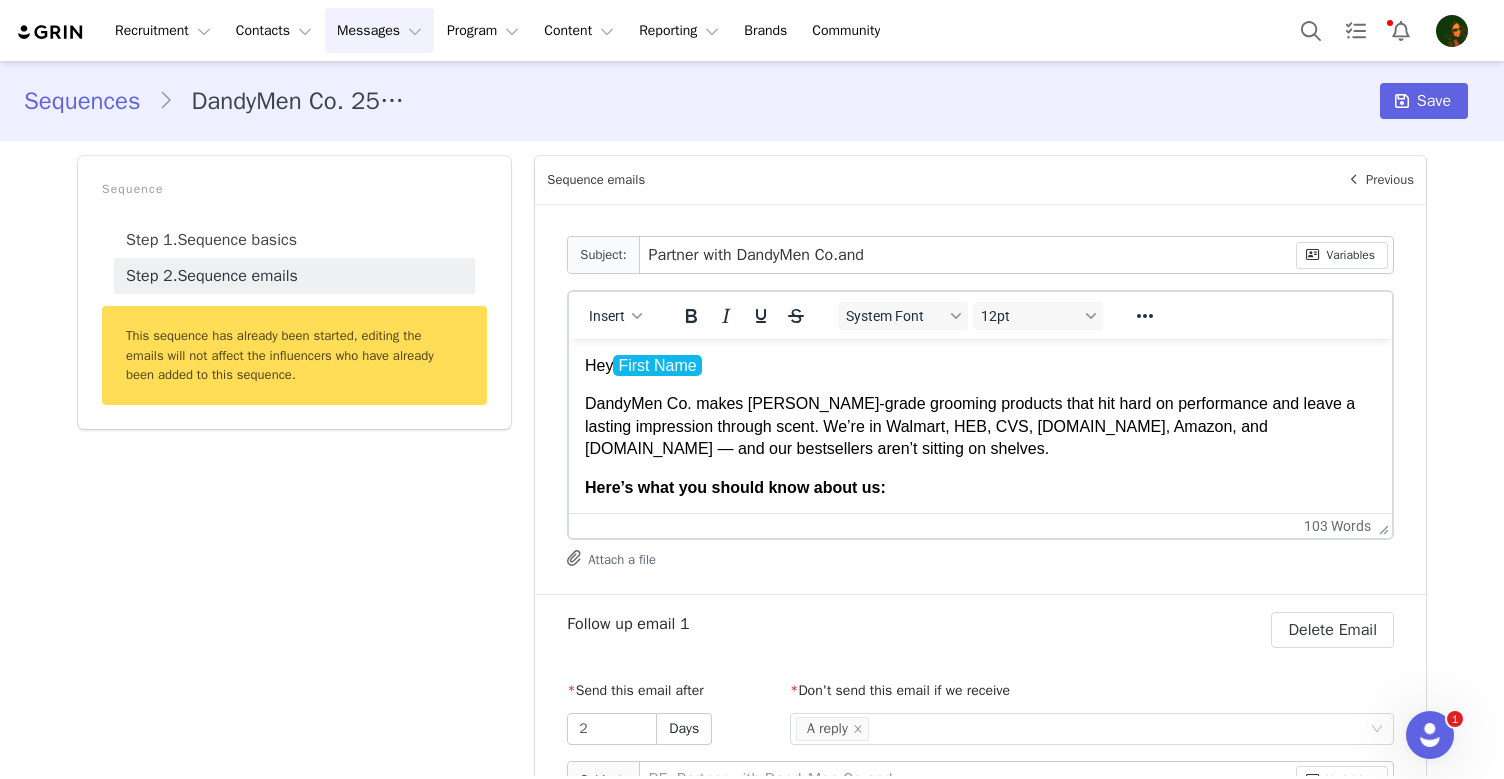 type on "Partner with DandyMen Co. and" 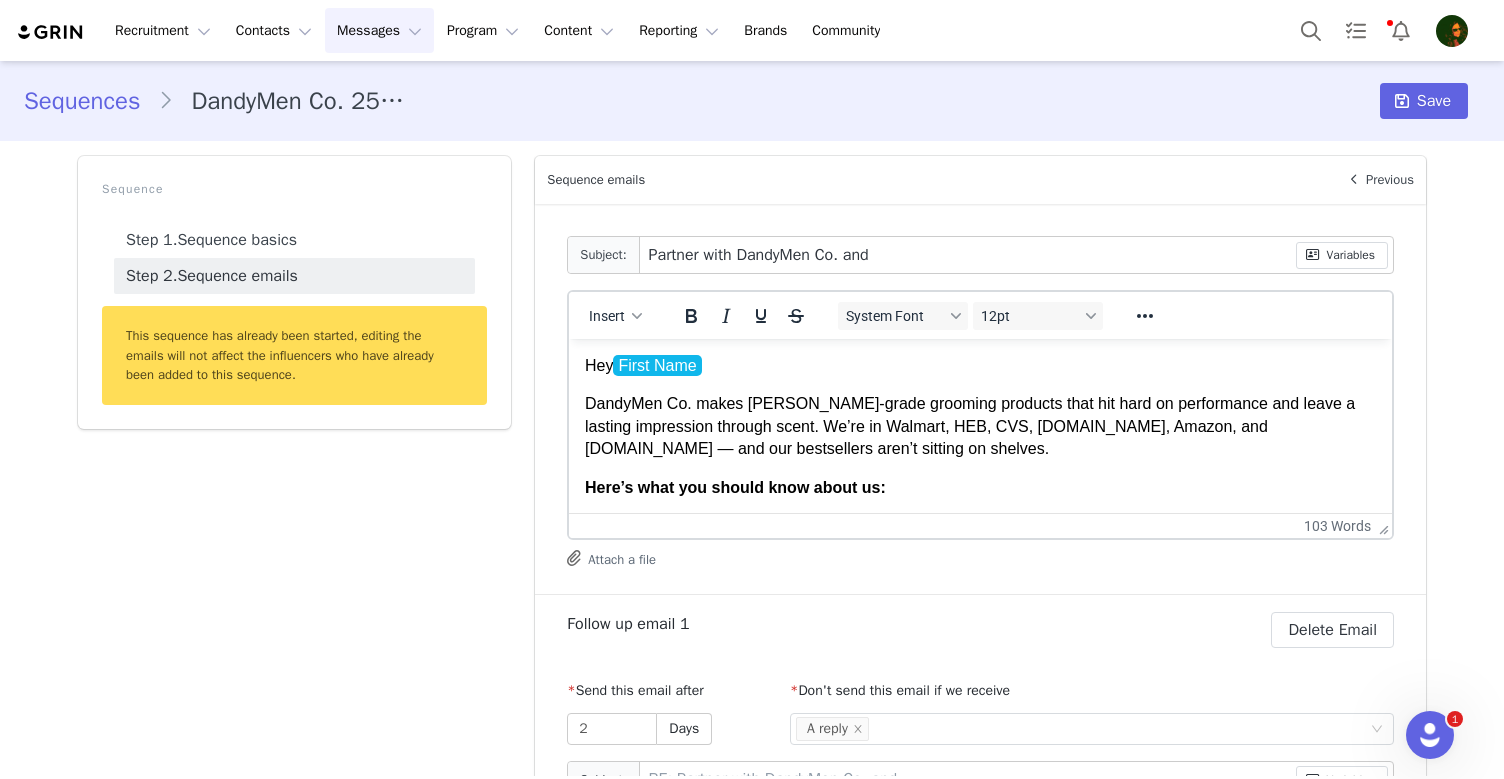 drag, startPoint x: 654, startPoint y: 253, endPoint x: 706, endPoint y: 255, distance: 52.03845 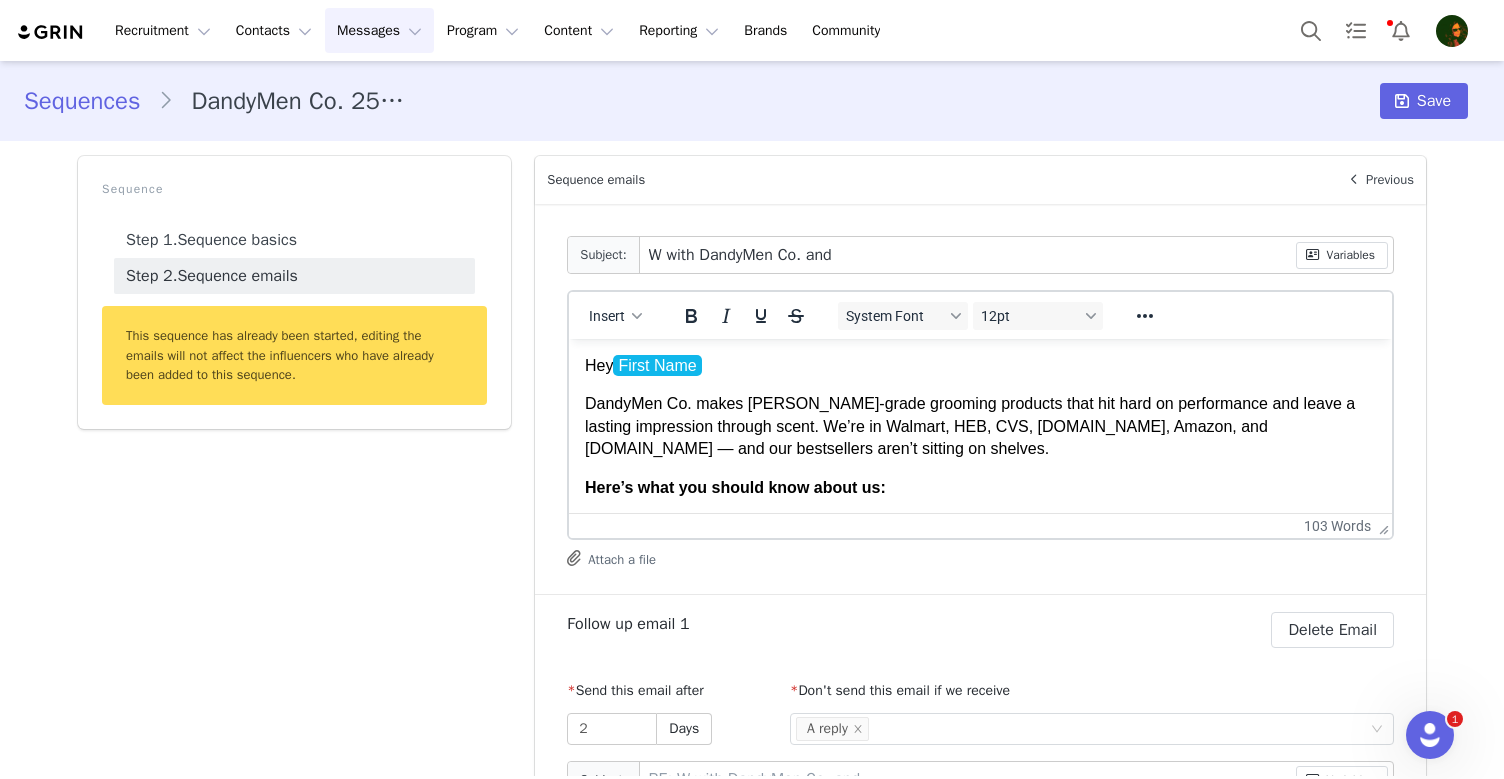 type on "We with DandyMen Co. and" 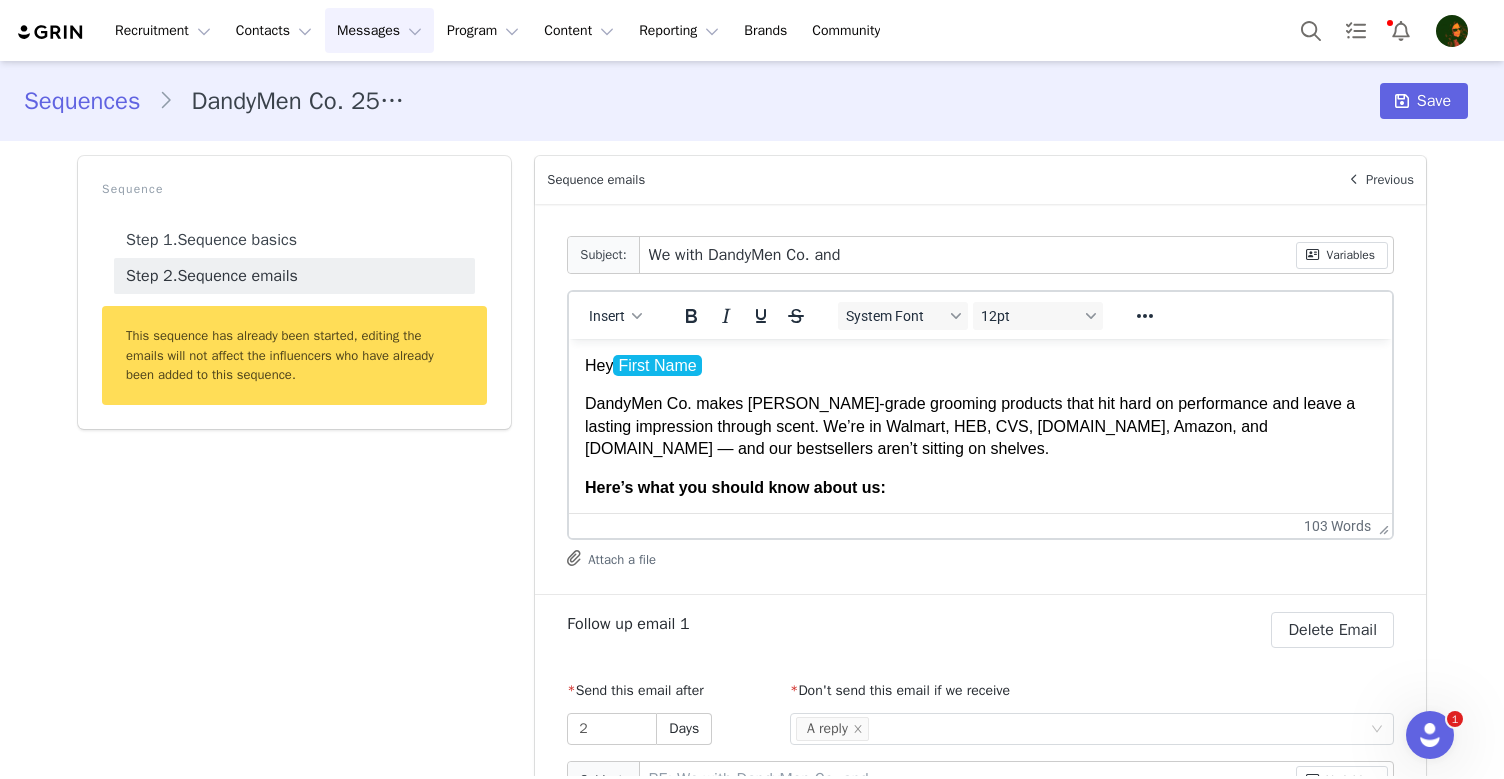 type on "We' with DandyMen Co. and" 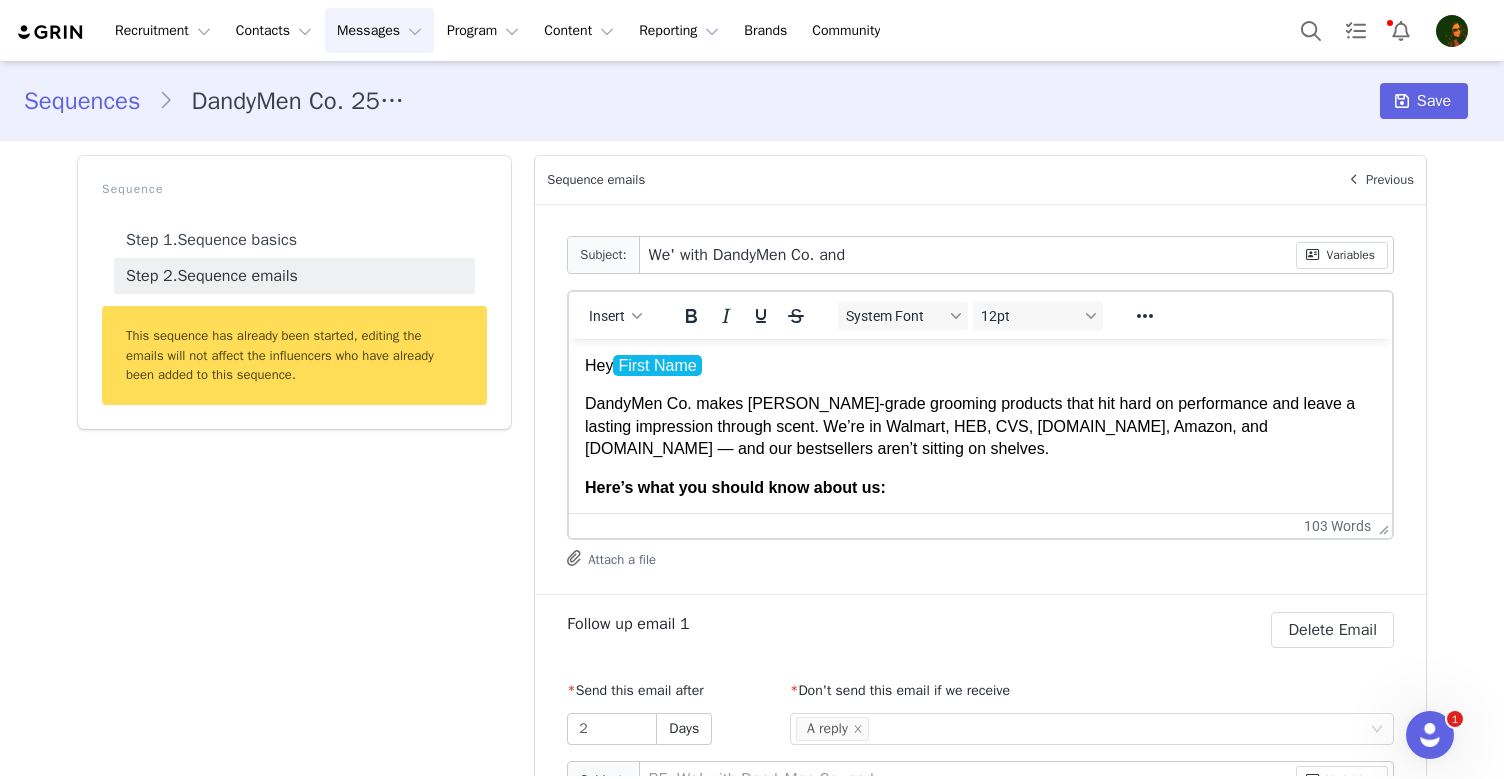 type on "We'd with DandyMen Co. and" 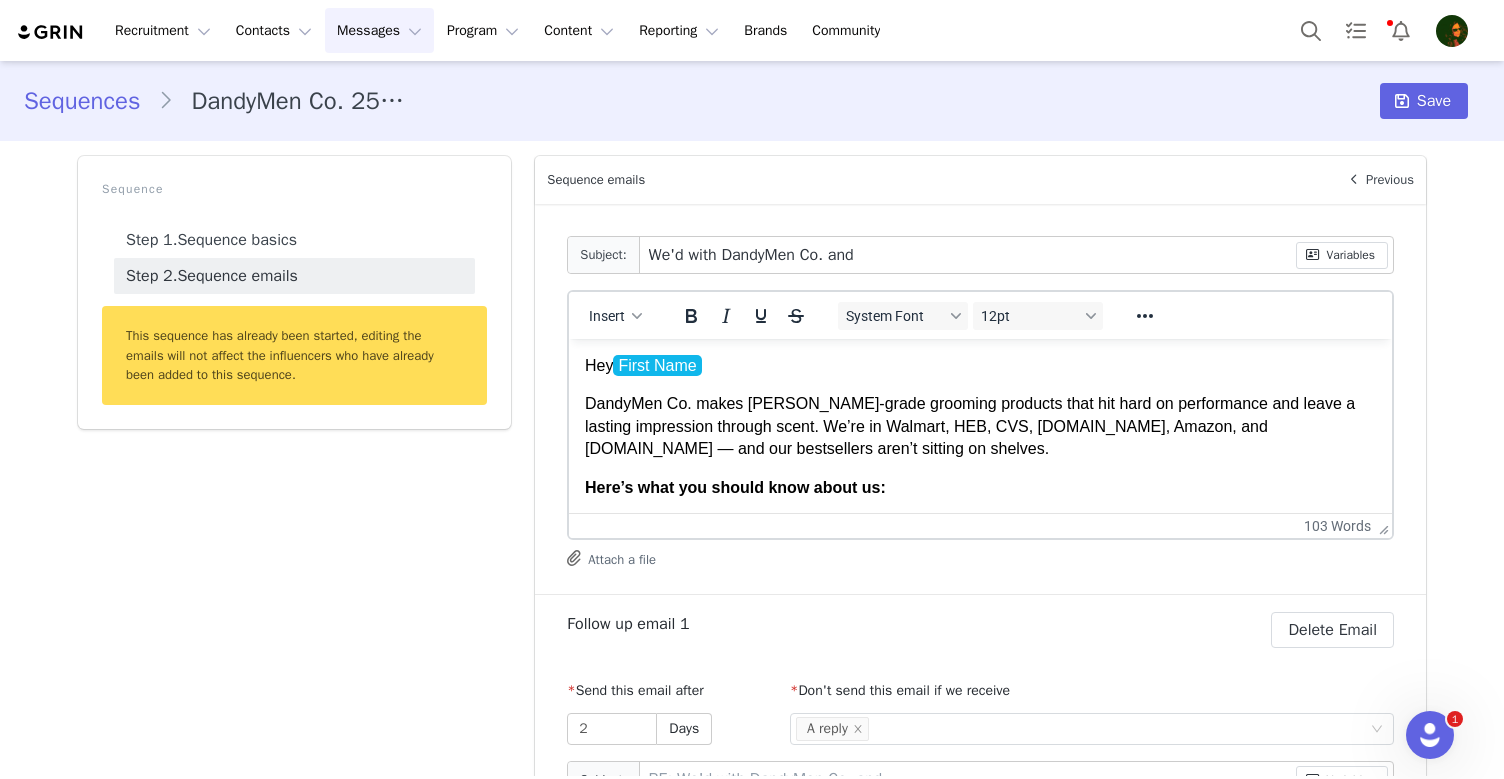 type on "We'd  with DandyMen Co. and" 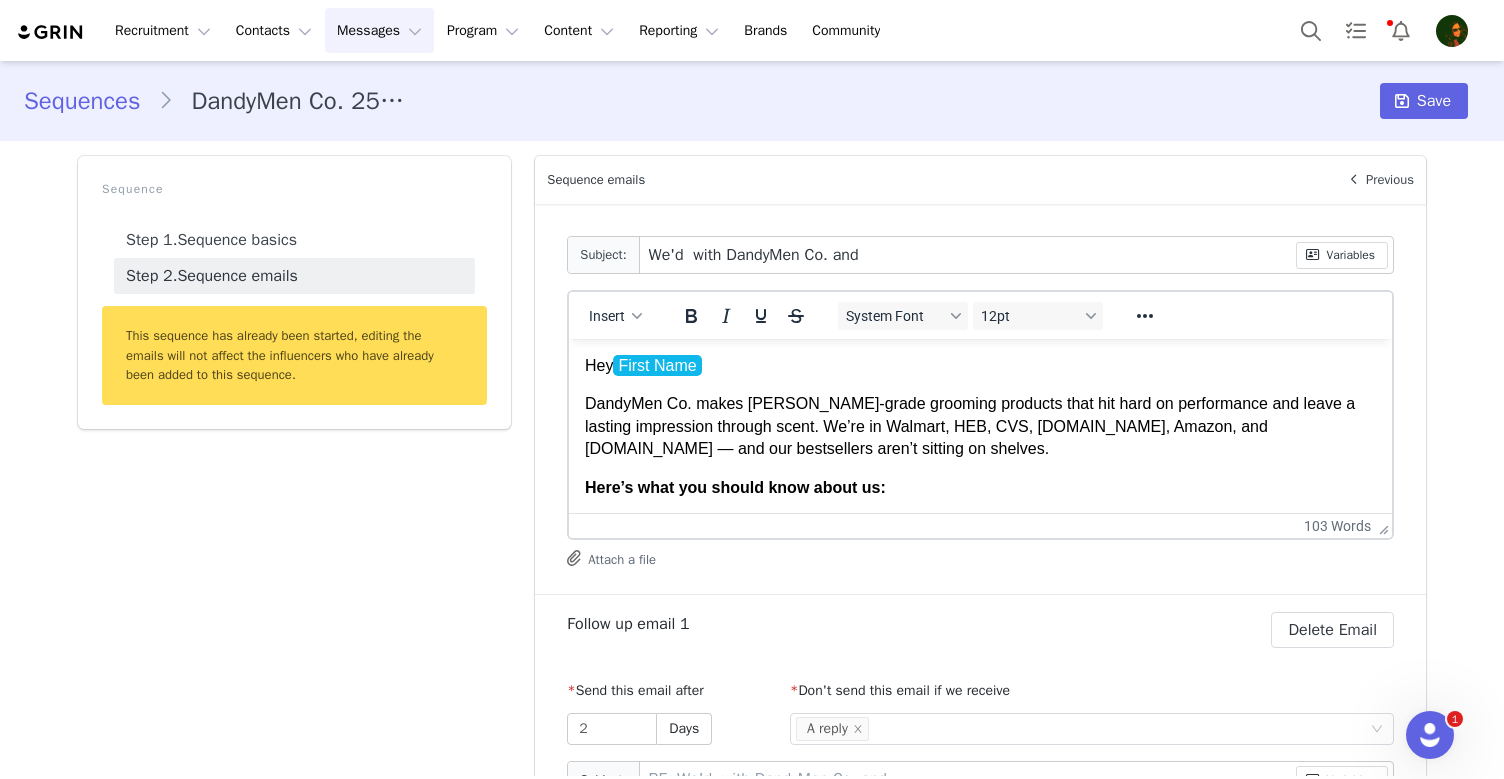 type on "We'd l with DandyMen Co. and" 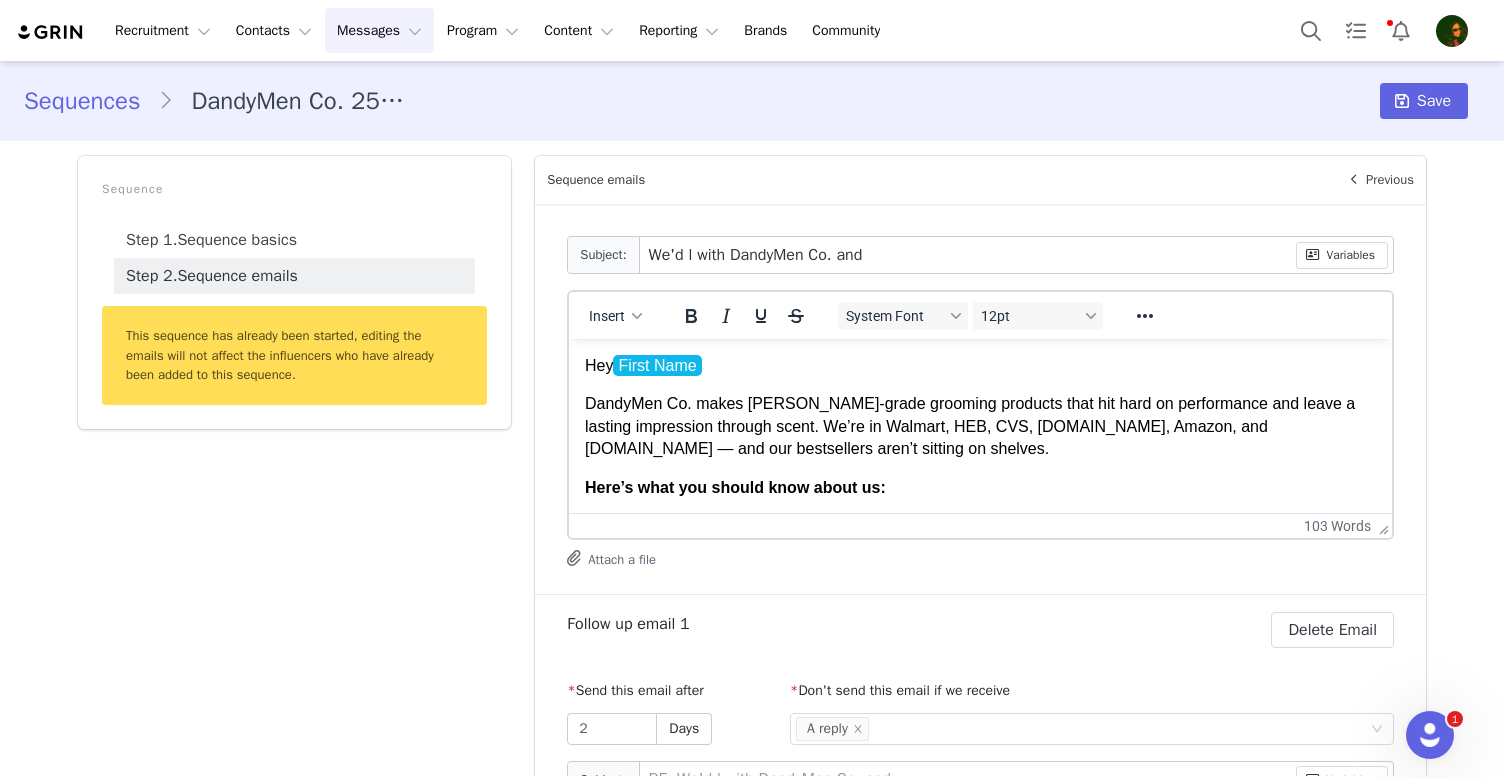 type on "We'd lo with DandyMen Co. and" 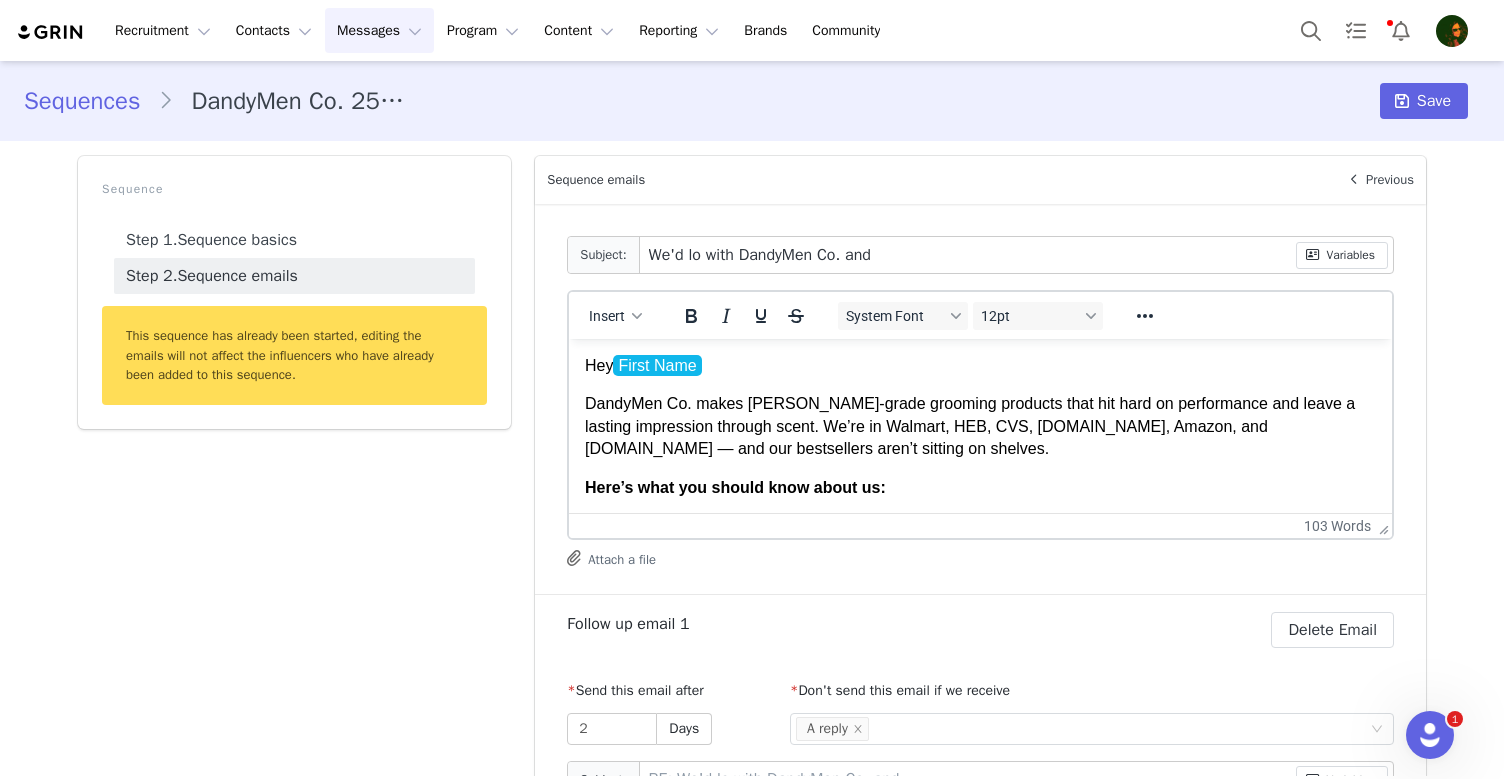 type on "We'd lov with DandyMen Co. and" 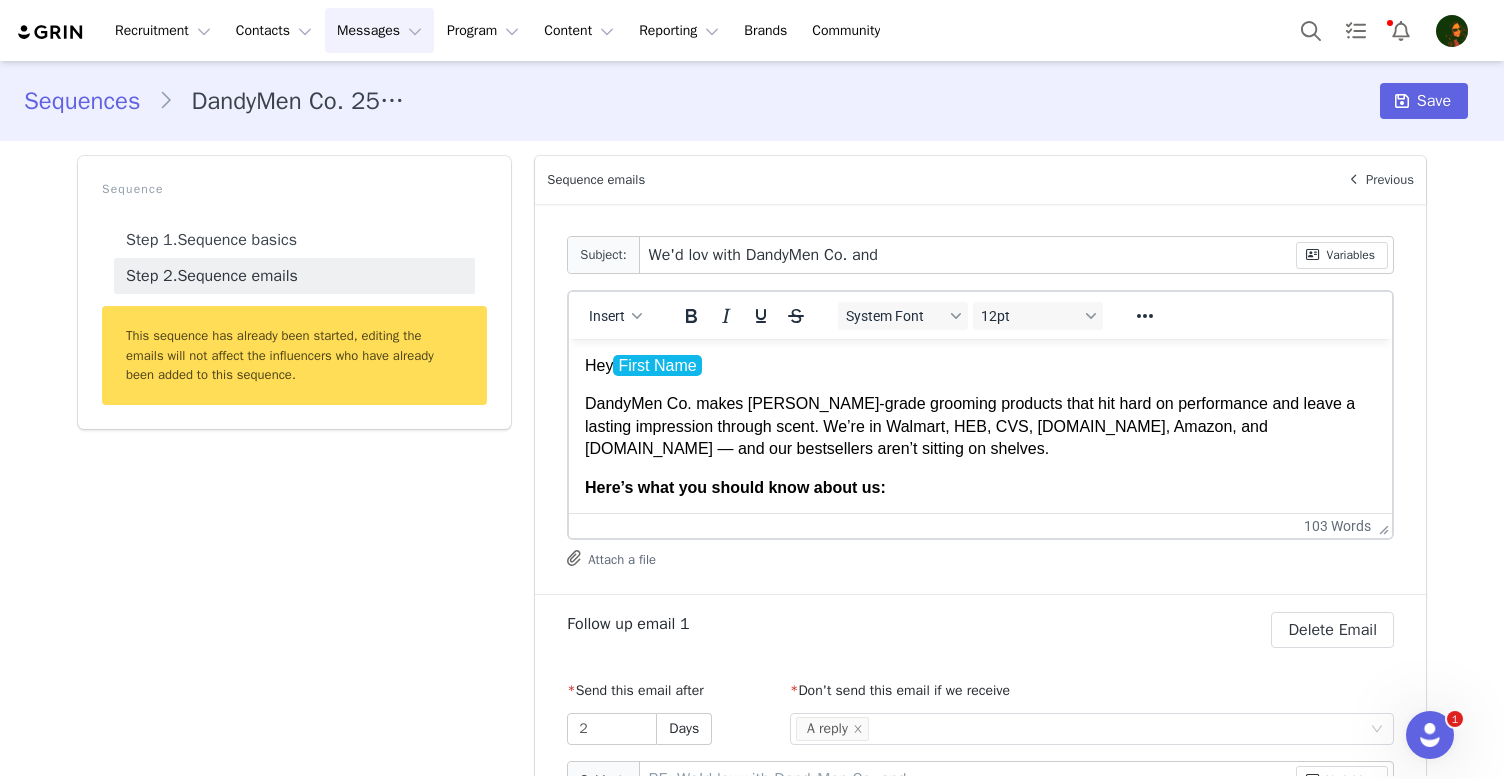 type on "We'd lovw with DandyMen Co. and" 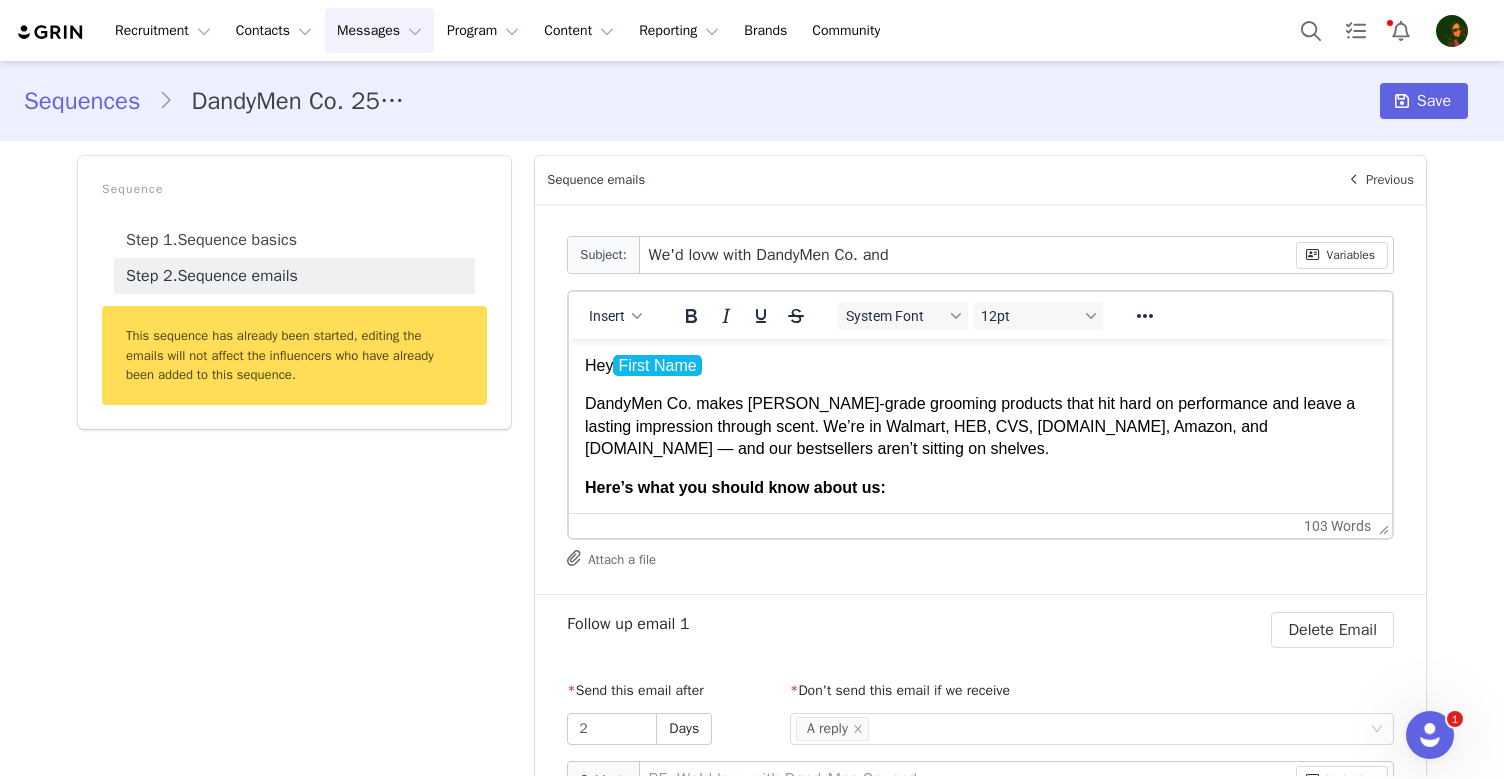 type on "We'd lovw  with DandyMen Co. and" 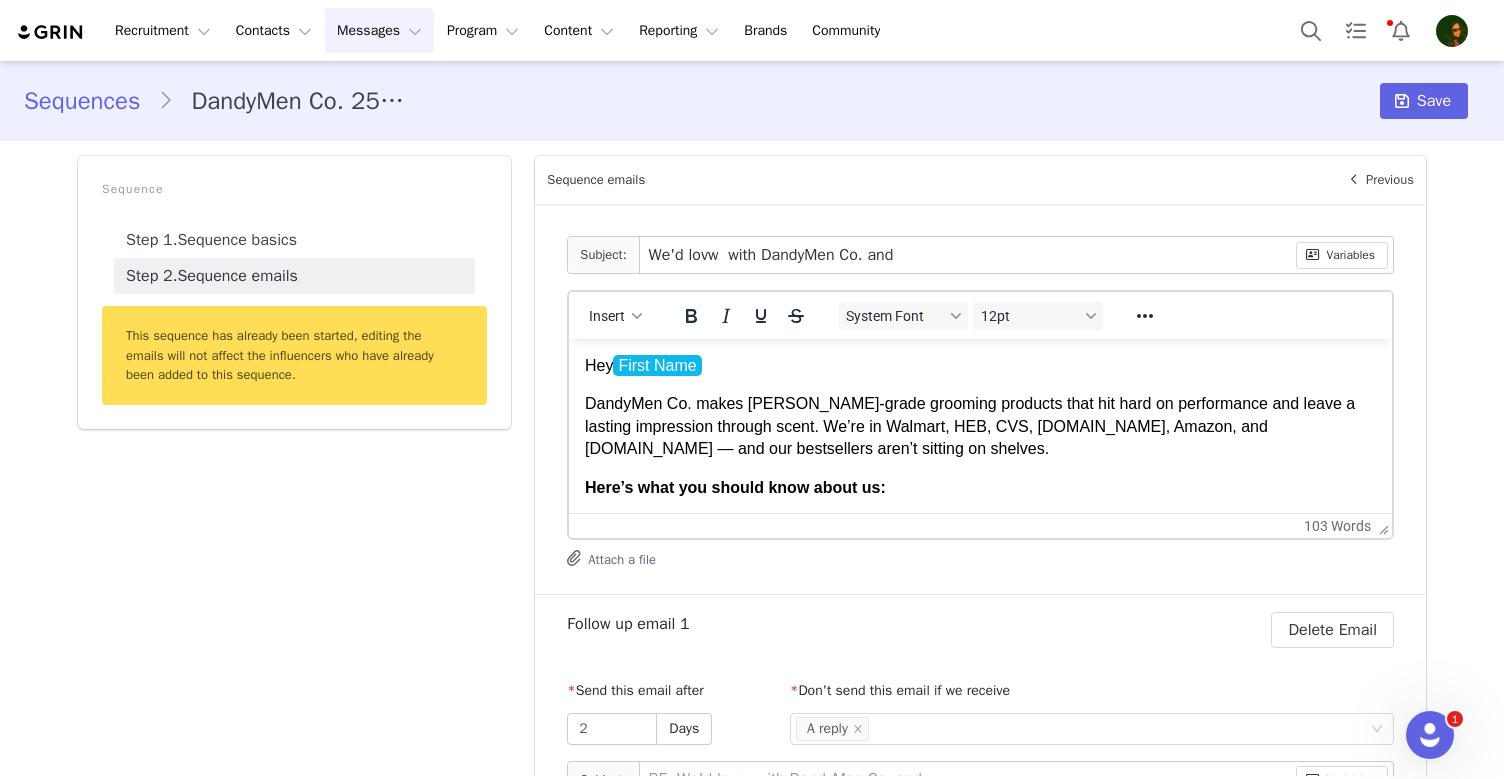 type on "We'd lovw with DandyMen Co. and" 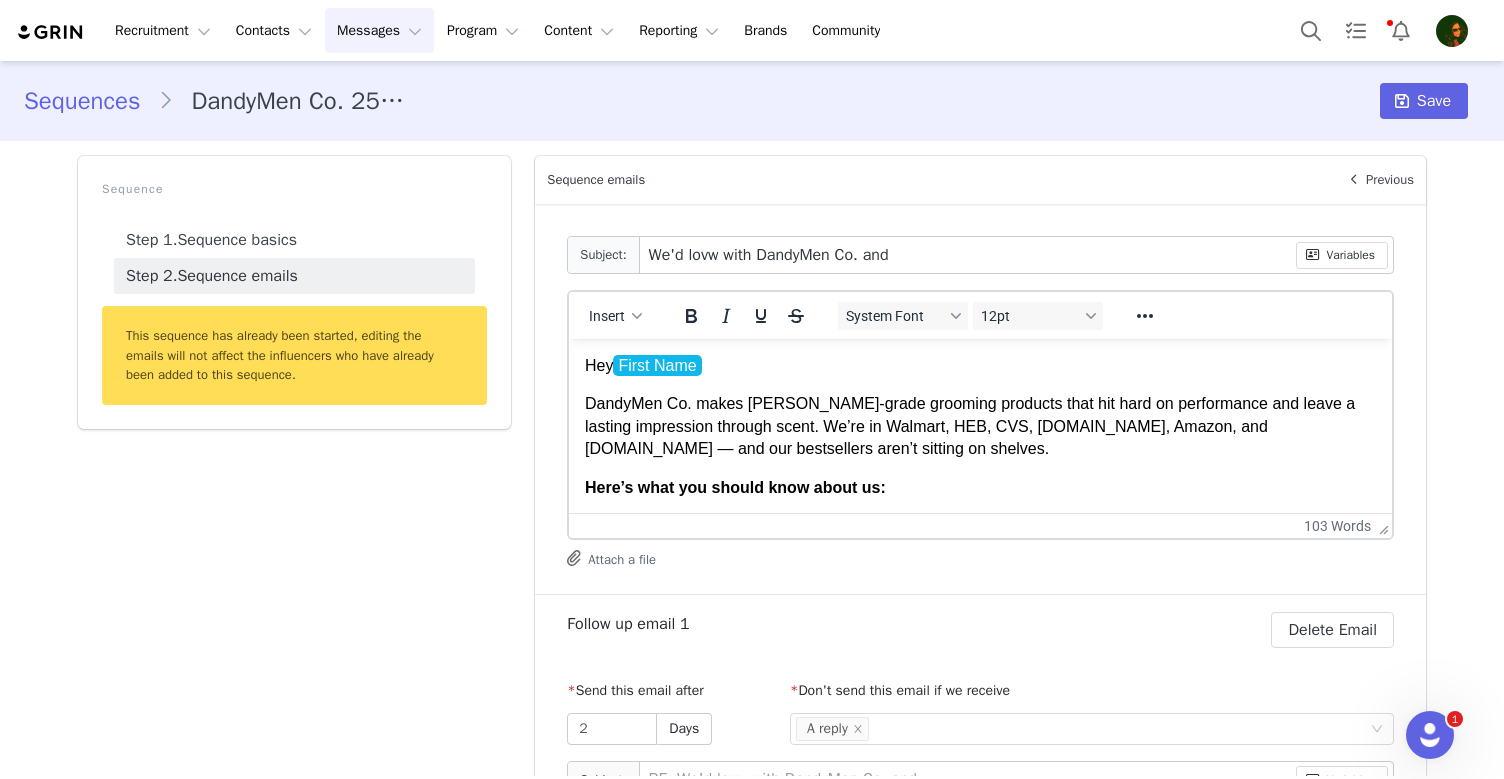 type on "We'd lov with DandyMen Co. and" 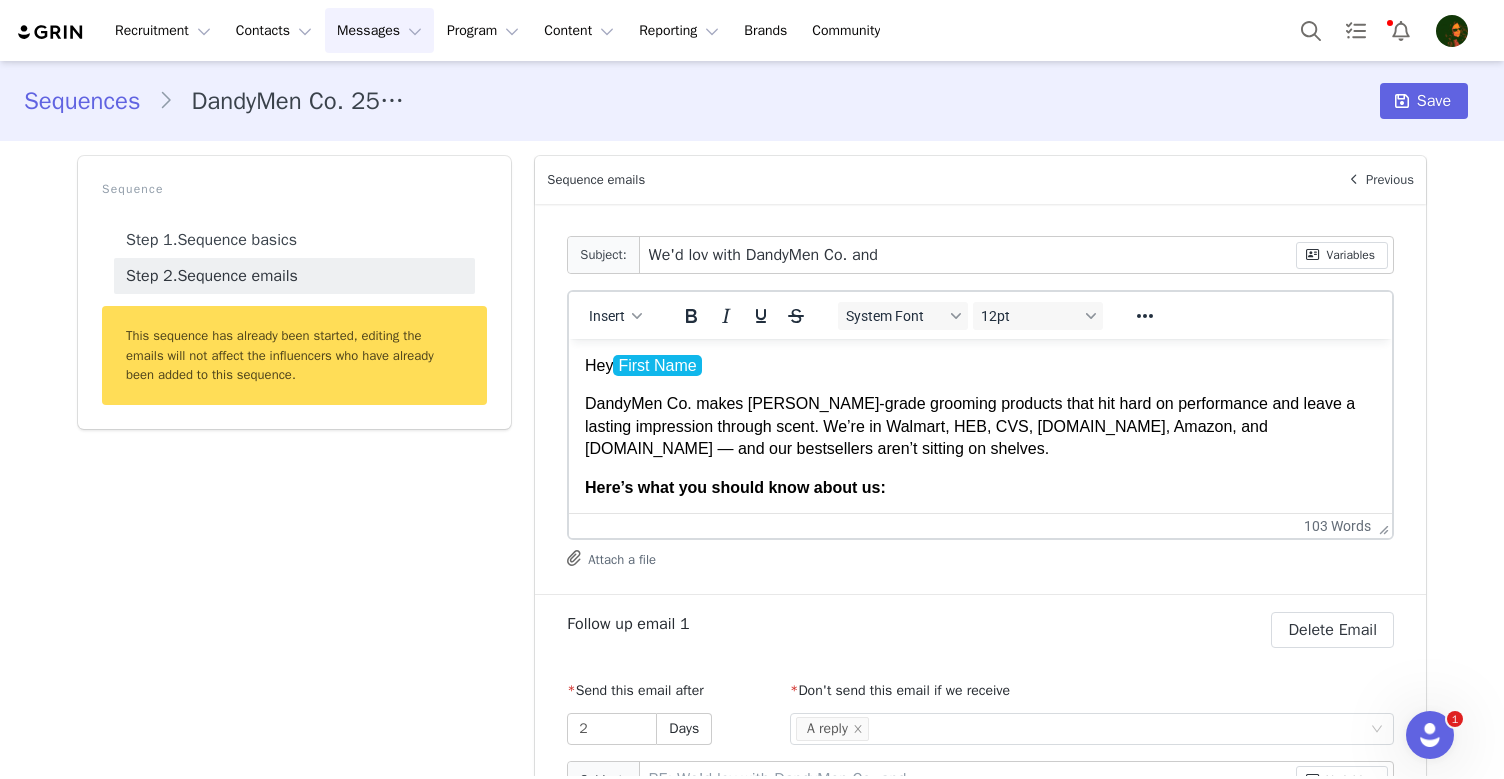 type on "We'd lo with DandyMen Co. and" 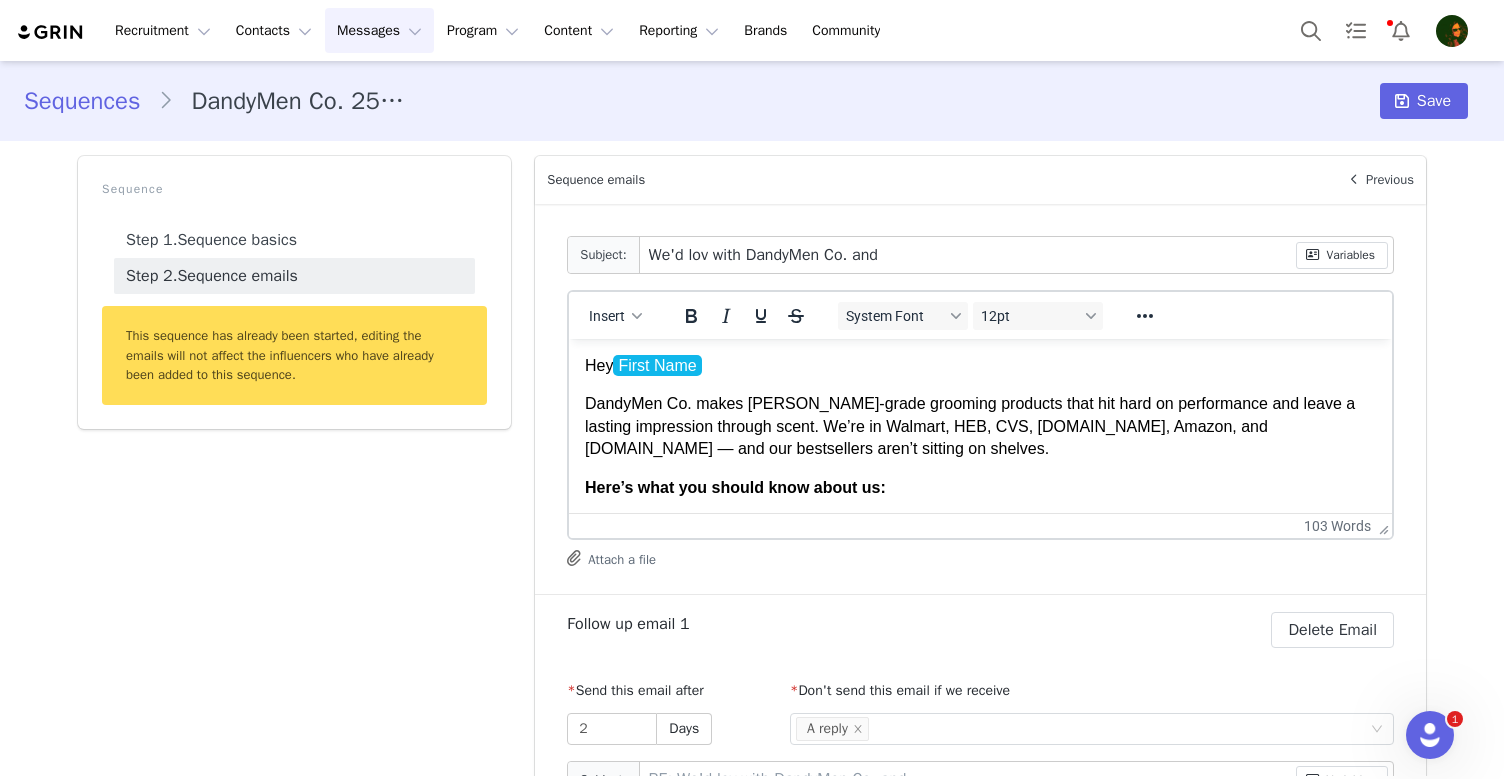 type on "RE: We'd lo with DandyMen Co. and" 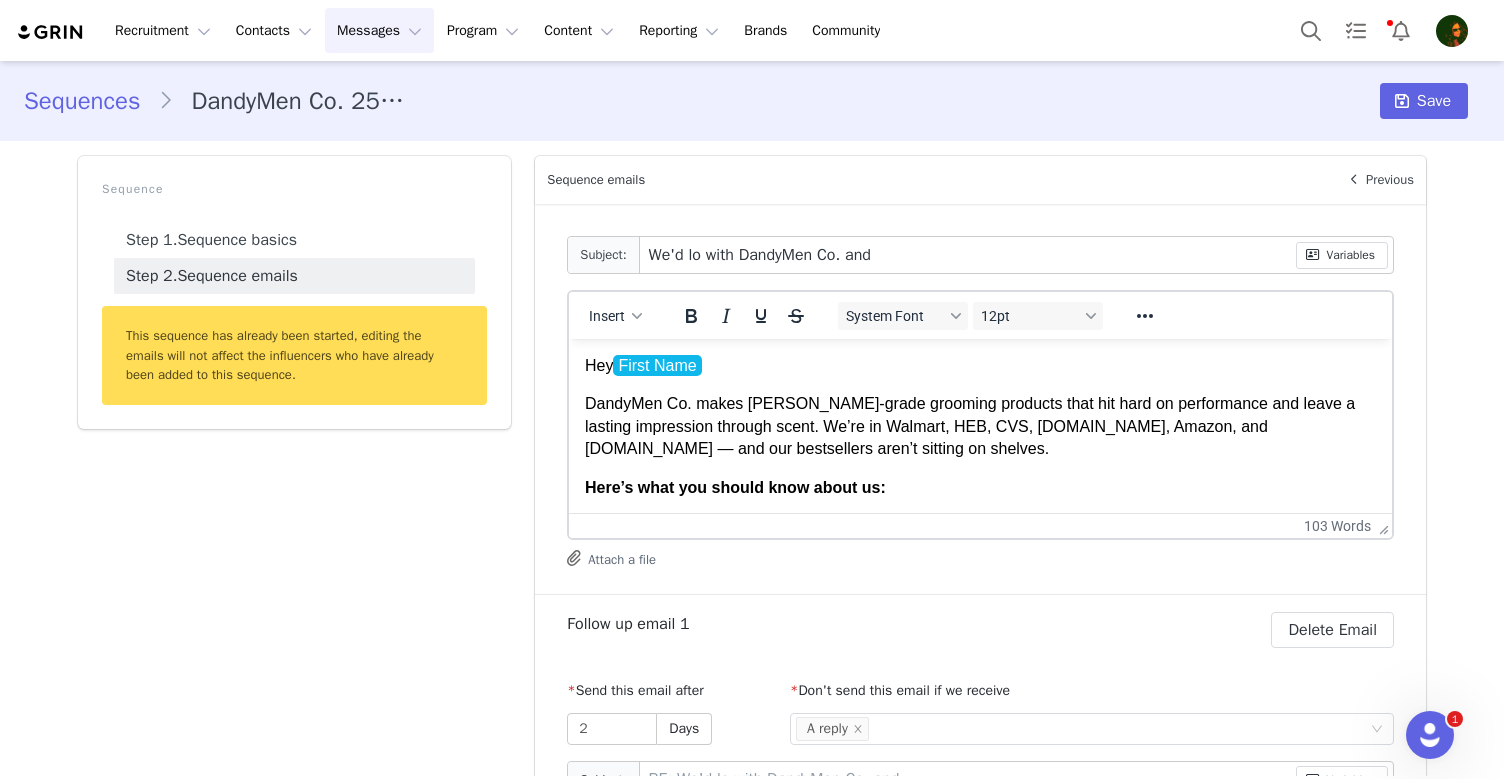 type on "We'd l with DandyMen Co. and" 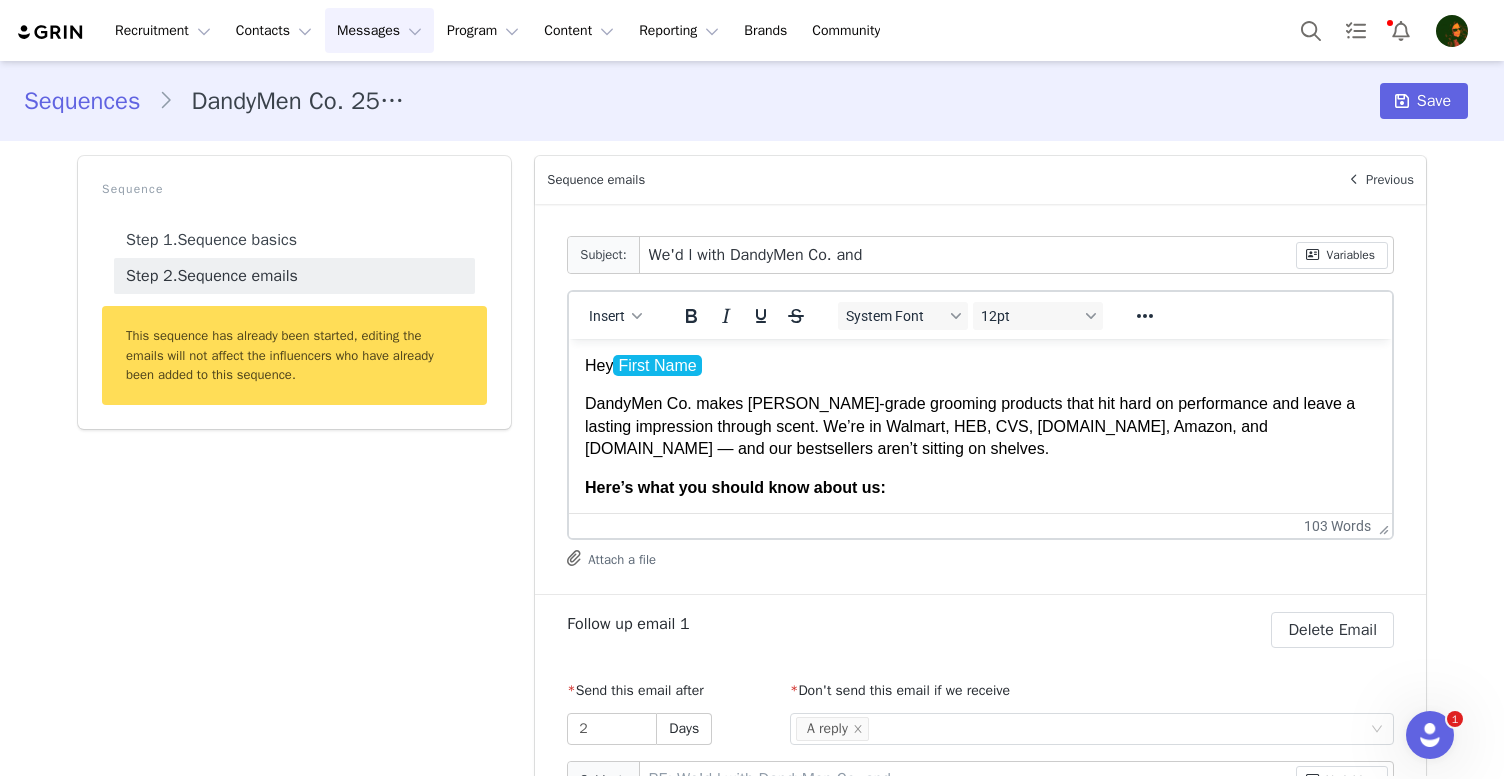 type on "We'd  with DandyMen Co. and" 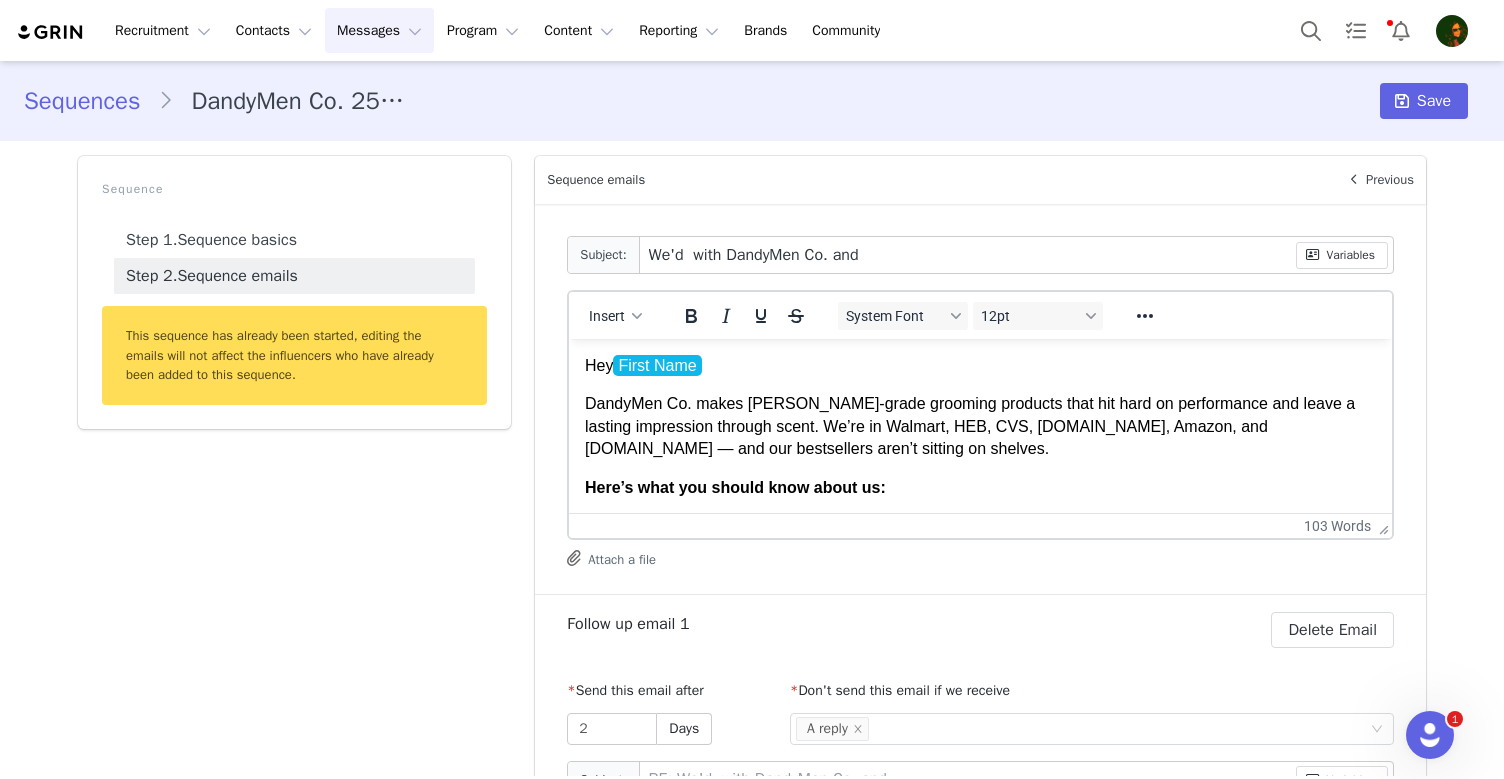 type on "We'd with DandyMen Co. and" 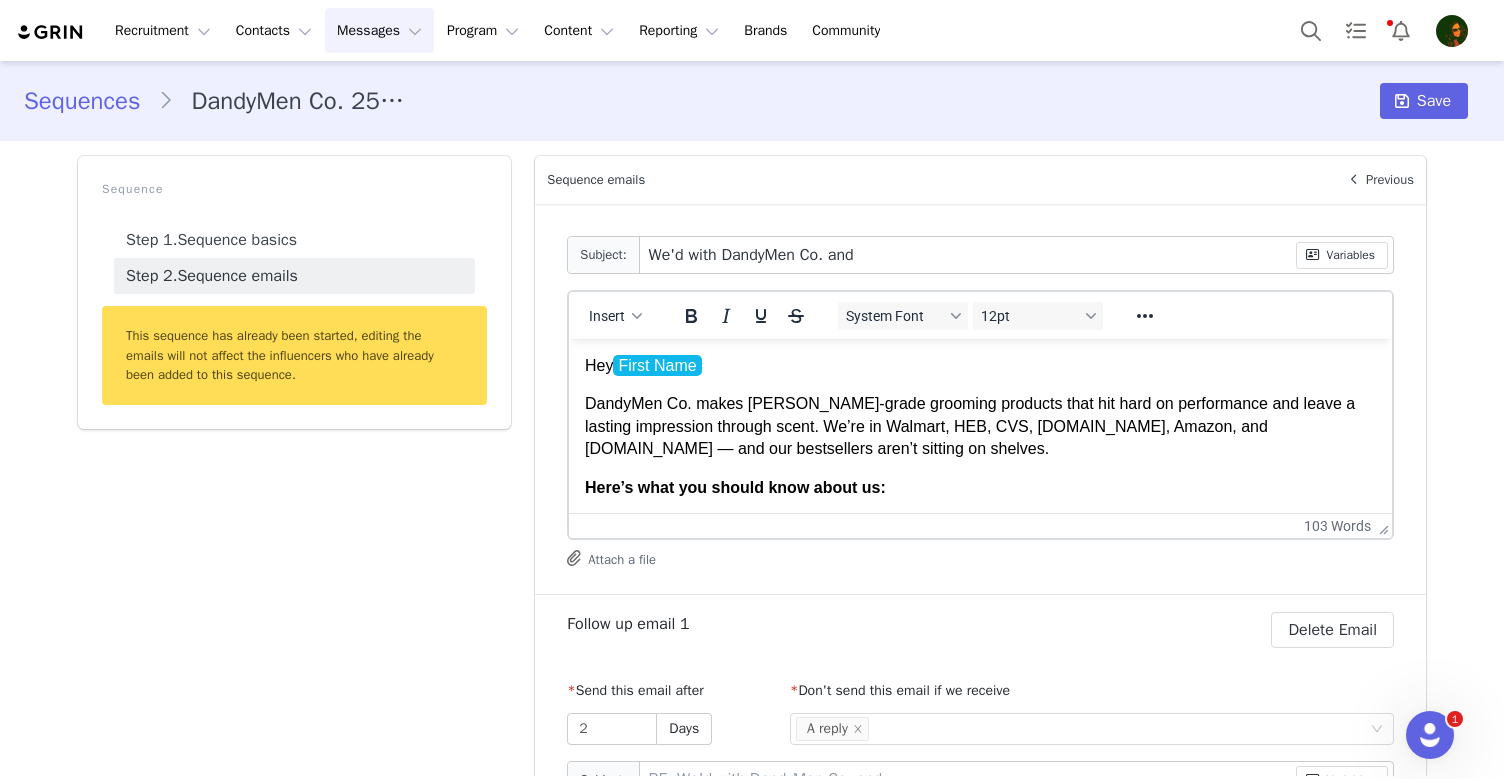 type on "We' with DandyMen Co. and" 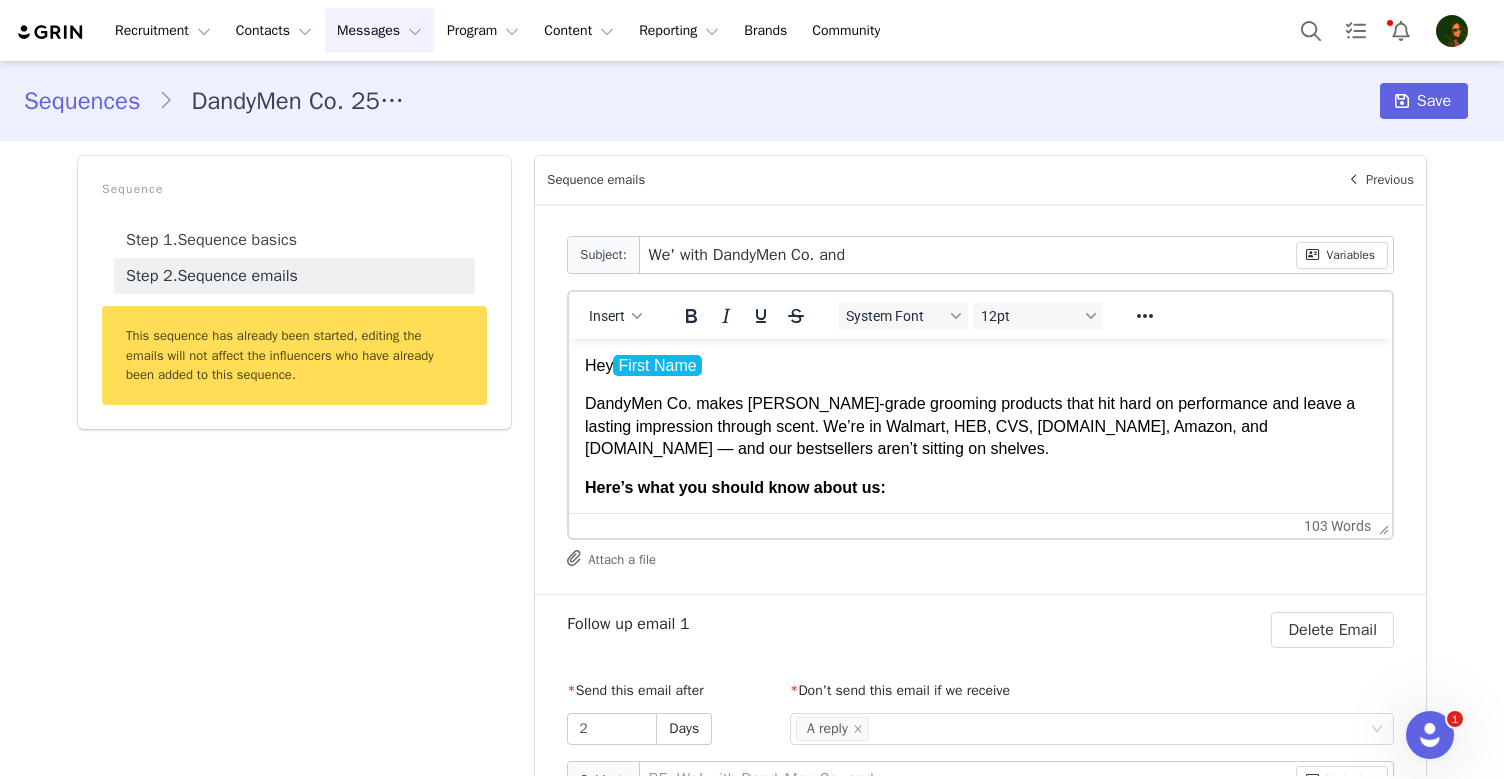 type on "We'' with DandyMen Co. and" 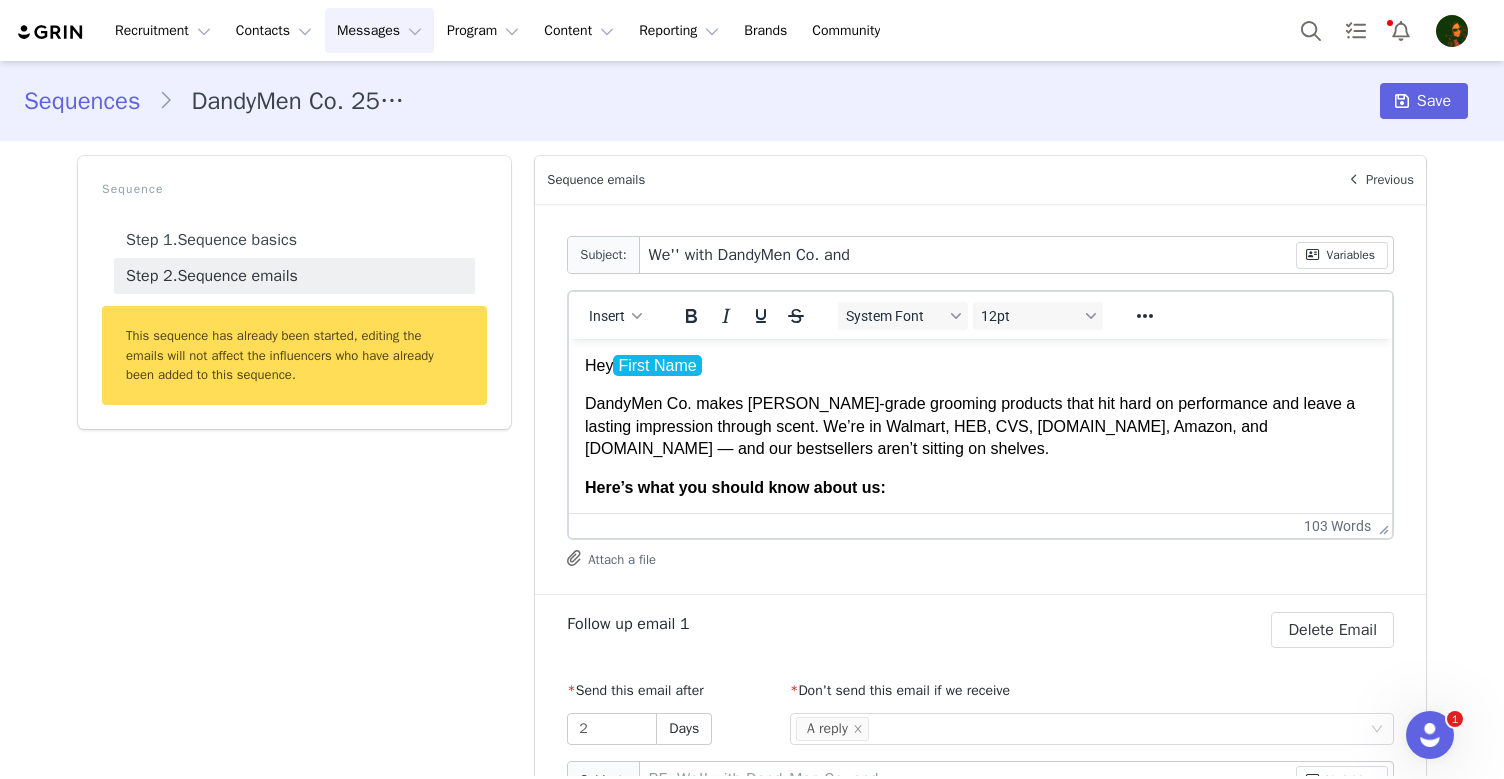 type on "We''r with DandyMen Co. and" 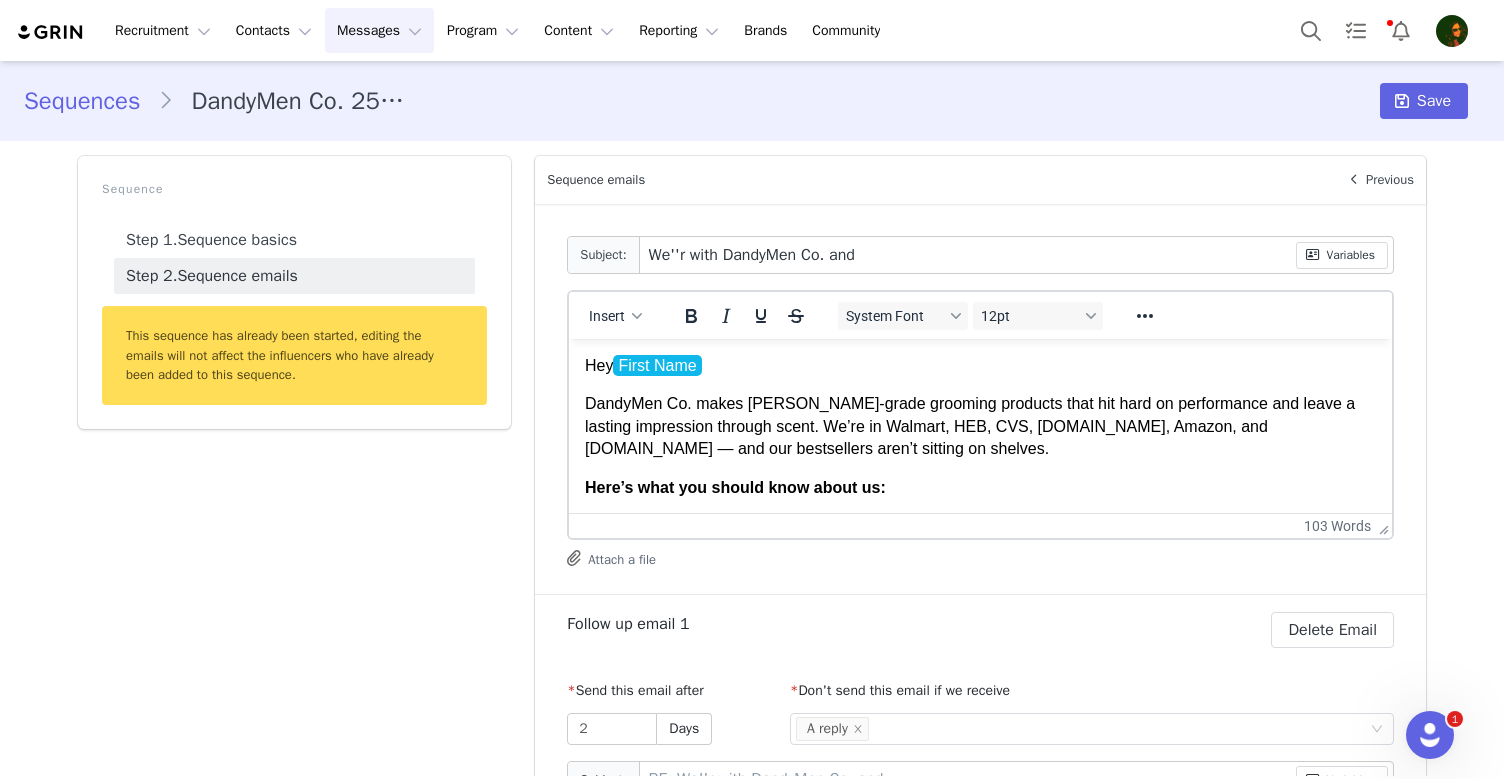 type on "We''re with DandyMen Co. and" 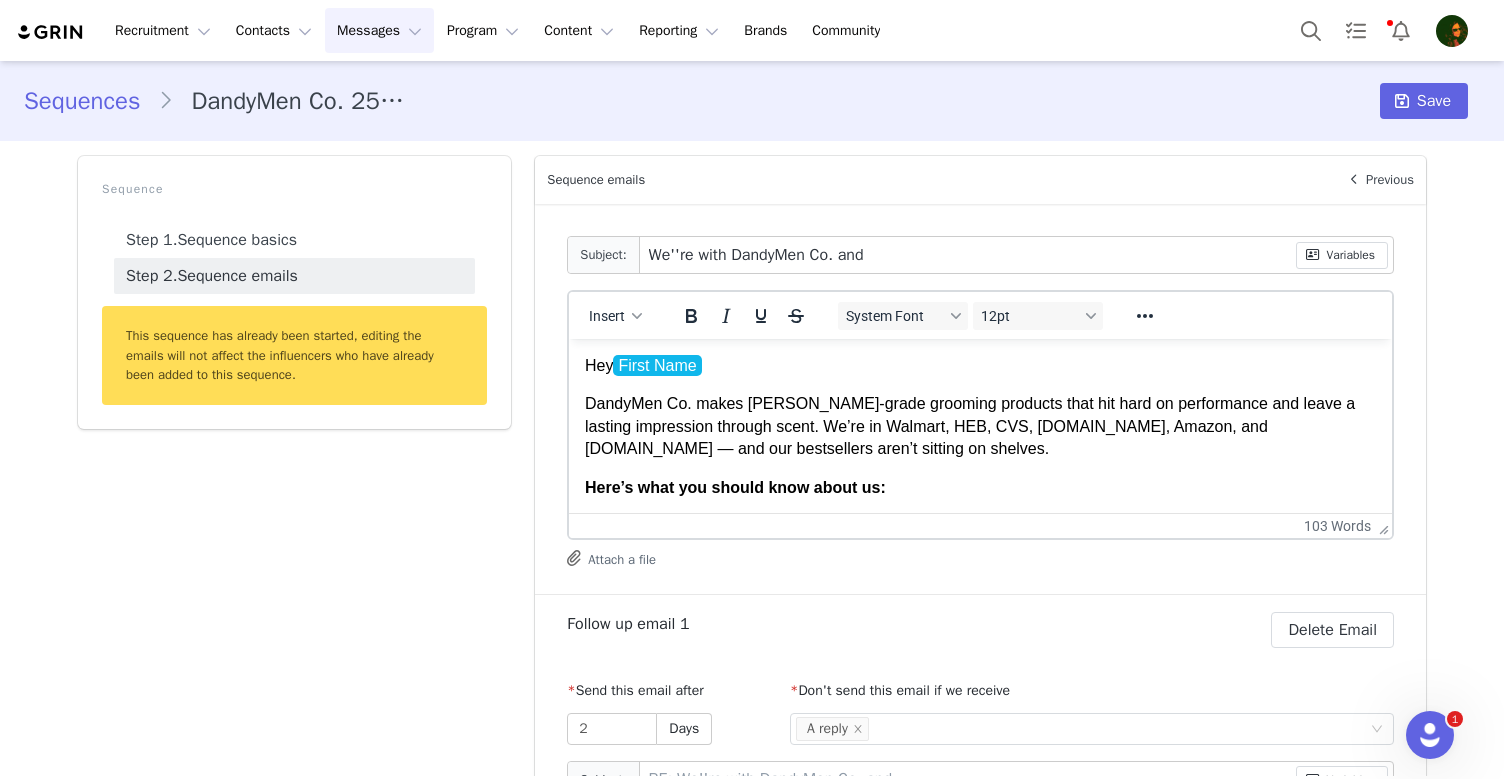 type on "We''r with DandyMen Co. and" 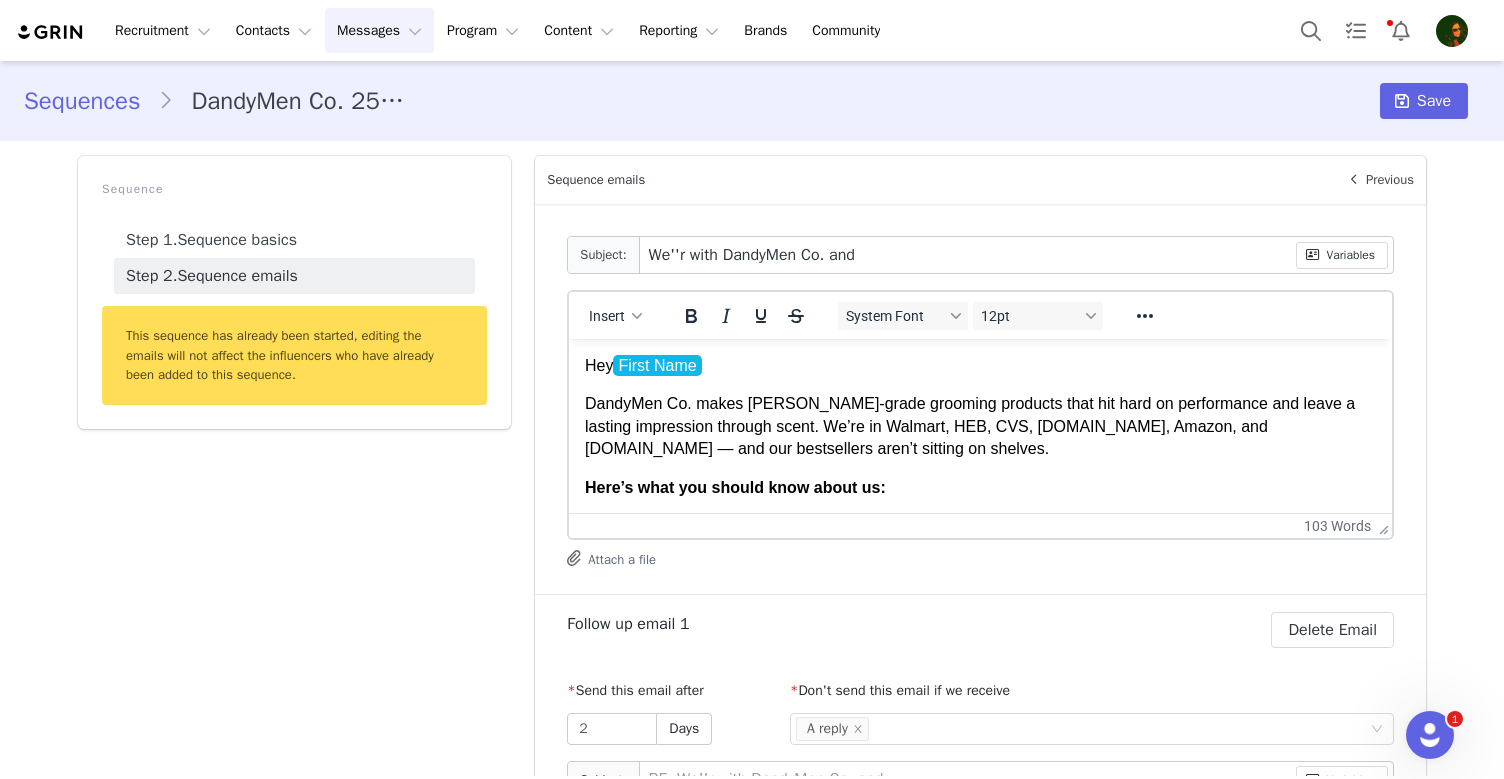 type on "We'' with DandyMen Co. and" 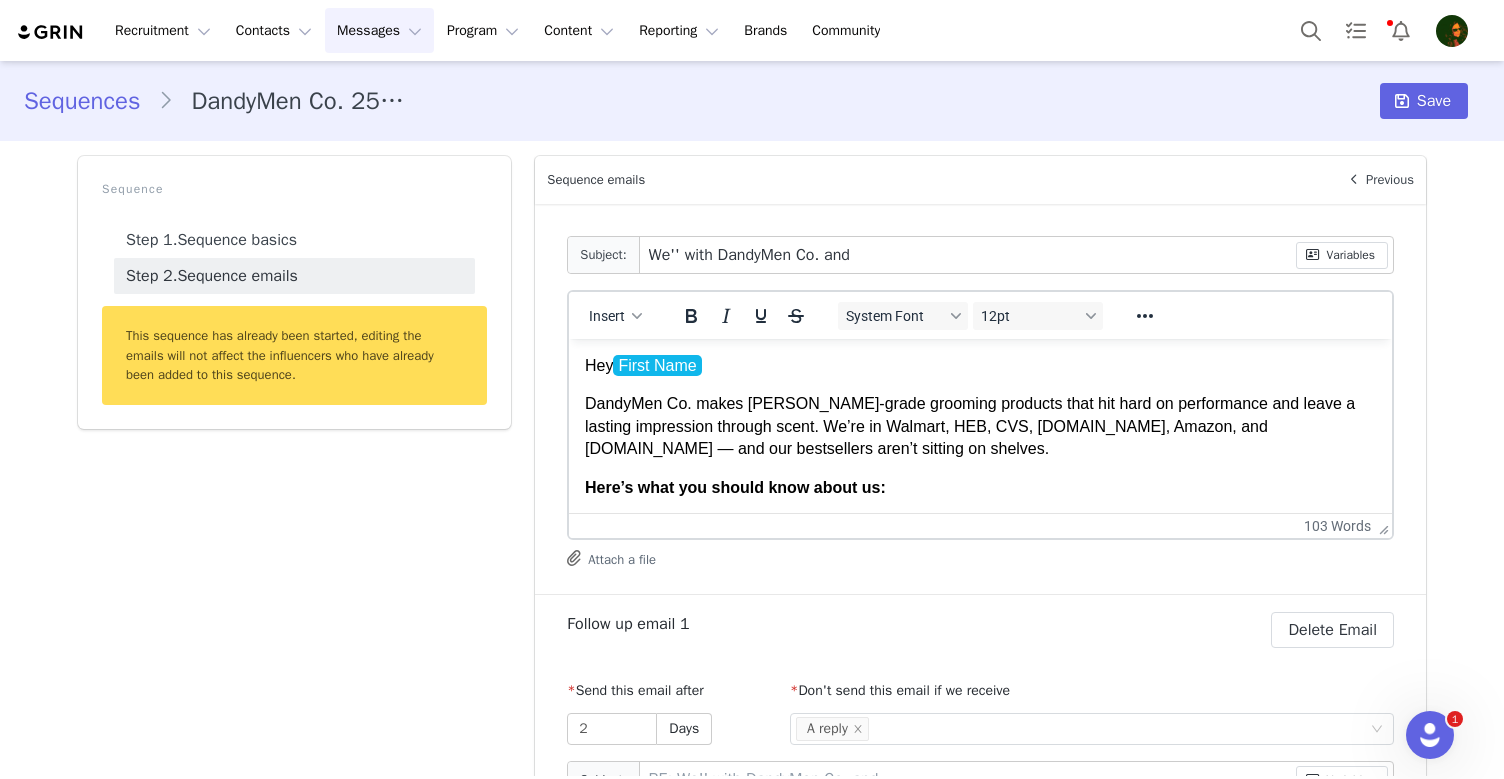 type on "We' with DandyMen Co. and" 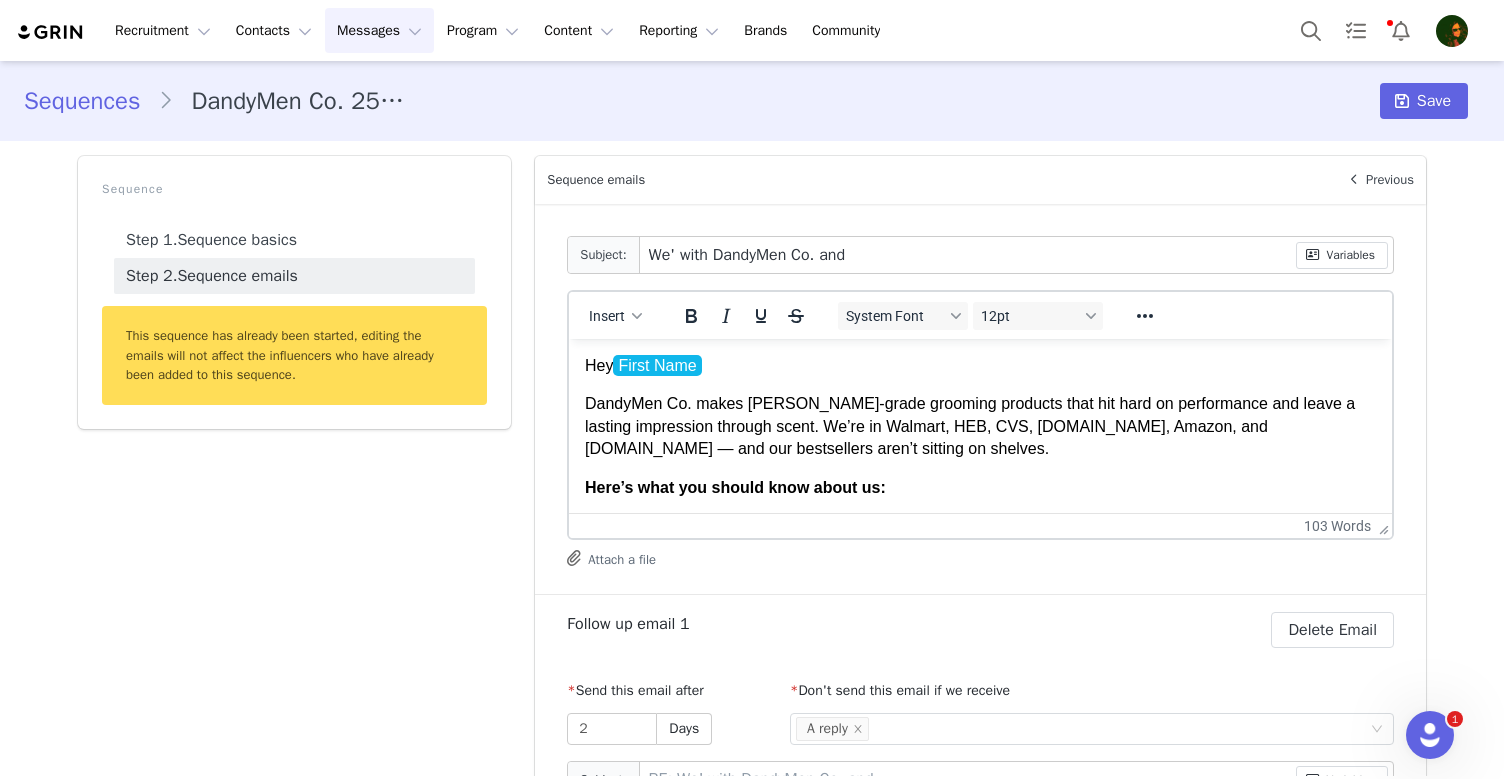 type on "We'r with DandyMen Co. and" 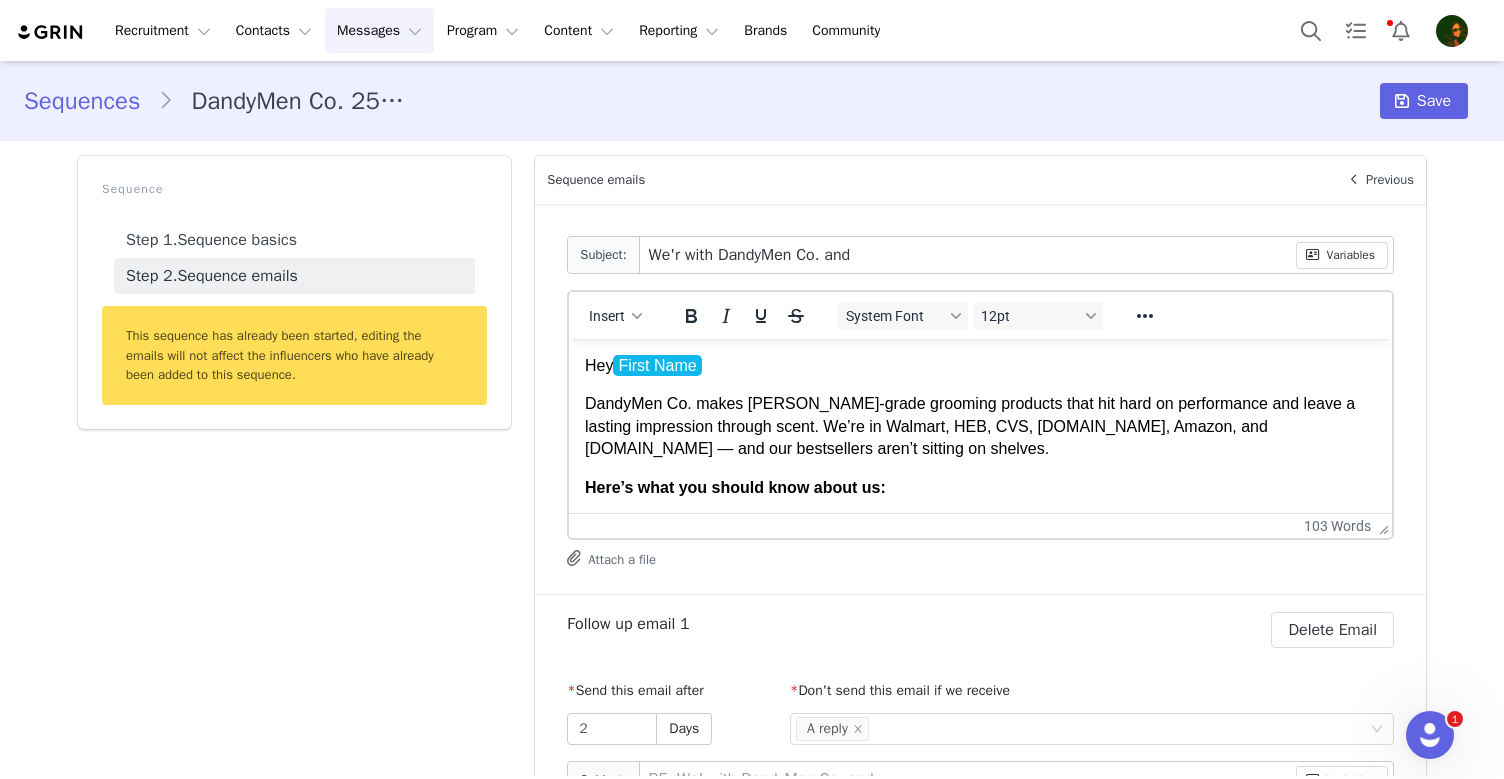 type on "RE: We'r with DandyMen Co. and" 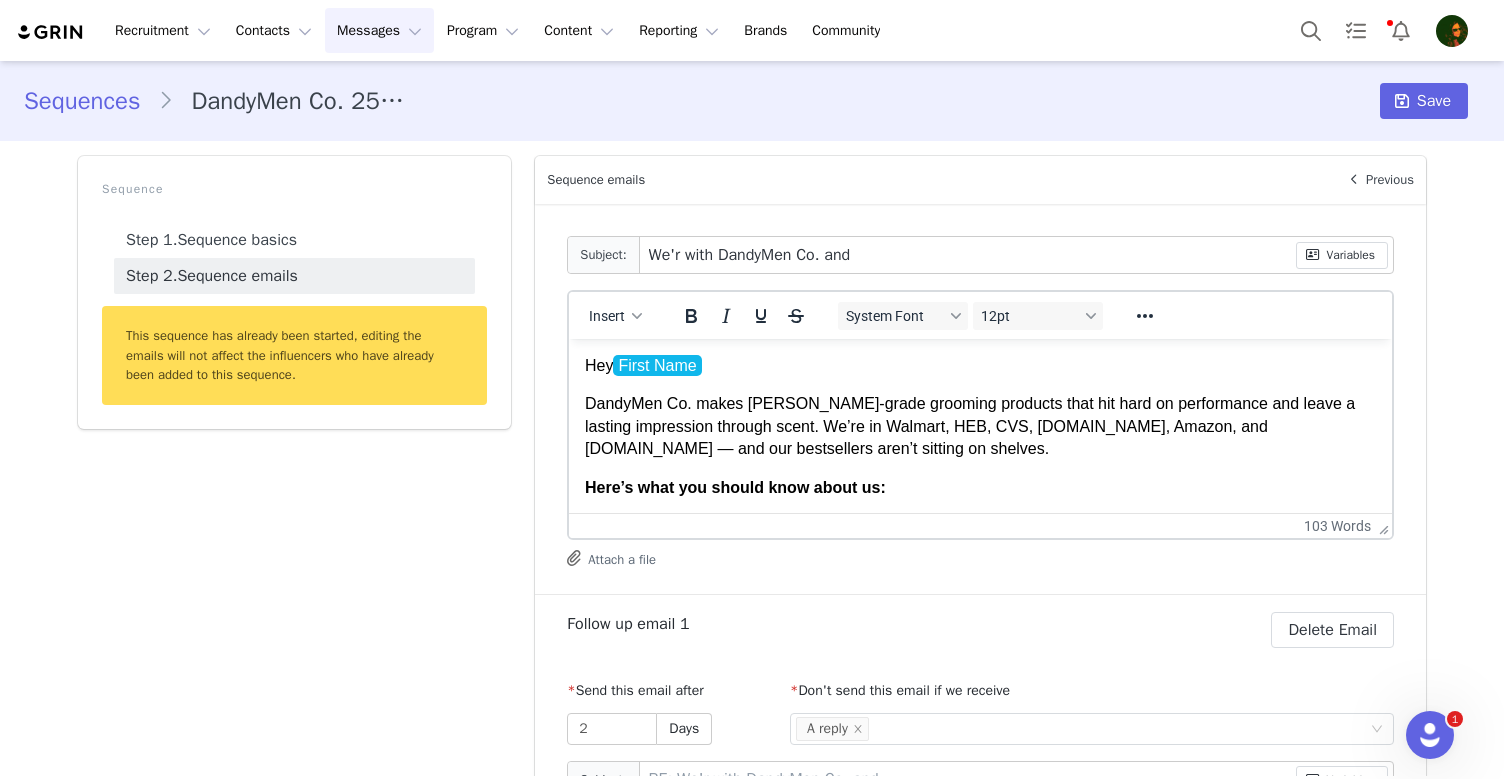 type on "We're with DandyMen Co. and" 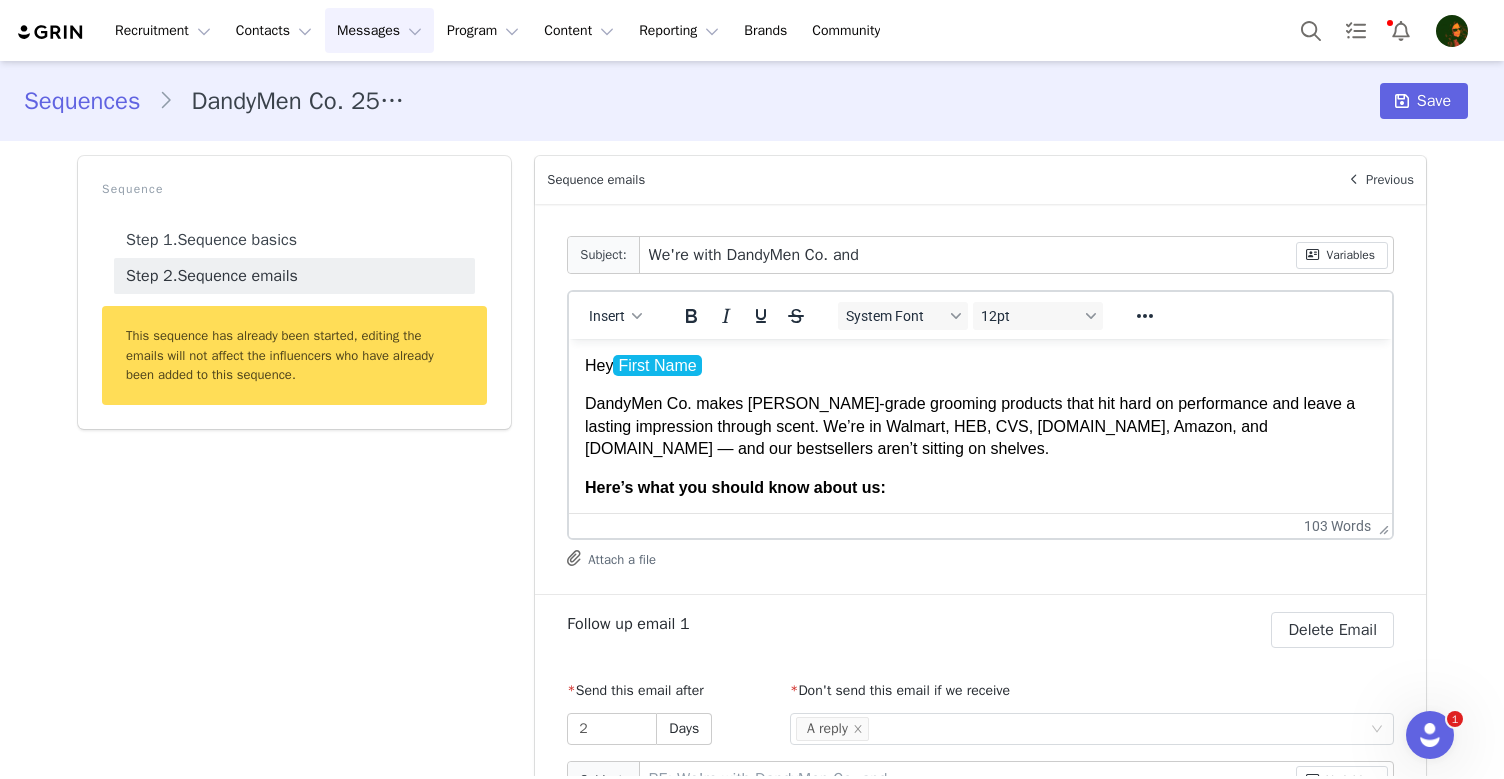 type on "We're wit DandyMen Co. and" 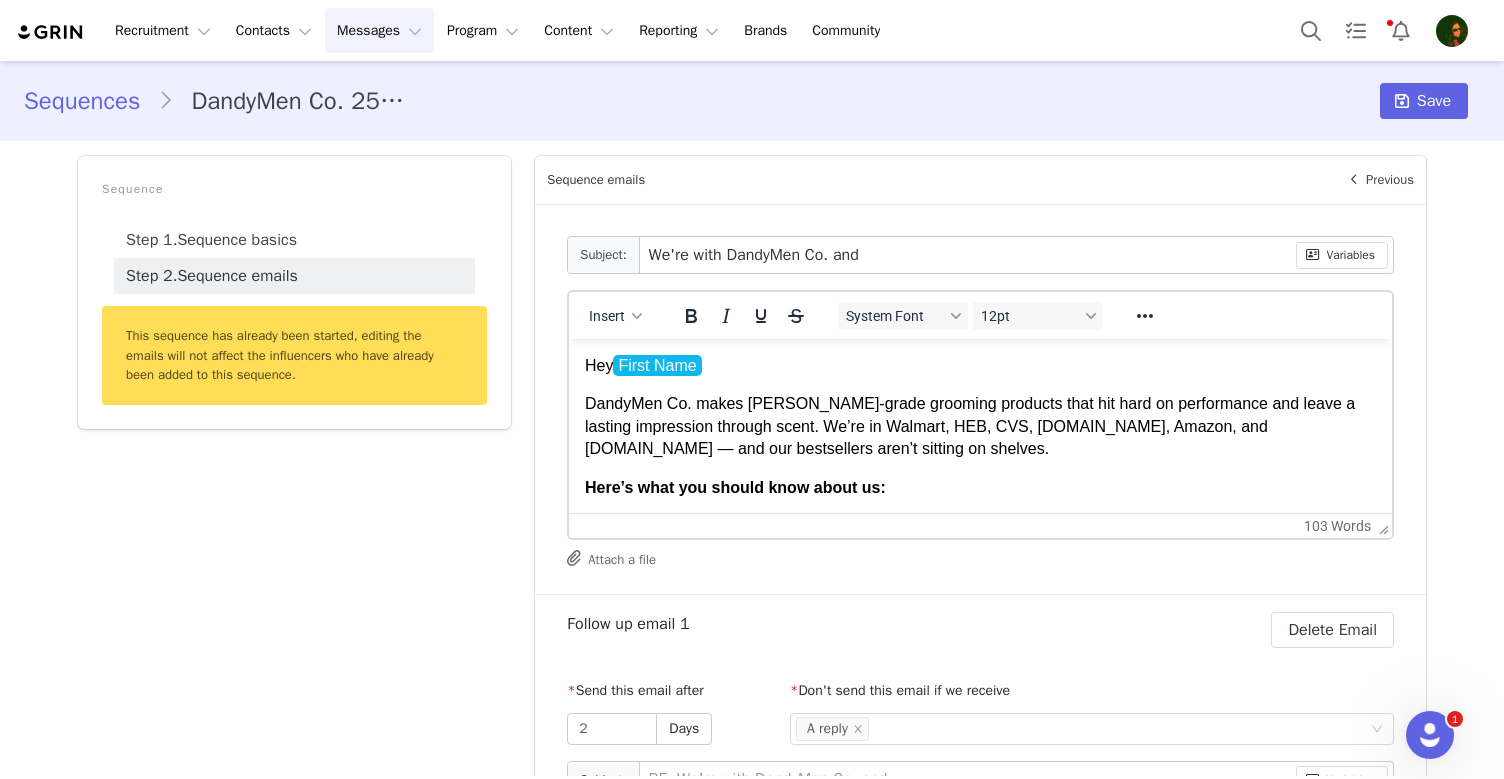 type on "RE: We're wit DandyMen Co. and" 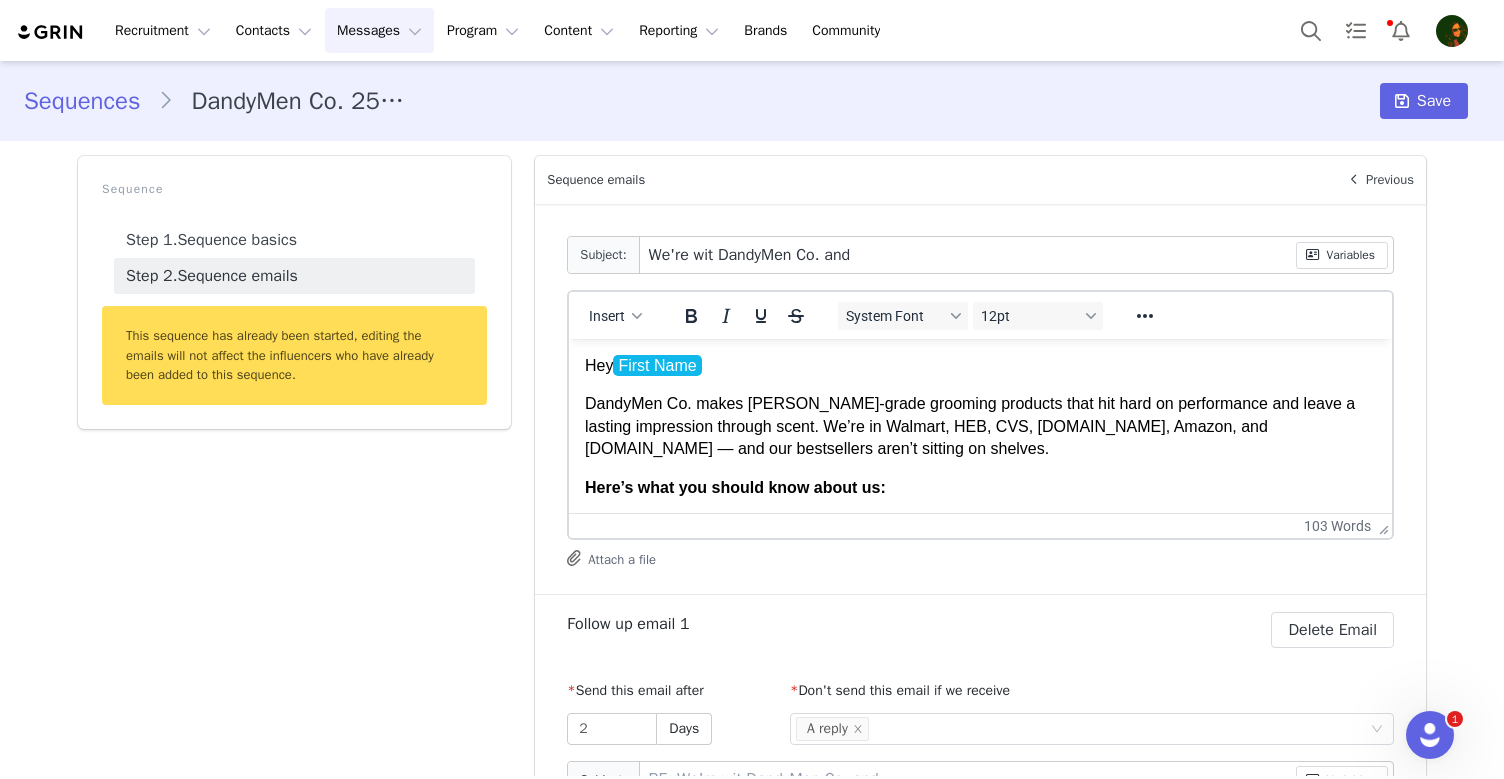 type on "We're wi DandyMen Co. and" 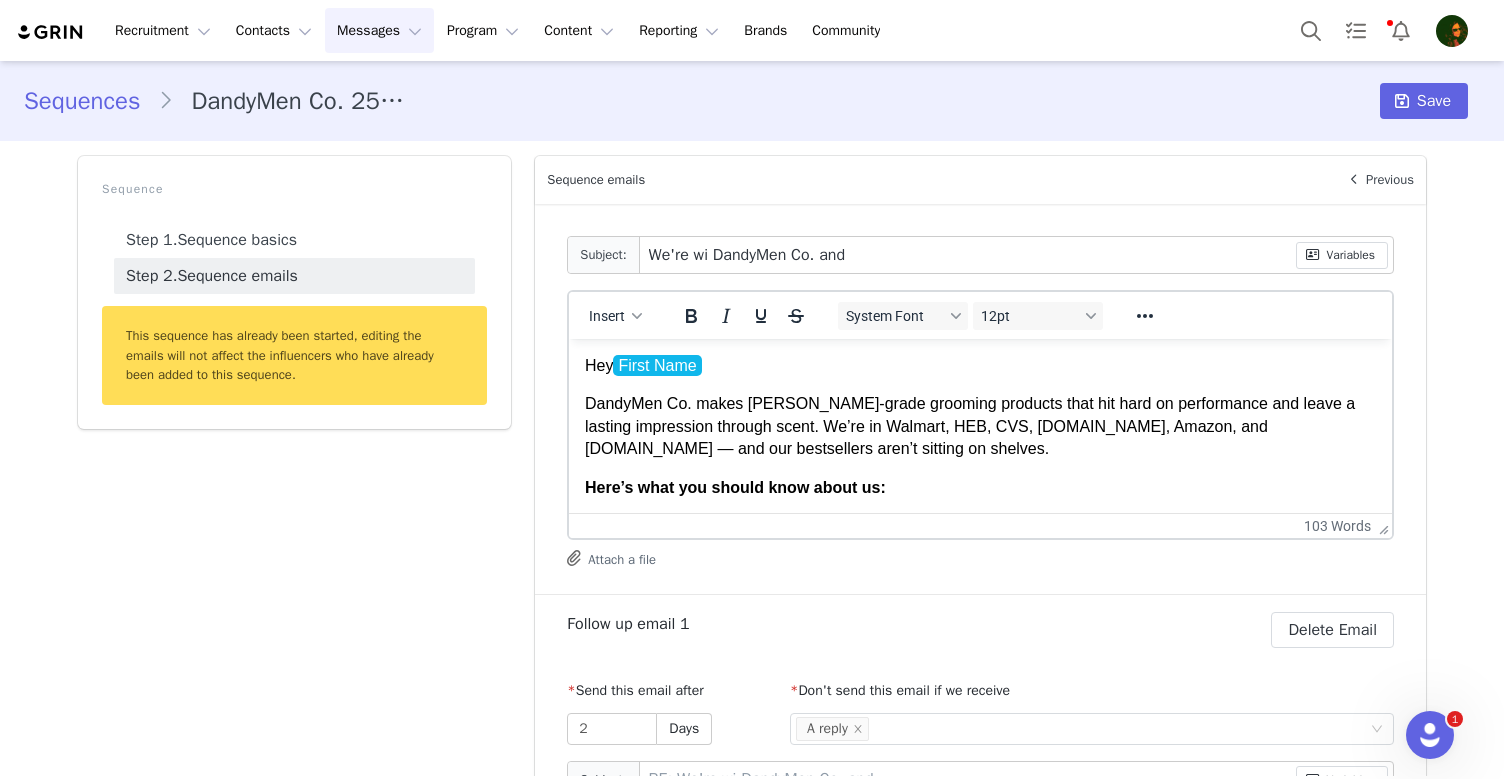 type on "We're w DandyMen Co. and" 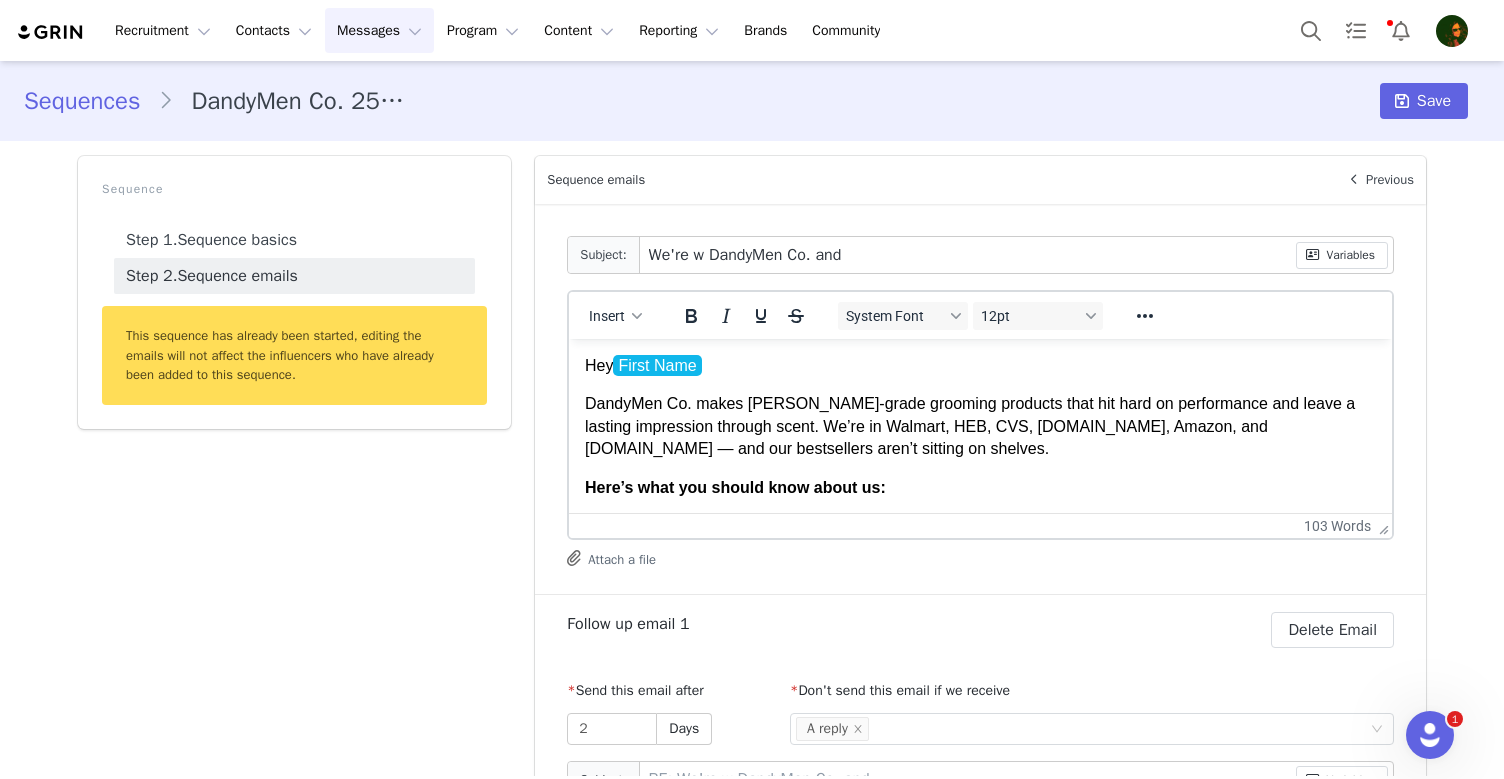 type on "We're  DandyMen Co. and" 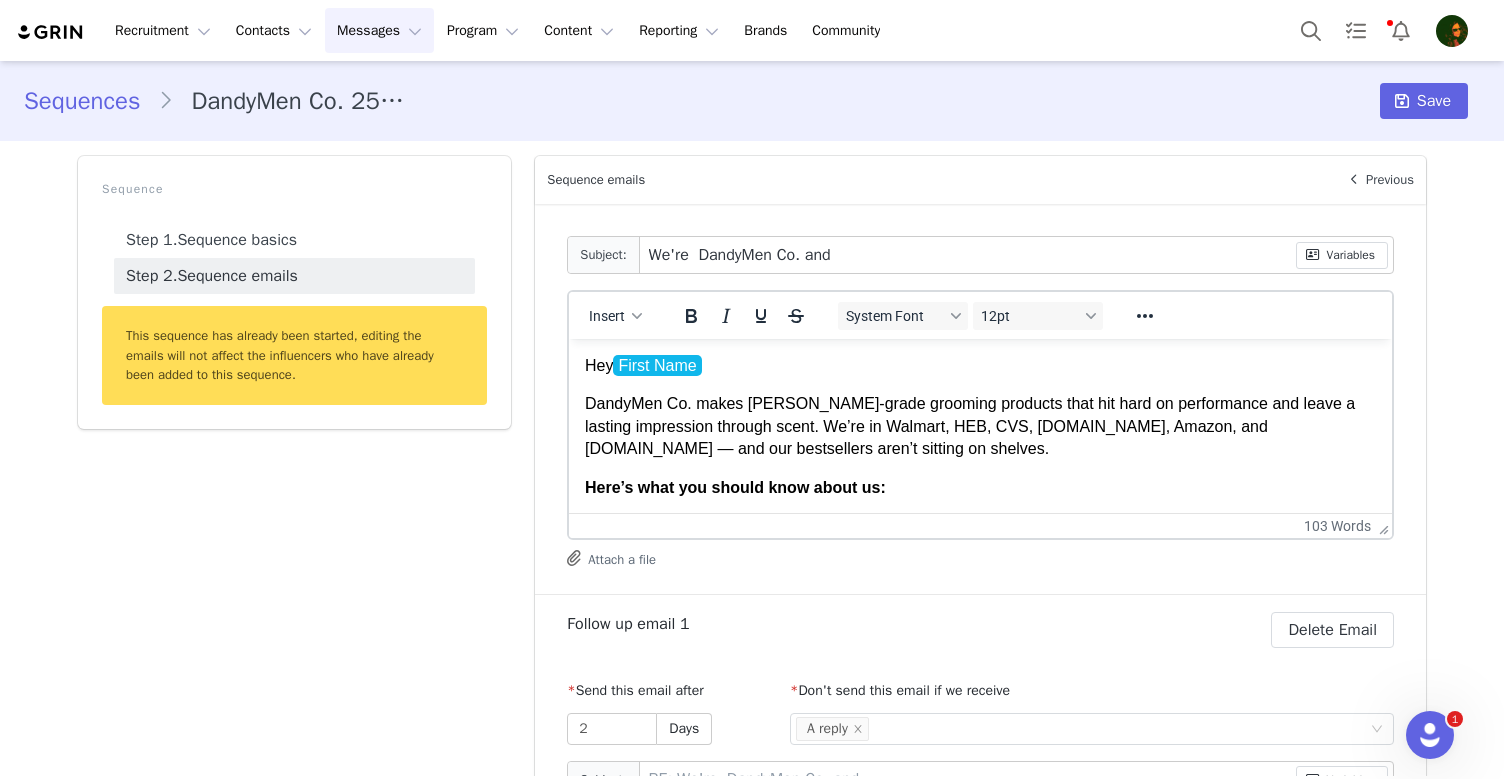 type on "We're DandyMen Co. and" 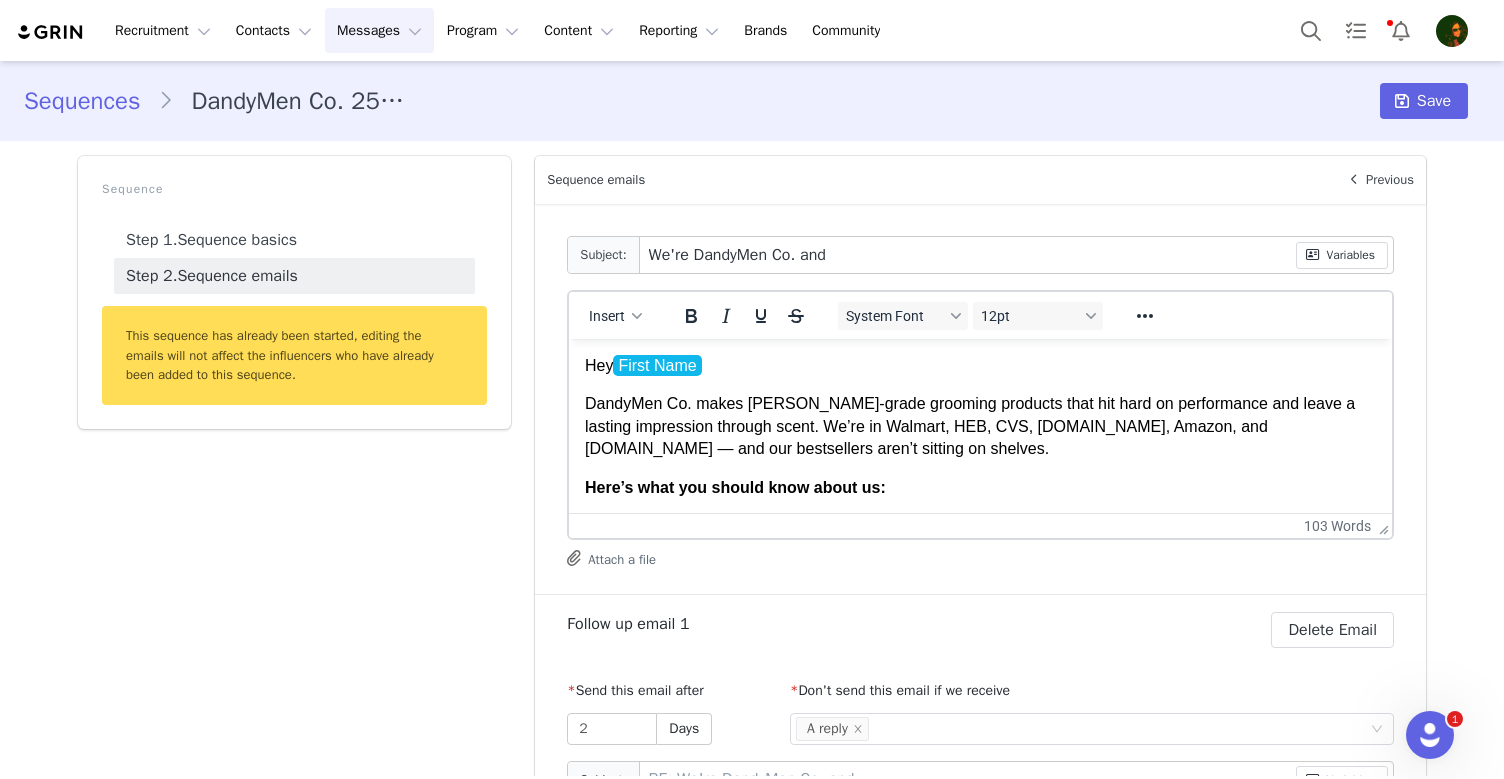 click on "We're DandyMen Co. and" at bounding box center (968, 255) 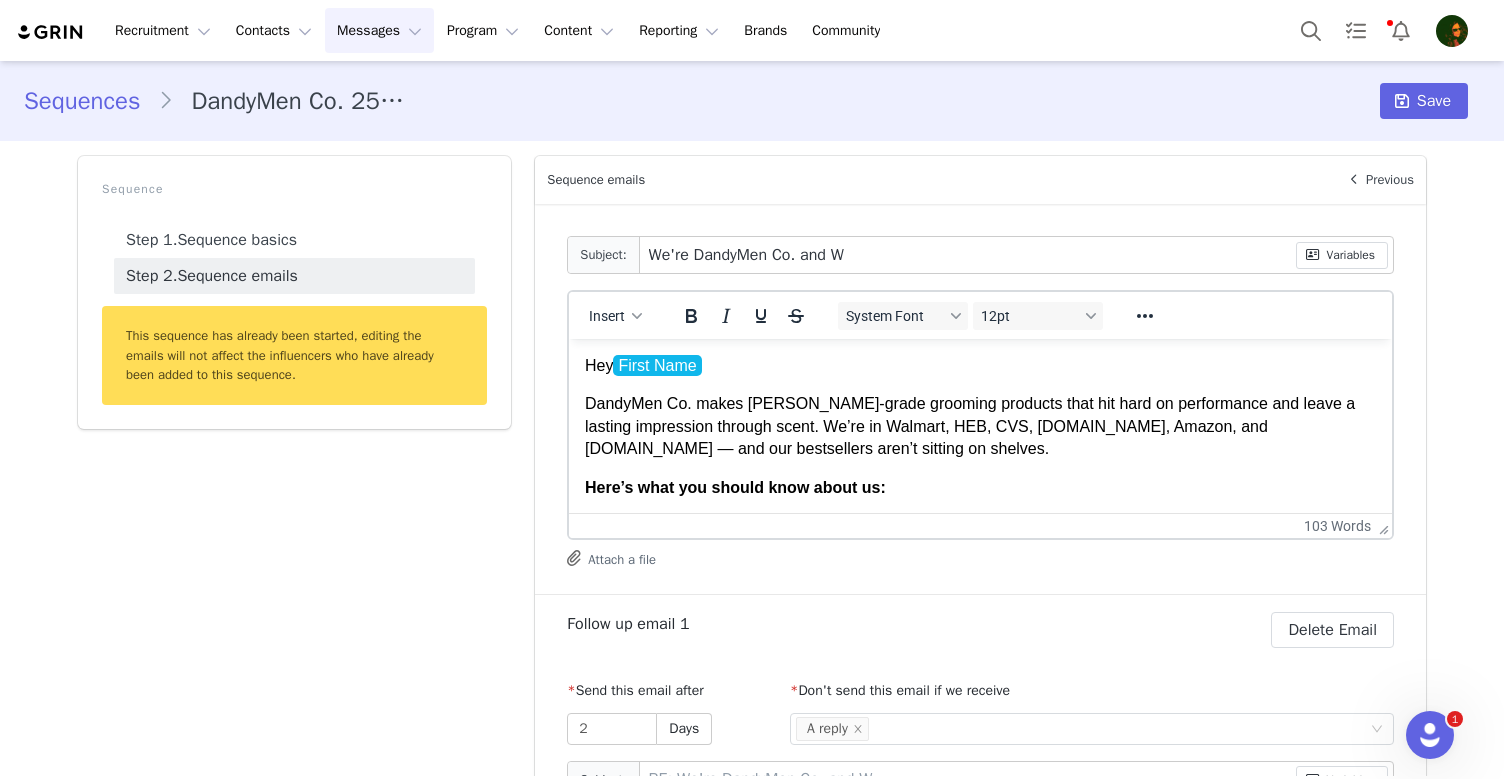 type on "We're DandyMen Co. and We" 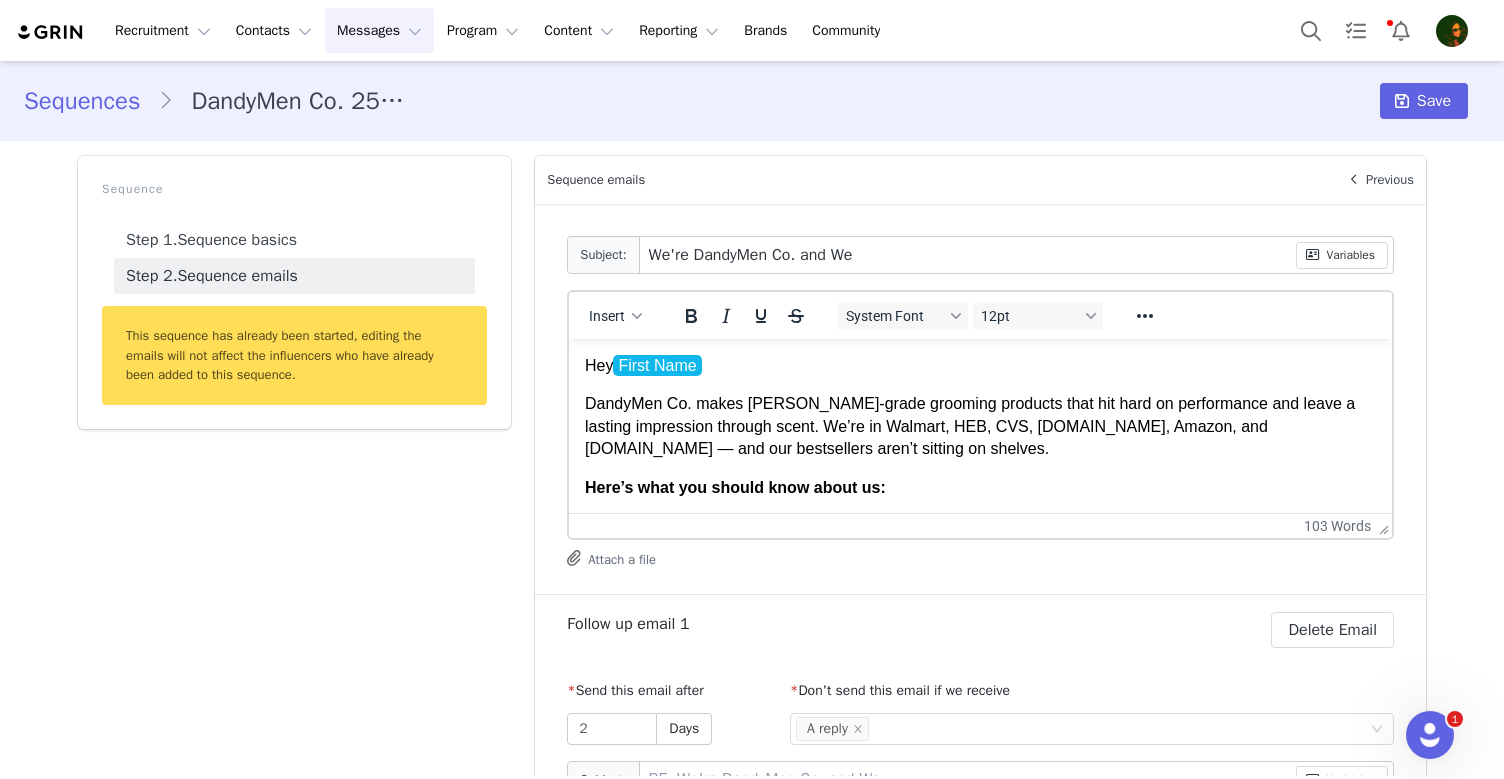 type on "We're DandyMen Co. and We" 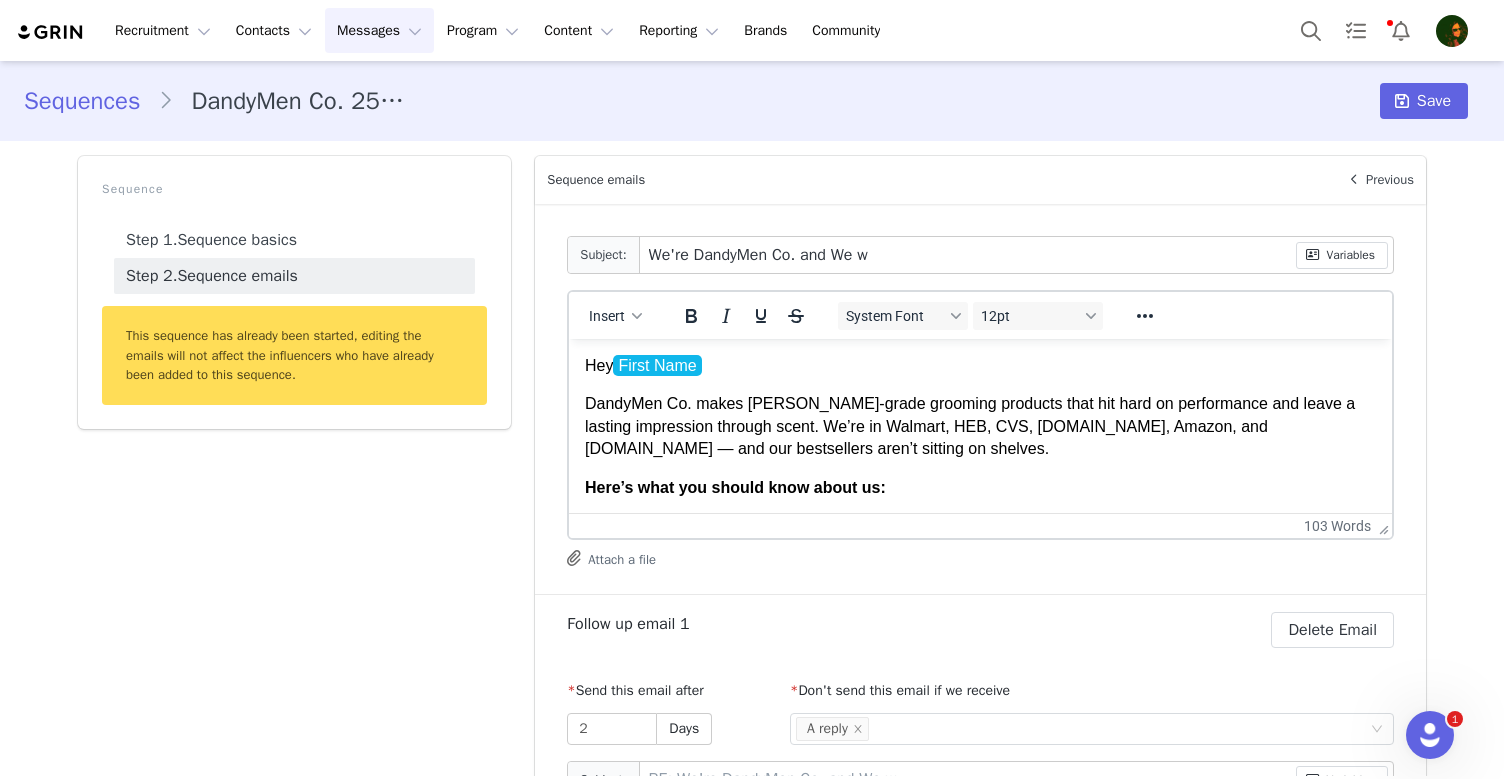 type on "We're DandyMen Co. and We wa" 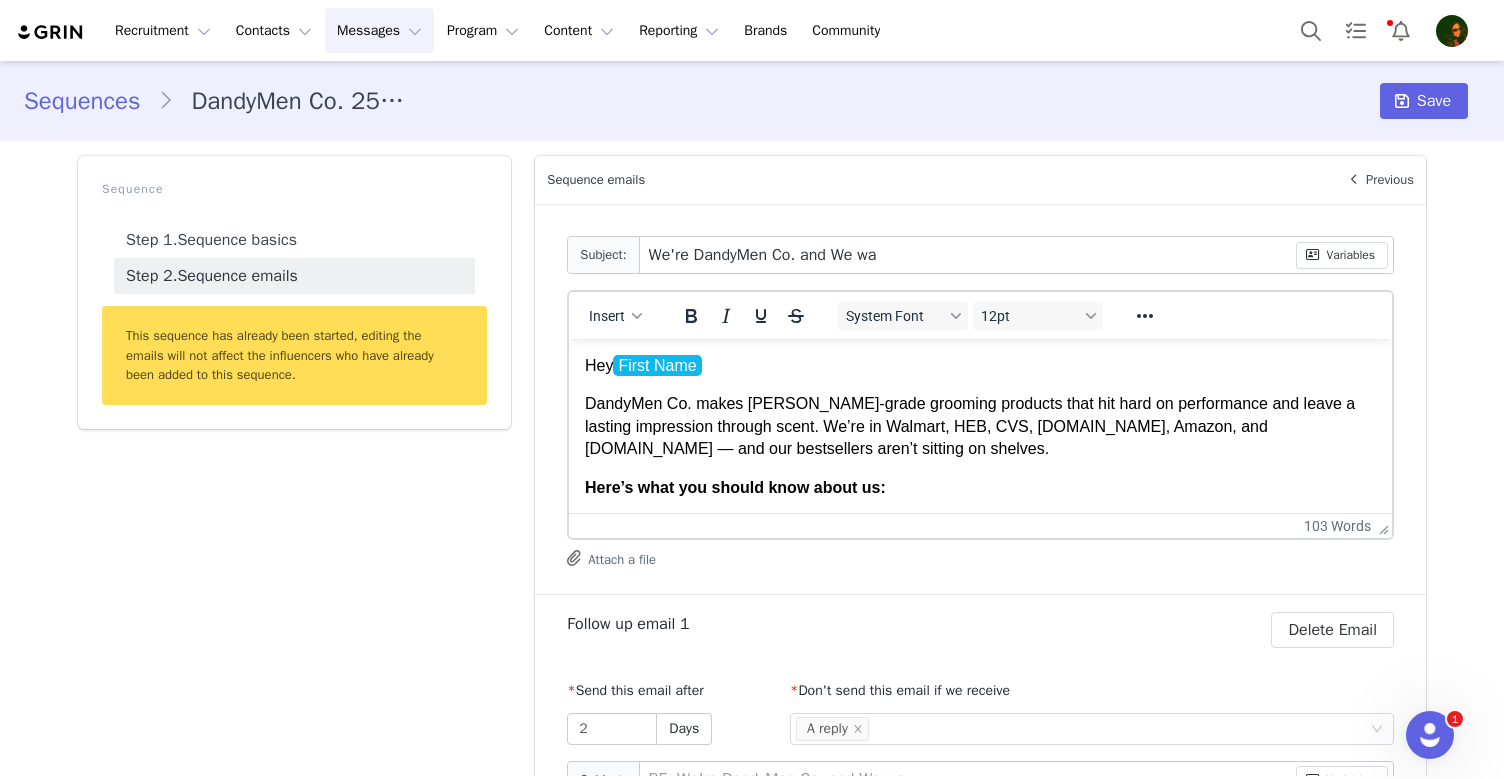 type on "We're DandyMen Co. and We w" 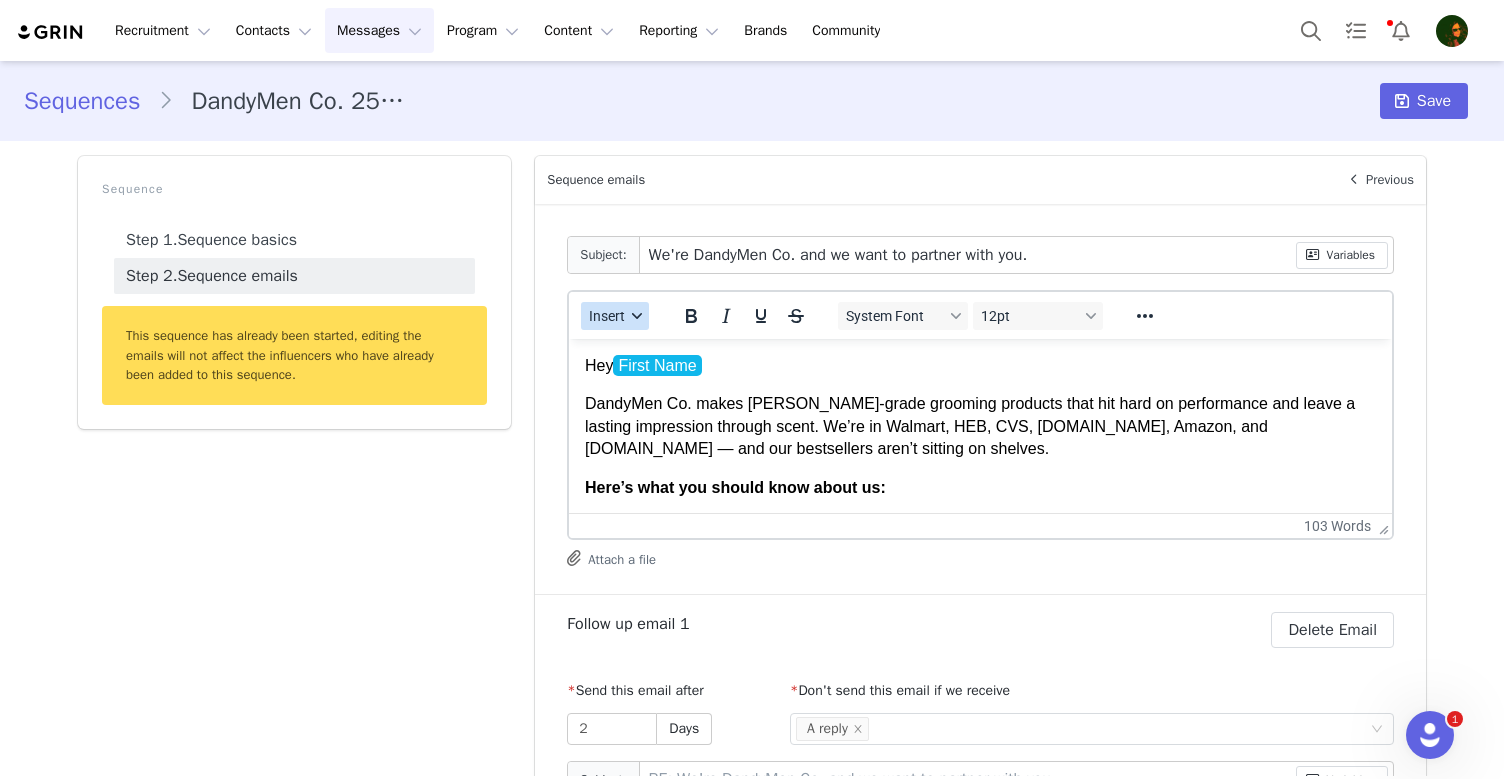 click 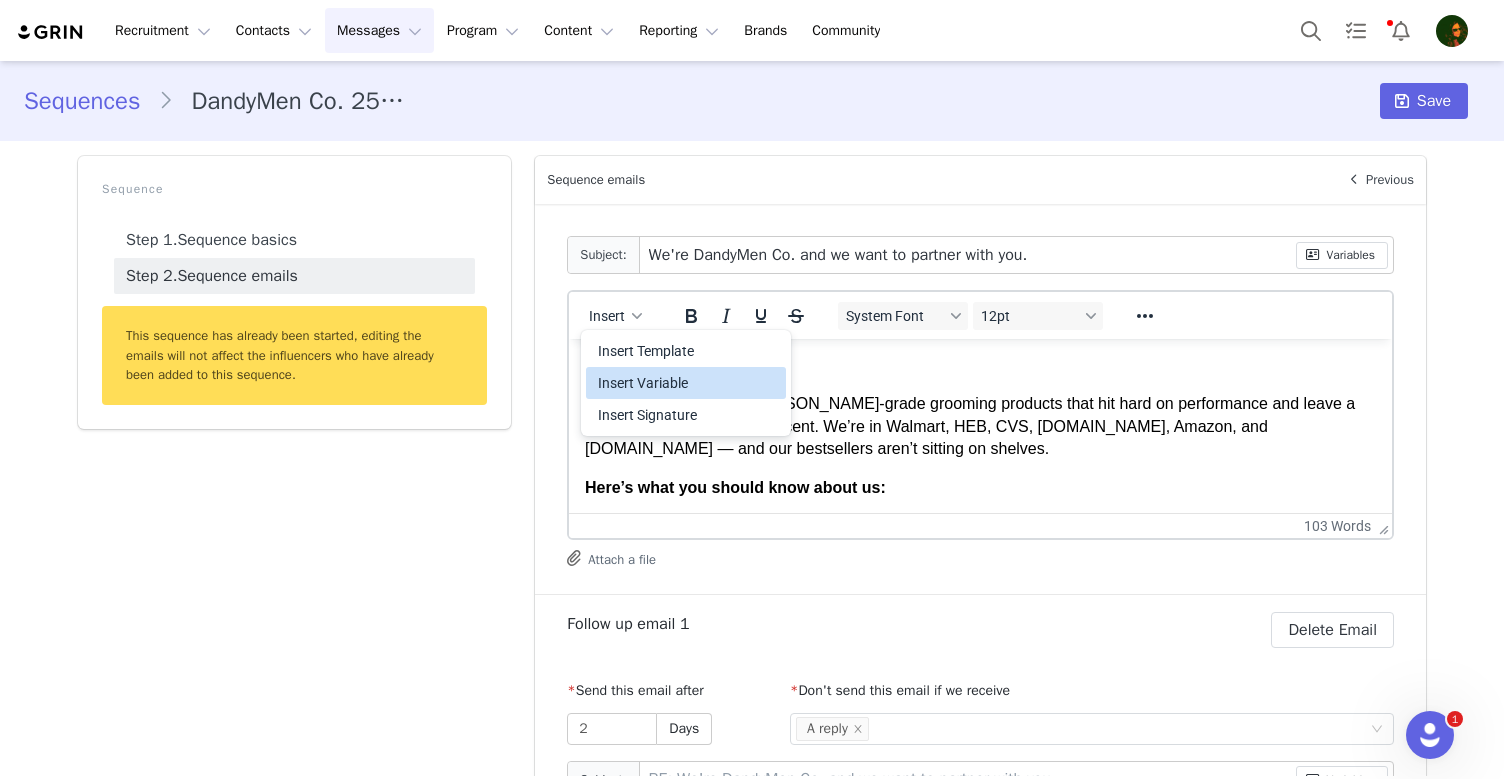 click on "Insert Variable" at bounding box center [688, 383] 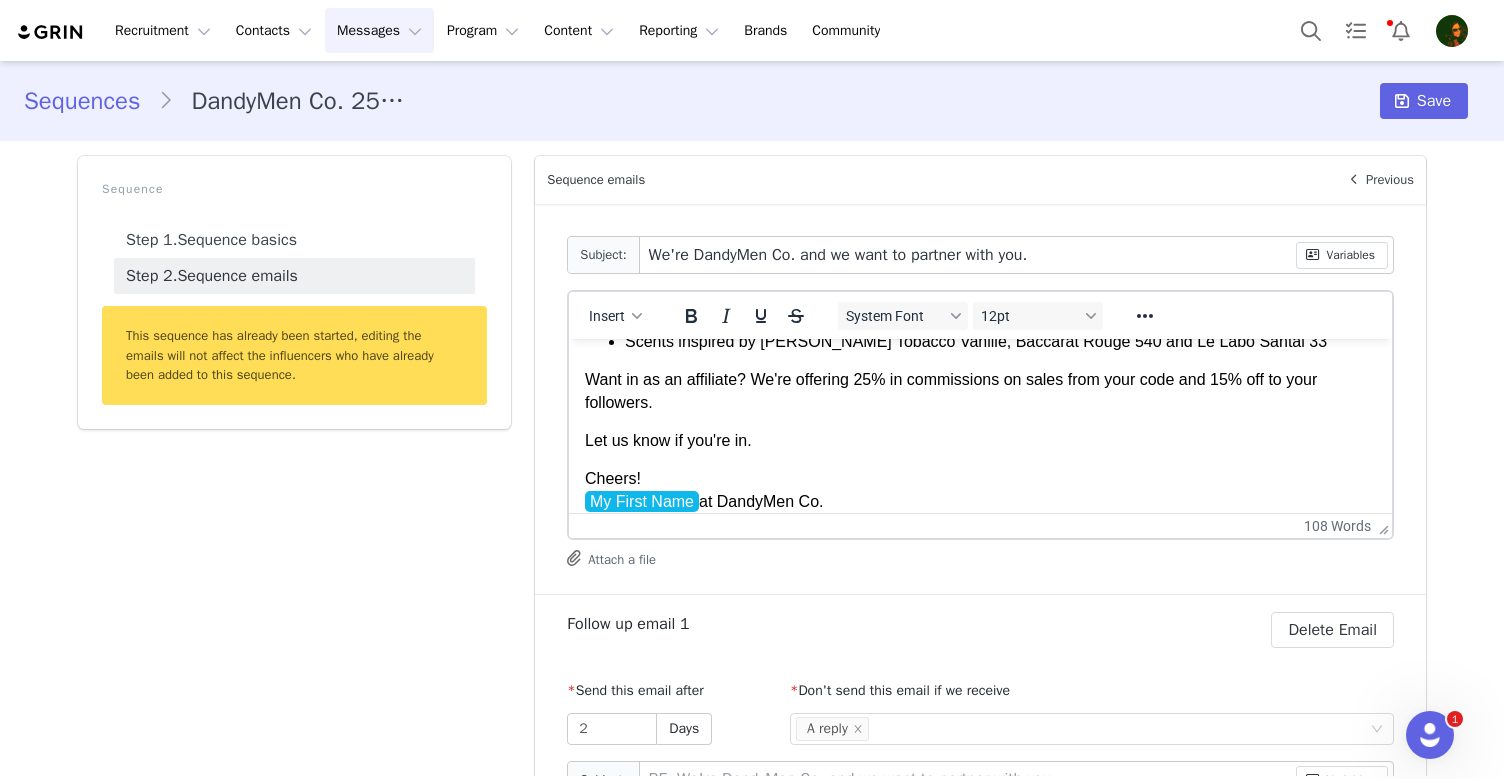 scroll, scrollTop: 16, scrollLeft: 0, axis: vertical 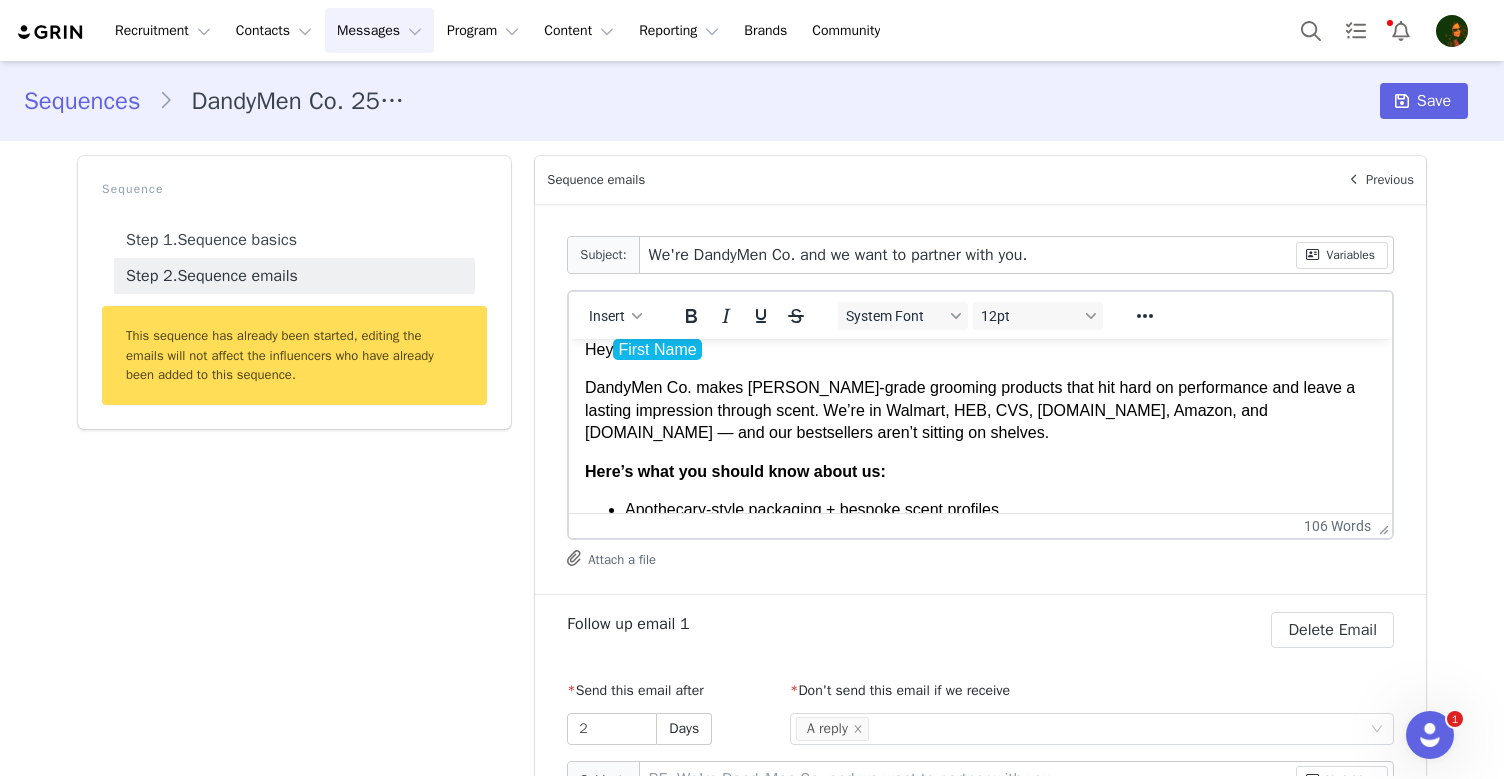 drag, startPoint x: 708, startPoint y: 350, endPoint x: 618, endPoint y: 348, distance: 90.02222 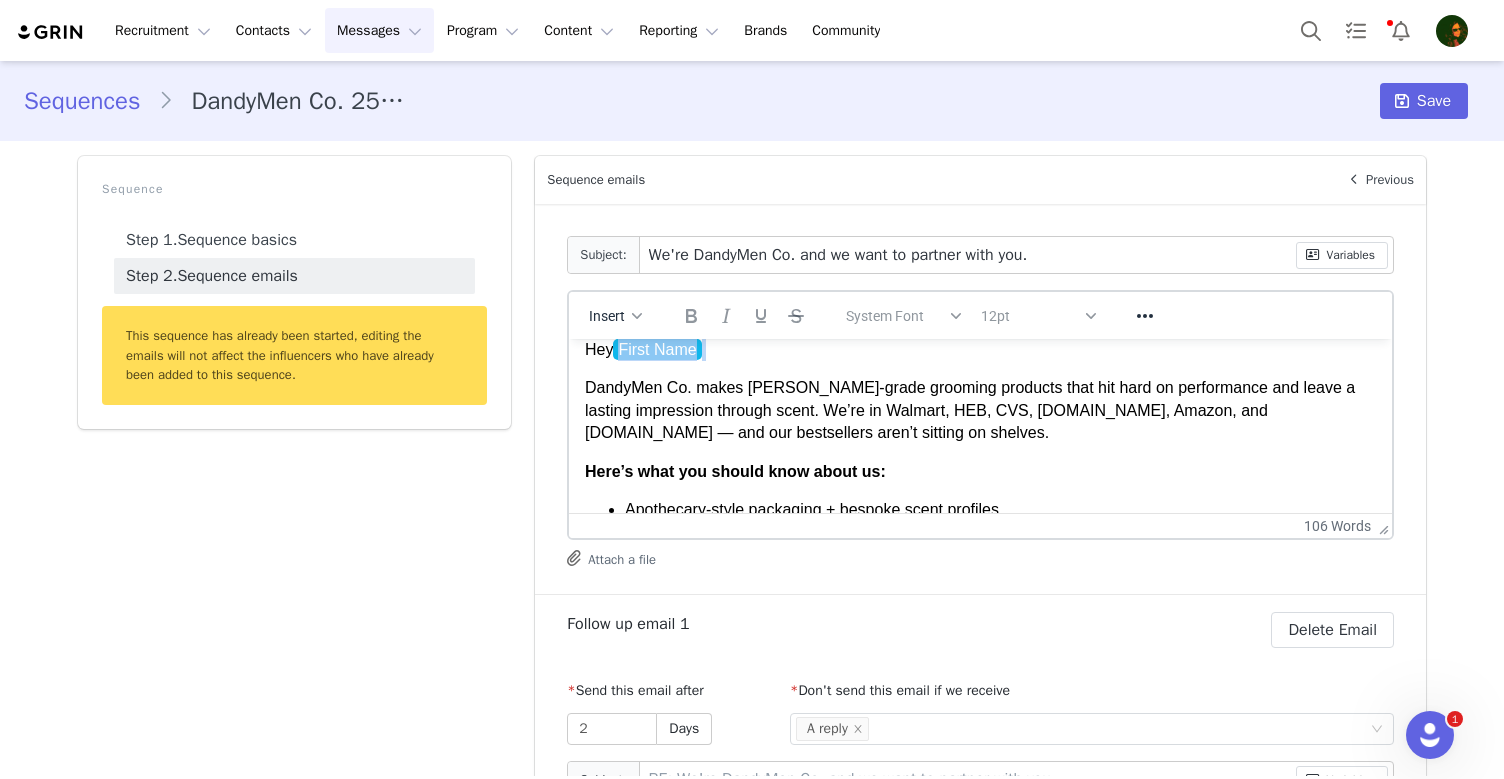 drag, startPoint x: 727, startPoint y: 354, endPoint x: 653, endPoint y: 352, distance: 74.02702 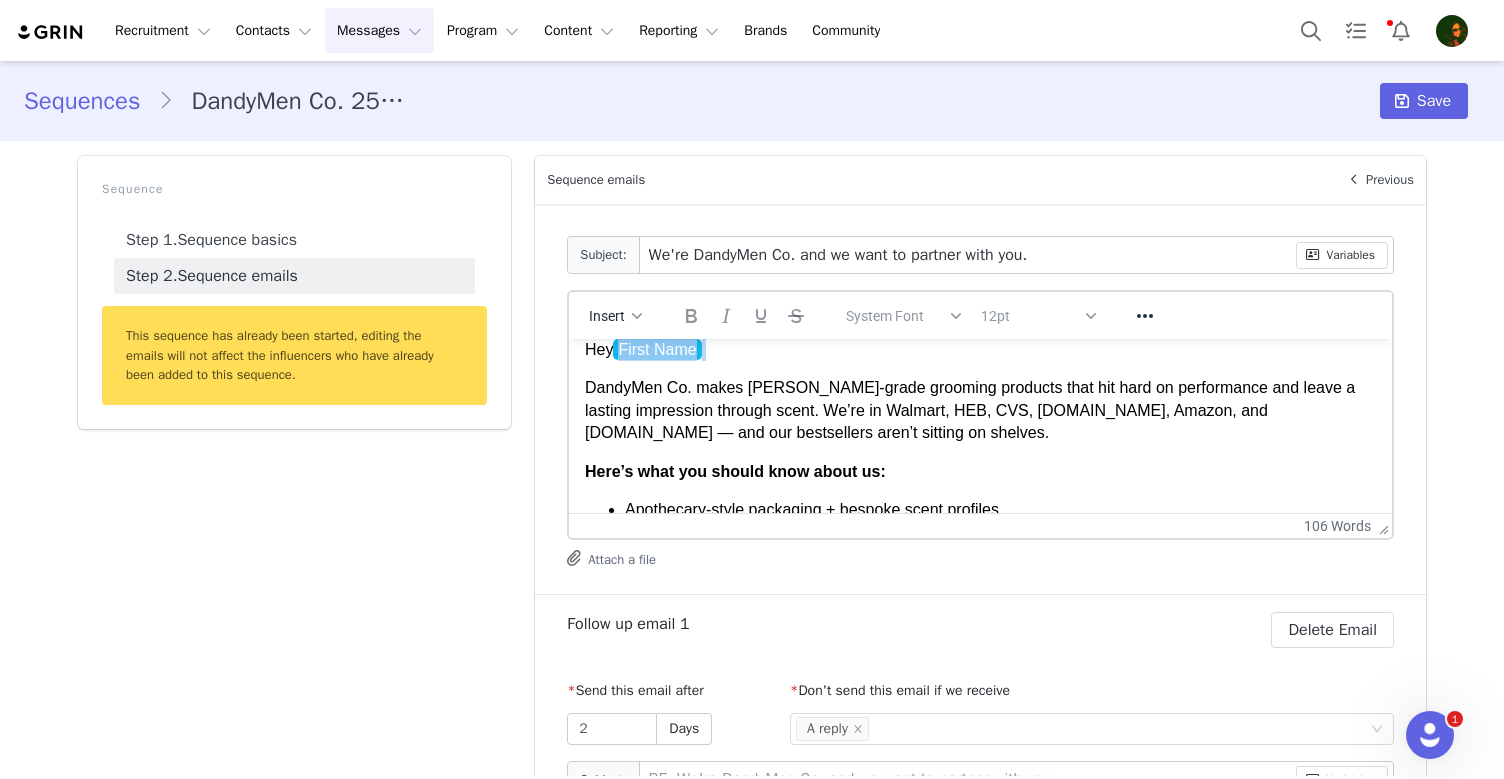 click on "Hey  First Name" at bounding box center [980, 350] 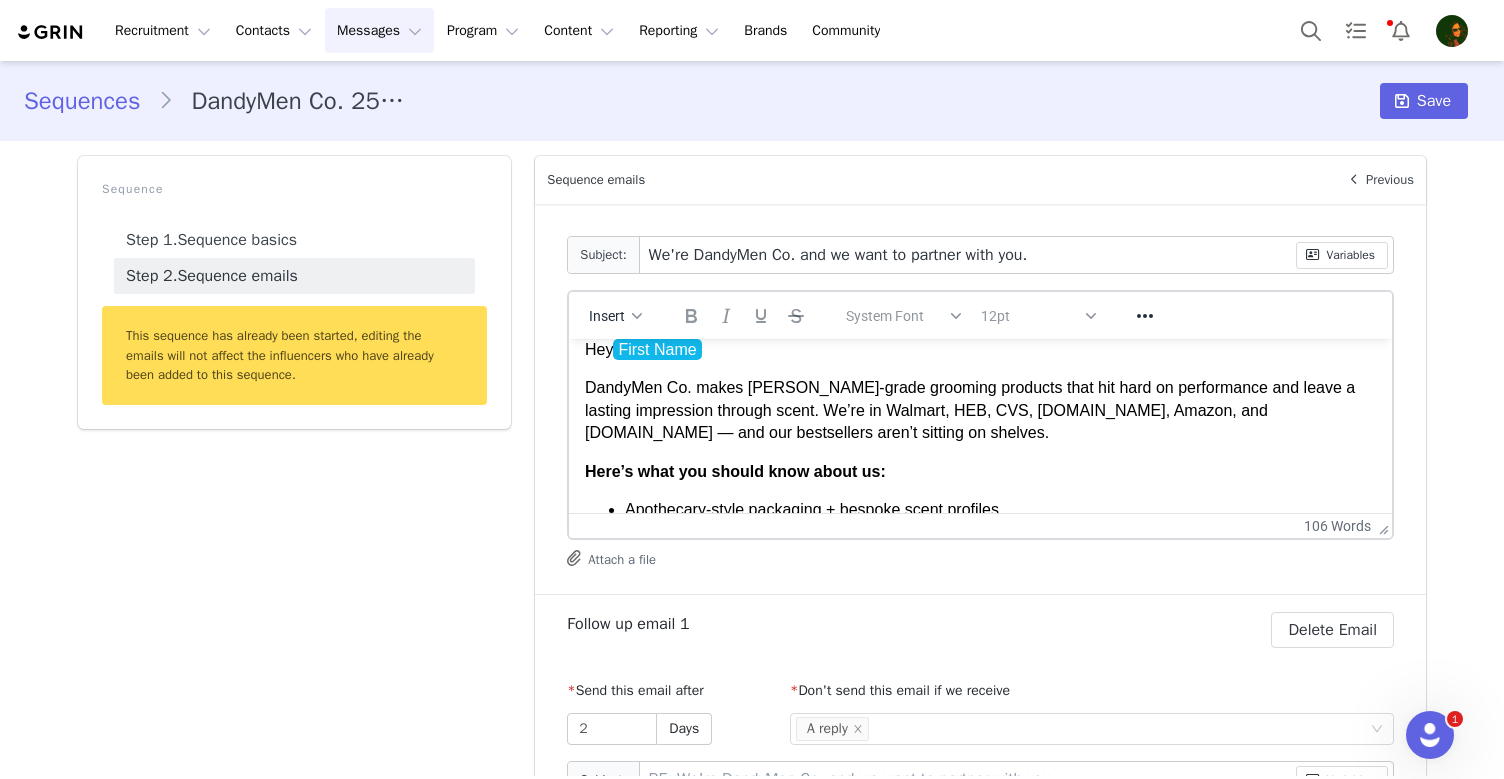 click on "Hey  First Name" at bounding box center (980, 350) 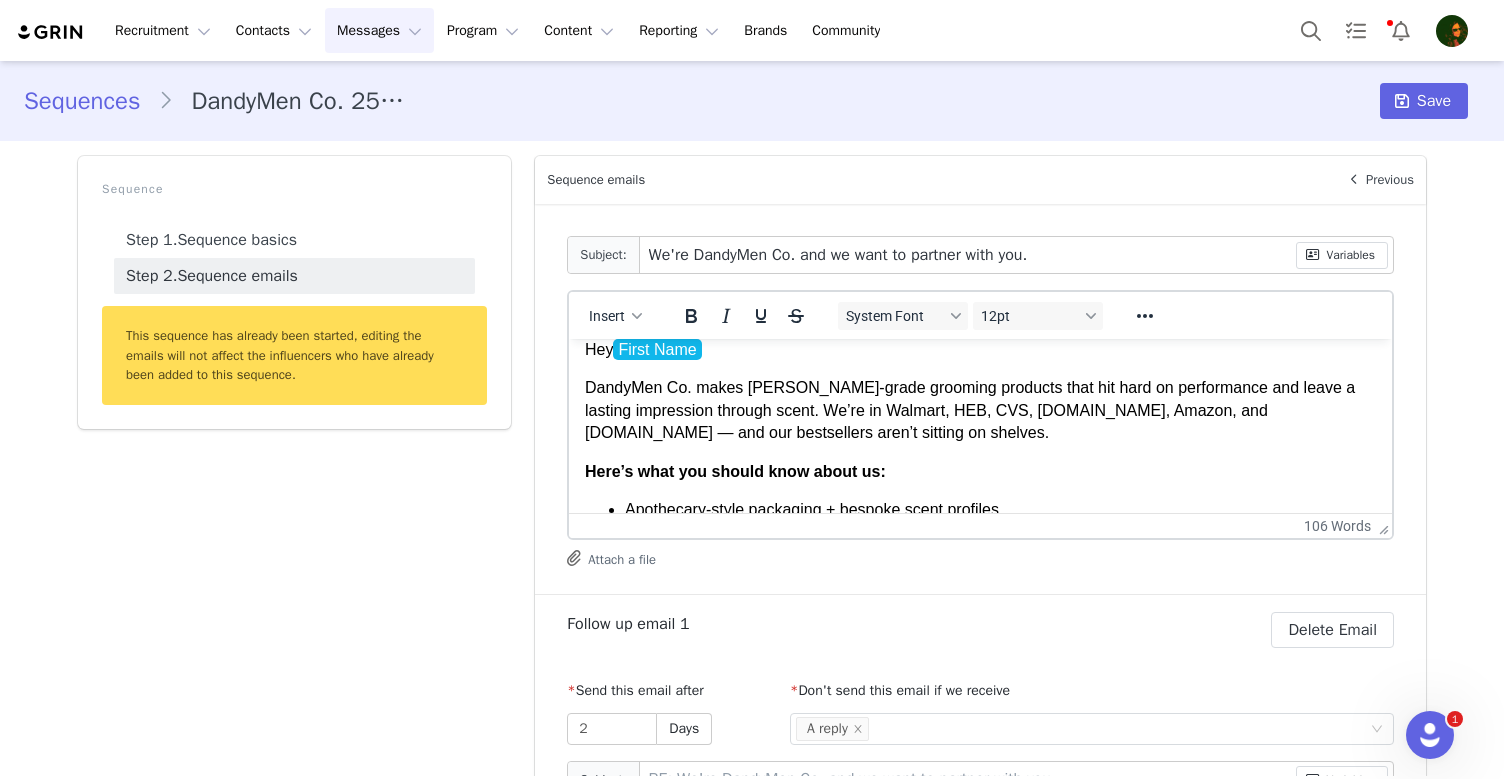 scroll, scrollTop: 15, scrollLeft: 0, axis: vertical 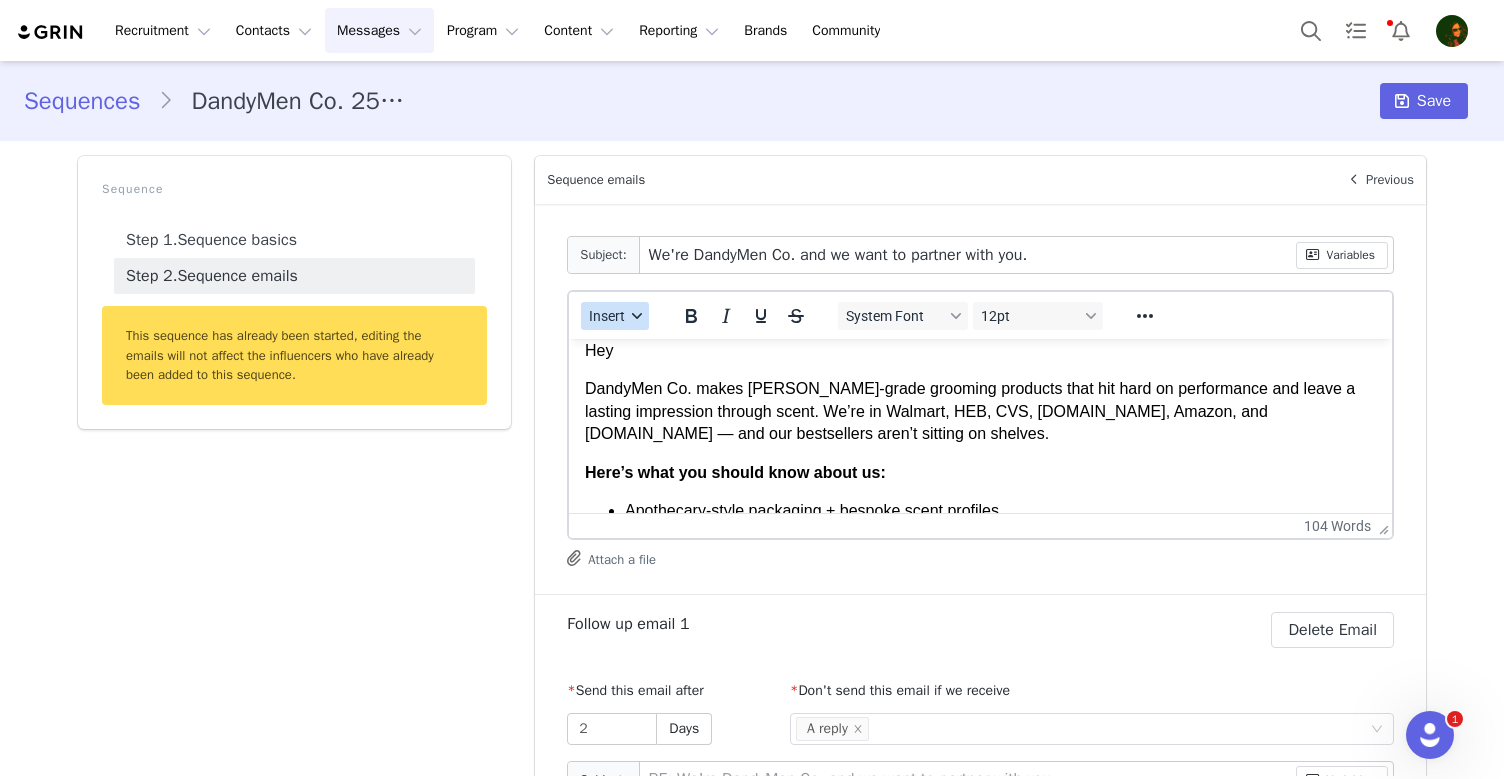 click at bounding box center [637, 316] 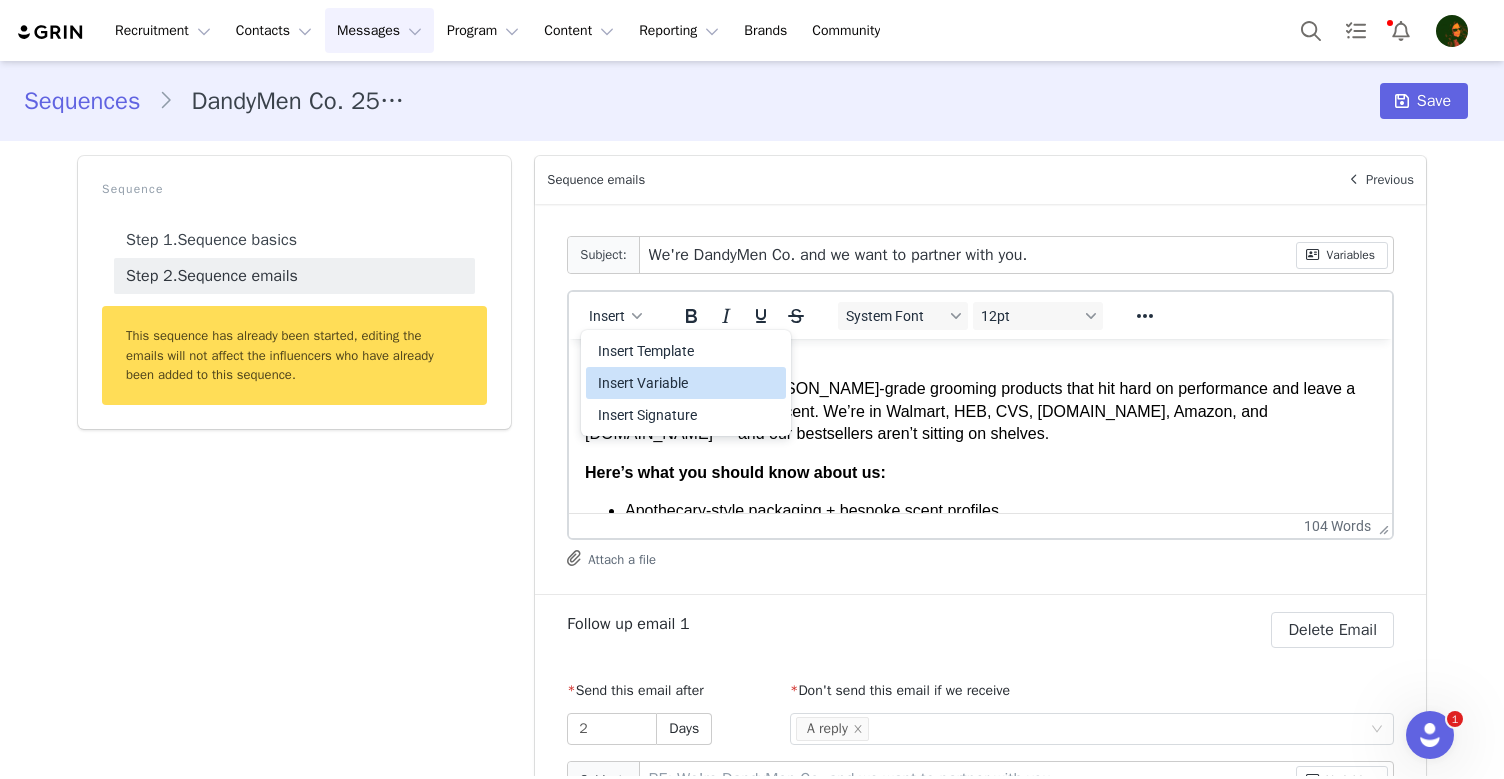 click on "Insert Variable" at bounding box center [688, 383] 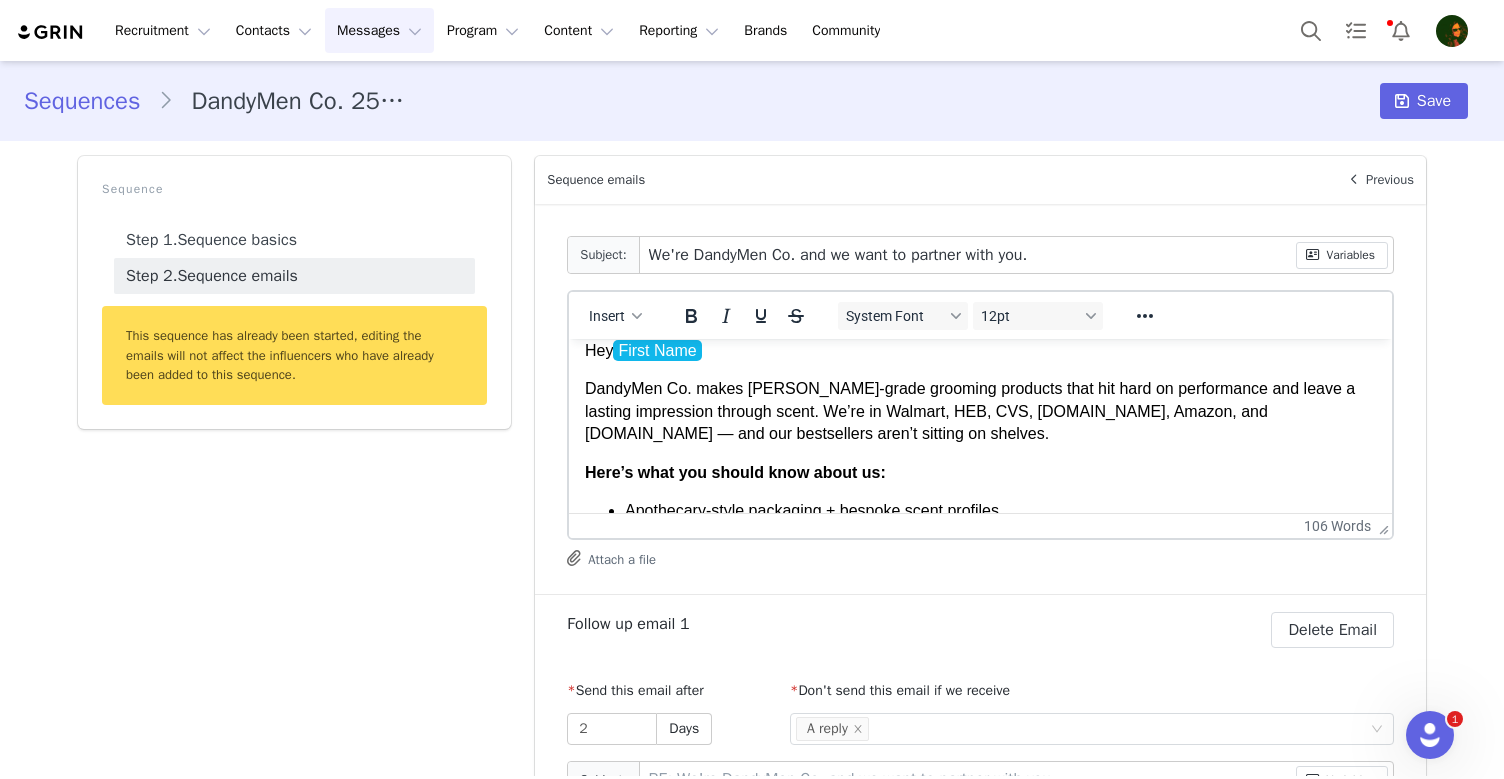 scroll, scrollTop: 0, scrollLeft: 0, axis: both 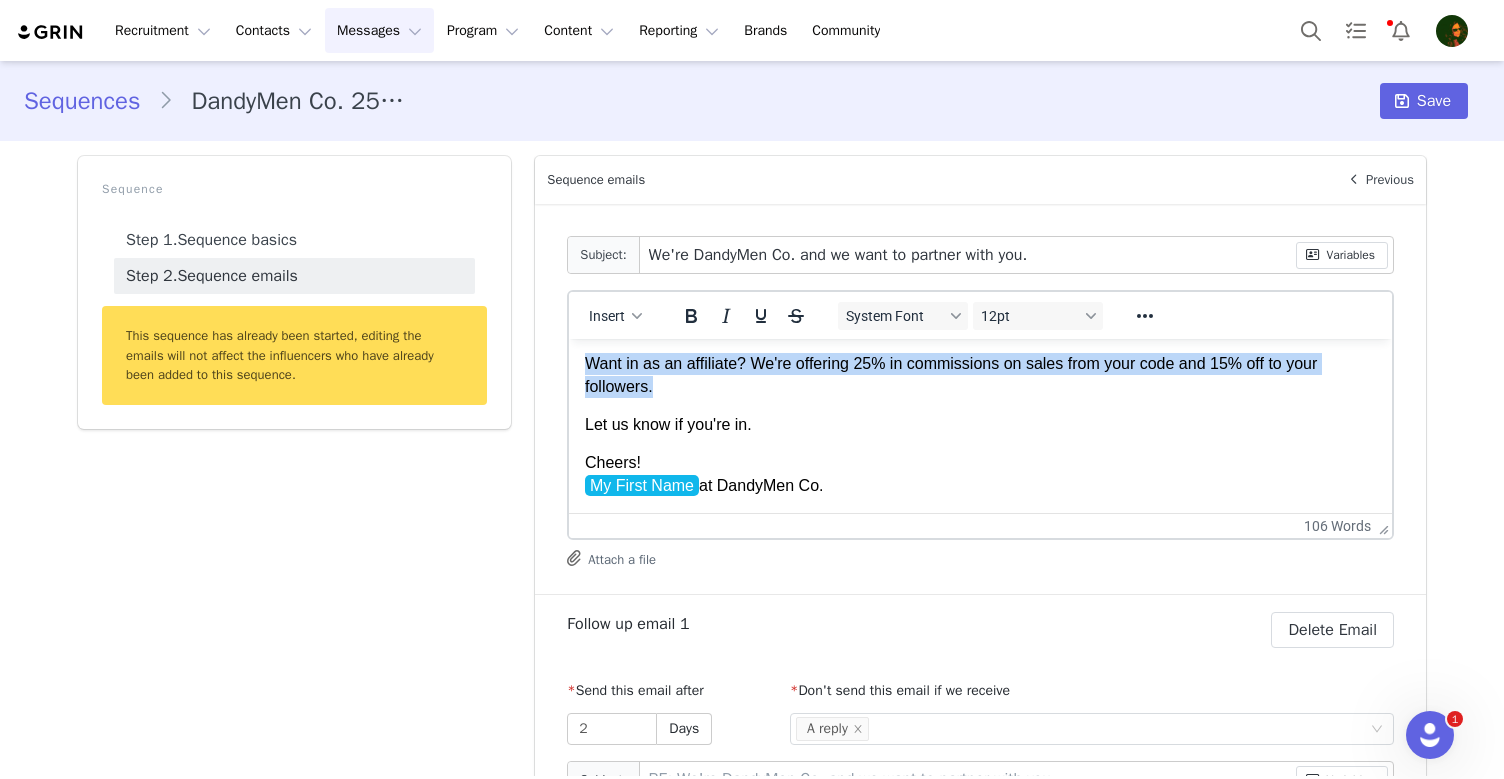 drag, startPoint x: 589, startPoint y: 367, endPoint x: 685, endPoint y: 625, distance: 275.28168 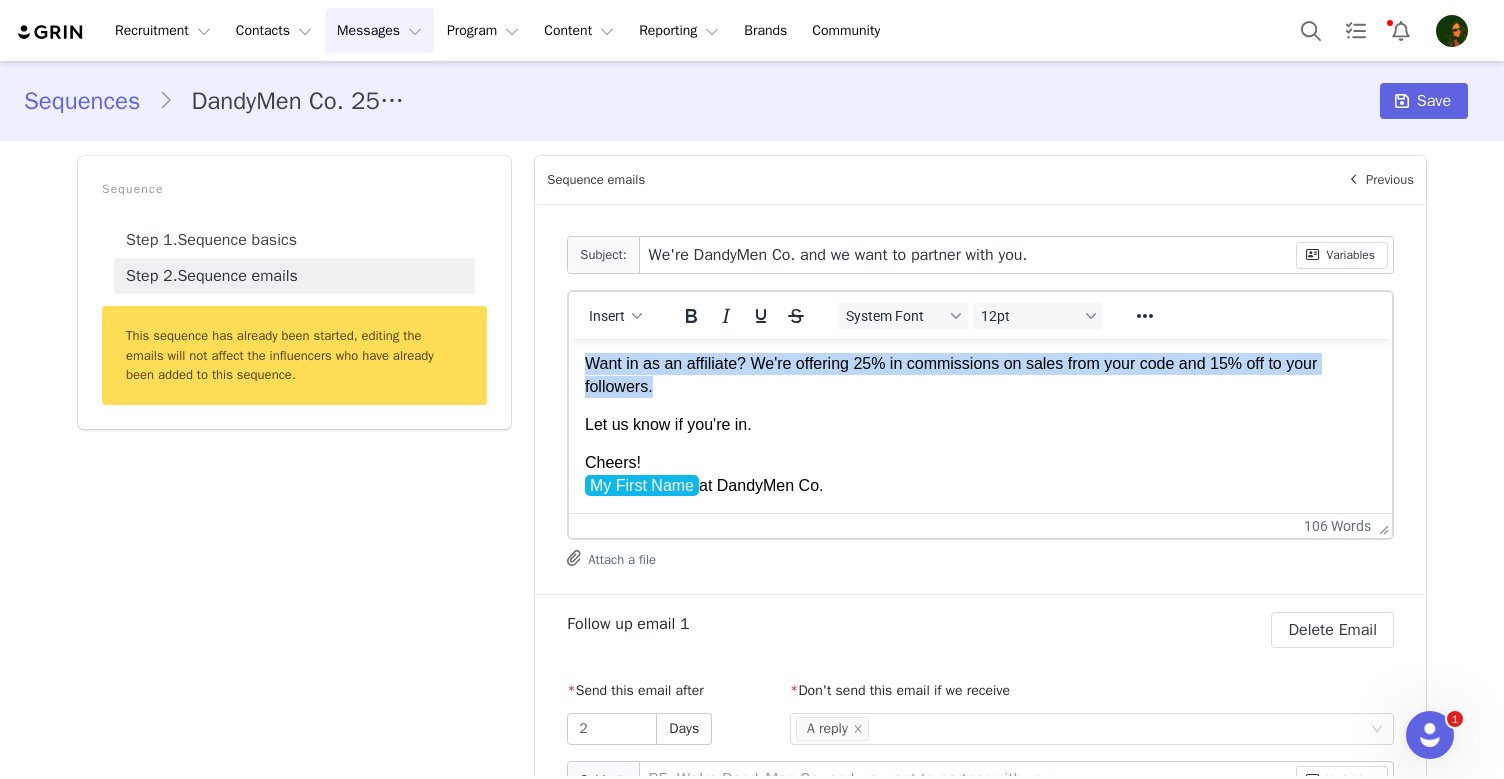 click on "Hey  First Name   DandyMen Co. makes [PERSON_NAME]-grade grooming products that hit hard on performance and leave a lasting impression through scent. We’re in Walmart, HEB, CVS, [DOMAIN_NAME], Amazon, and [DOMAIN_NAME] — and our bestsellers aren’t sitting on shelves. Here’s what you should know about us: Apothecary-style packaging + bespoke scent profiles Clean, high-performance formulas built with no BS fillers  Scents inspired by [PERSON_NAME] Tobacco Vanille, Baccarat Rouge 540 and Le Labo Santal 33 Want in as an affiliate? We're offering 25% in commissions on sales from your code and 15% off to your followers. Let us know if you're in. Cheers!  My First Name  at DandyMen Co." at bounding box center (980, 303) 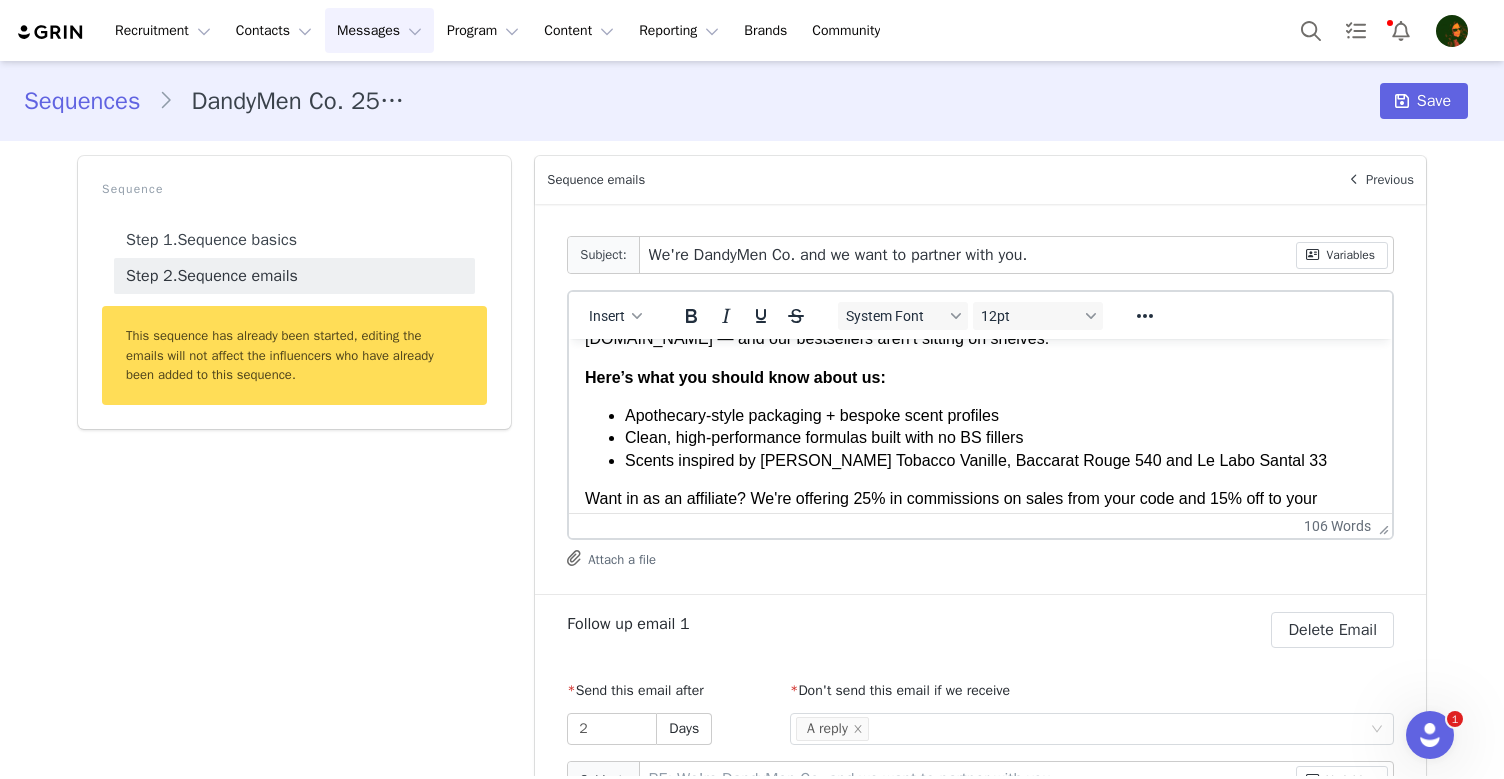 scroll, scrollTop: 0, scrollLeft: 0, axis: both 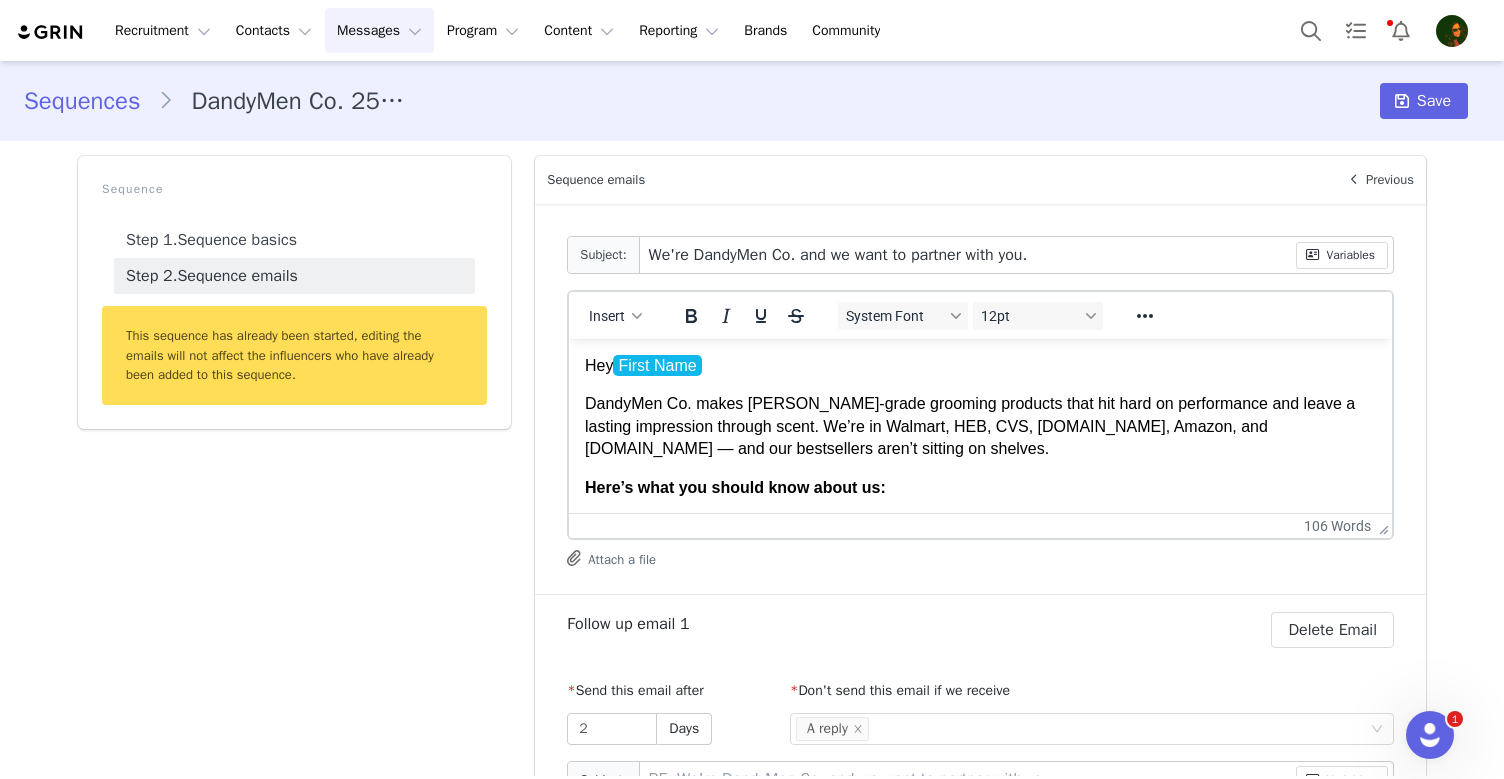 click on "DandyMen Co. makes [PERSON_NAME]-grade grooming products that hit hard on performance and leave a lasting impression through scent. We’re in Walmart, HEB, CVS, [DOMAIN_NAME], Amazon, and [DOMAIN_NAME] — and our bestsellers aren’t sitting on shelves." at bounding box center [980, 426] 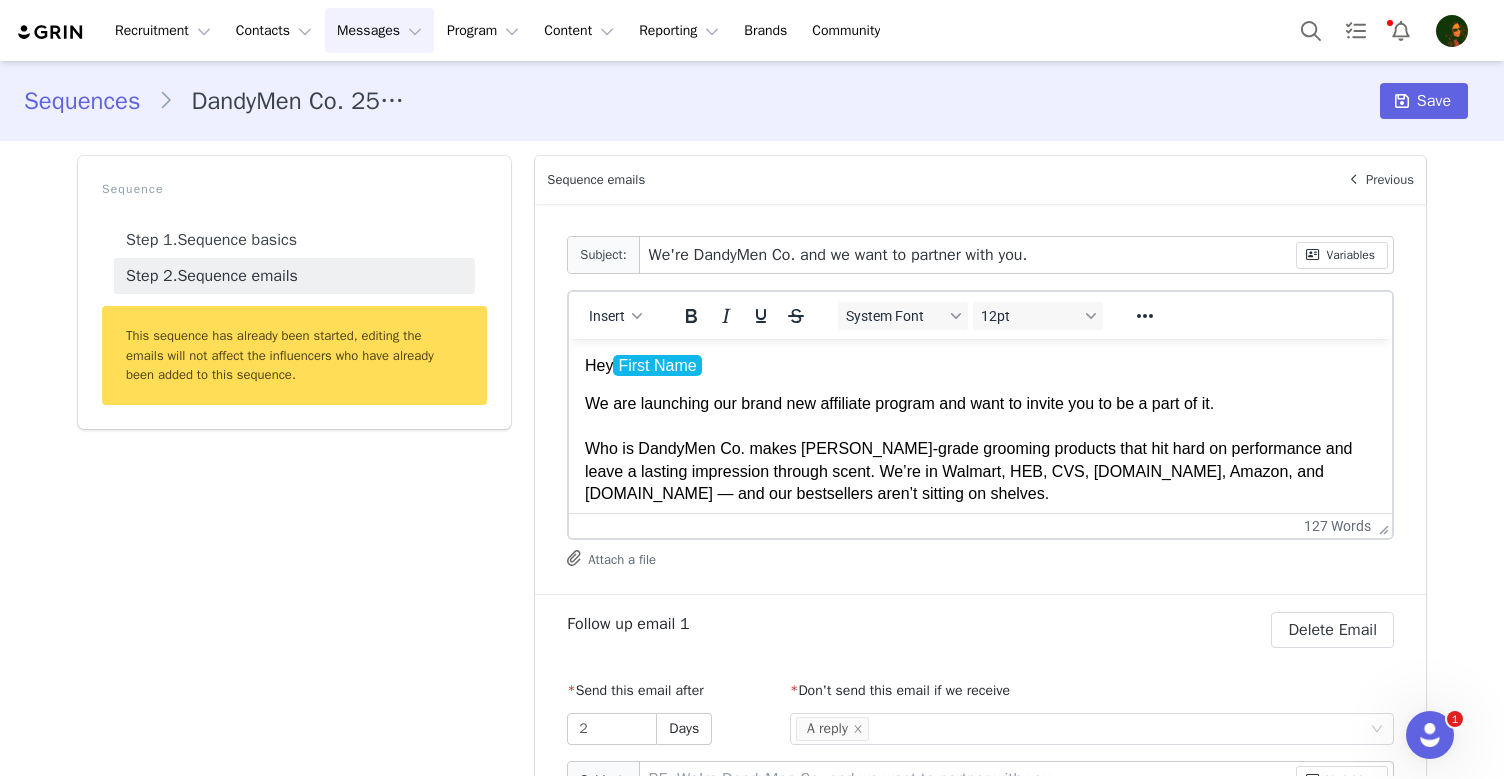 click on "We are launching our brand new affiliate program and want to invite you to be a part of it. Who is DandyMen Co. makes [PERSON_NAME]-grade grooming products that hit hard on performance and leave a lasting impression through scent. We’re in Walmart, HEB, CVS, [DOMAIN_NAME], Amazon, and [DOMAIN_NAME] — and our bestsellers aren’t sitting on shelves." at bounding box center (980, 449) 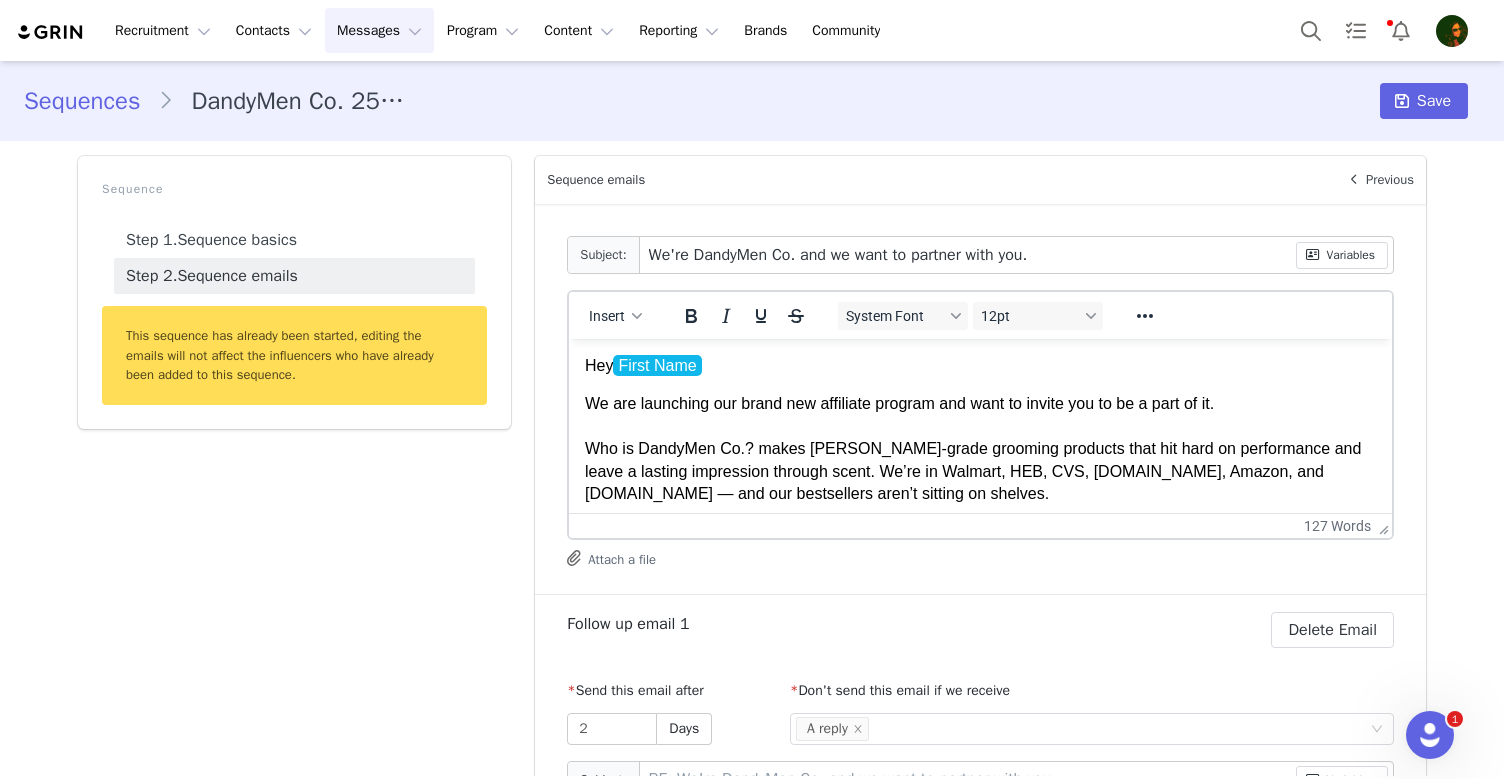 click on "We are launching our brand new affiliate program and want to invite you to be a part of it. Who is DandyMen Co.? makes [PERSON_NAME]-grade grooming products that hit hard on performance and leave a lasting impression through scent. We’re in Walmart, HEB, CVS, [DOMAIN_NAME], Amazon, and [DOMAIN_NAME] — and our bestsellers aren’t sitting on shelves." at bounding box center [980, 449] 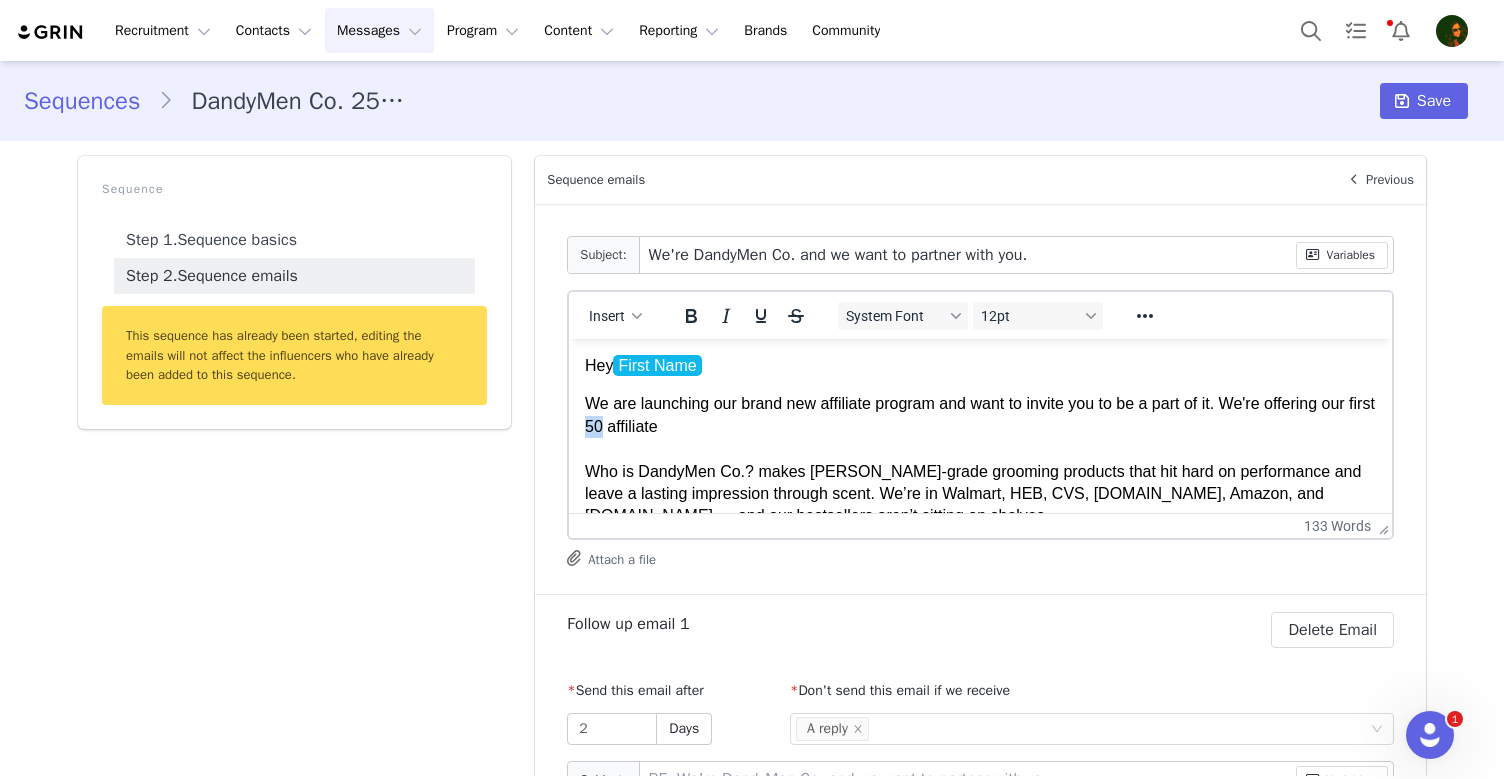 drag, startPoint x: 618, startPoint y: 431, endPoint x: 637, endPoint y: 430, distance: 19.026299 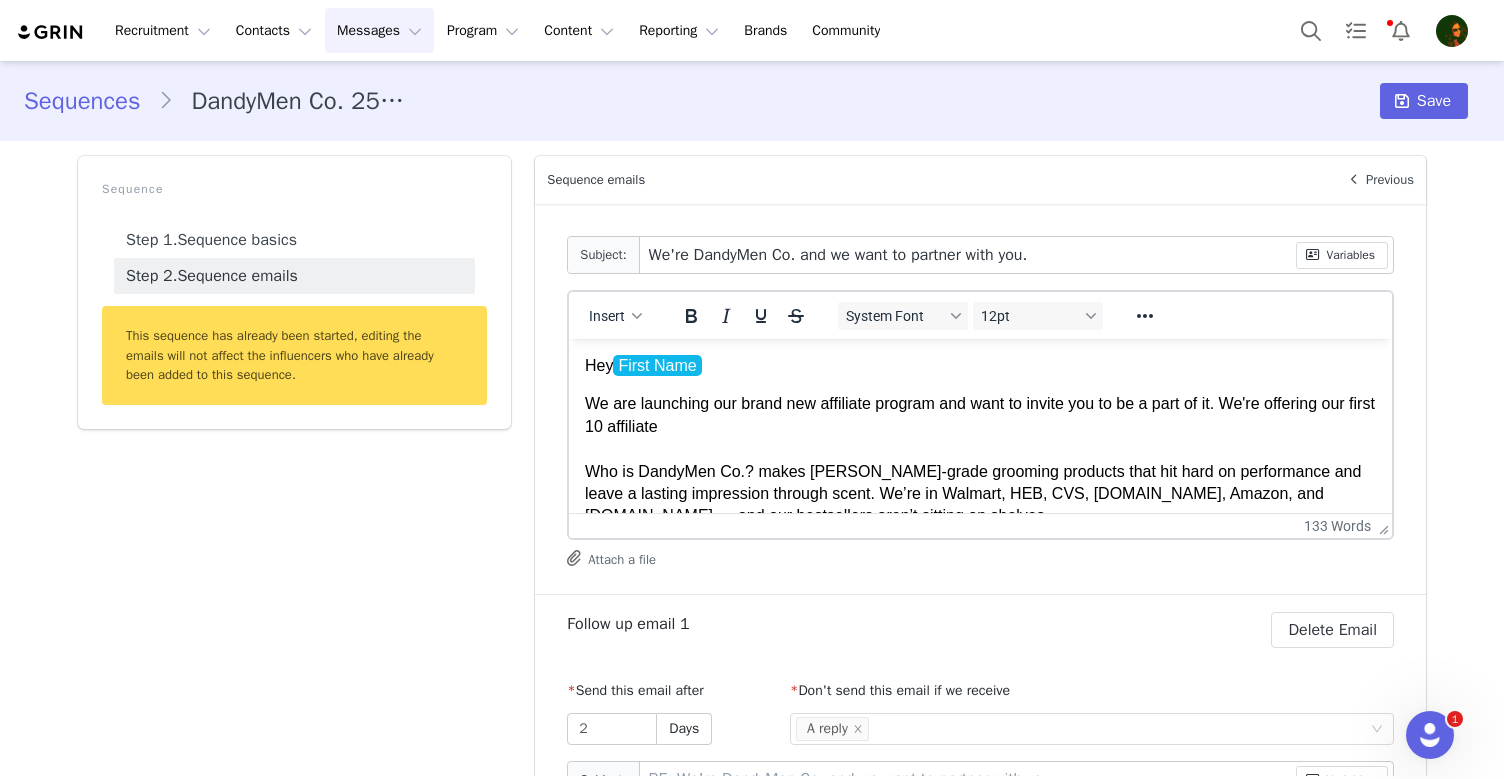 click on "We are launching our brand new affiliate program and want to invite you to be a part of it. We're offering our first 10 affiliate  Who is DandyMen Co.? makes [PERSON_NAME]-grade grooming products that hit hard on performance and leave a lasting impression through scent. We’re in Walmart, HEB, CVS, [DOMAIN_NAME], Amazon, and [DOMAIN_NAME] — and our bestsellers aren’t sitting on shelves." at bounding box center (980, 460) 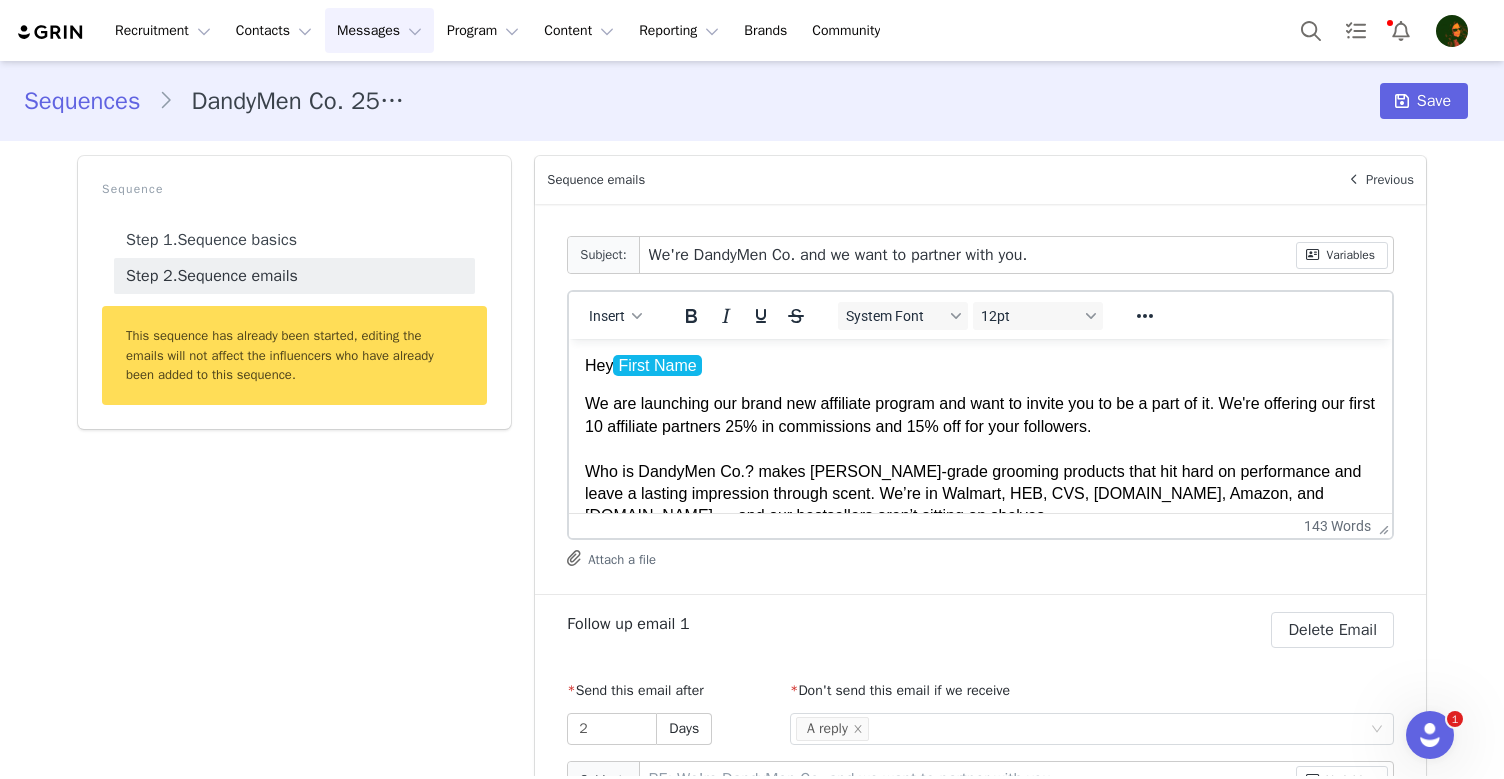 click on "We are launching our brand new affiliate program and want to invite you to be a part of it. We're offering our first 10 affiliate partners 25% in commissions and 15% off for your followers.  Who is DandyMen Co.? makes [PERSON_NAME]-grade grooming products that hit hard on performance and leave a lasting impression through scent. We’re in Walmart, HEB, CVS, [DOMAIN_NAME], Amazon, and [DOMAIN_NAME] — and our bestsellers aren’t sitting on shelves." at bounding box center [980, 460] 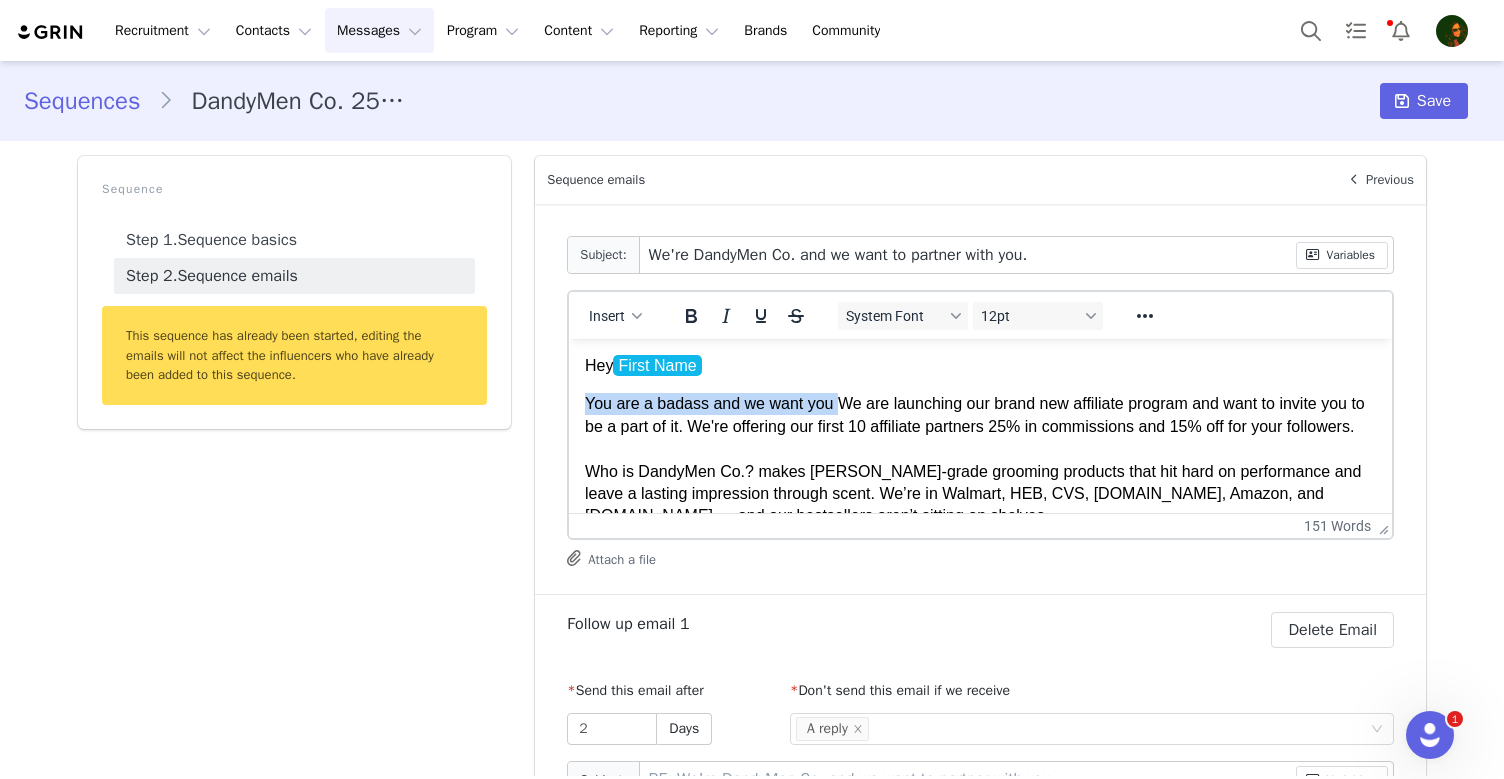 drag, startPoint x: 587, startPoint y: 403, endPoint x: 836, endPoint y: 403, distance: 249 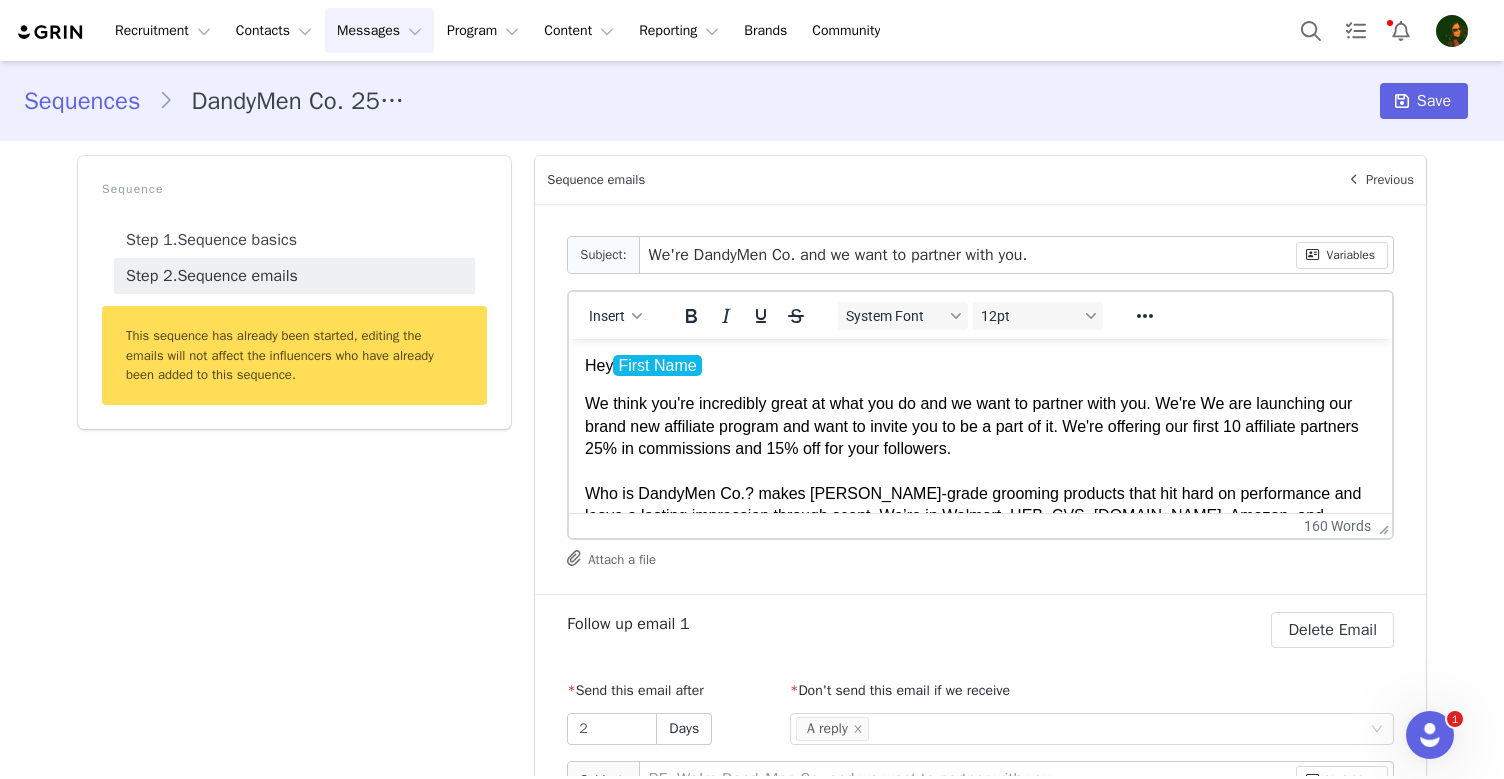 drag, startPoint x: 1216, startPoint y: 404, endPoint x: 1226, endPoint y: 439, distance: 36.40055 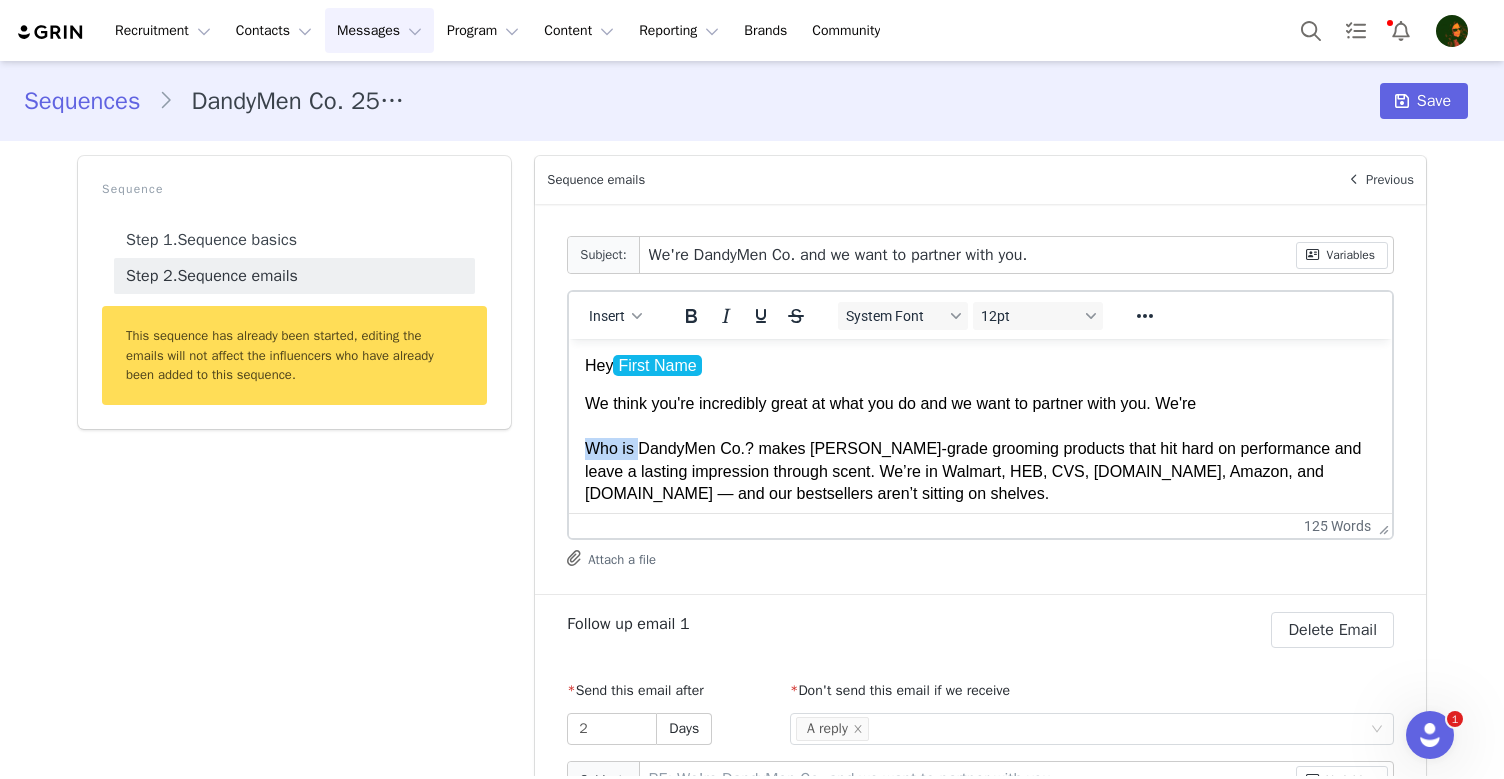 drag, startPoint x: 638, startPoint y: 450, endPoint x: 589, endPoint y: 450, distance: 49 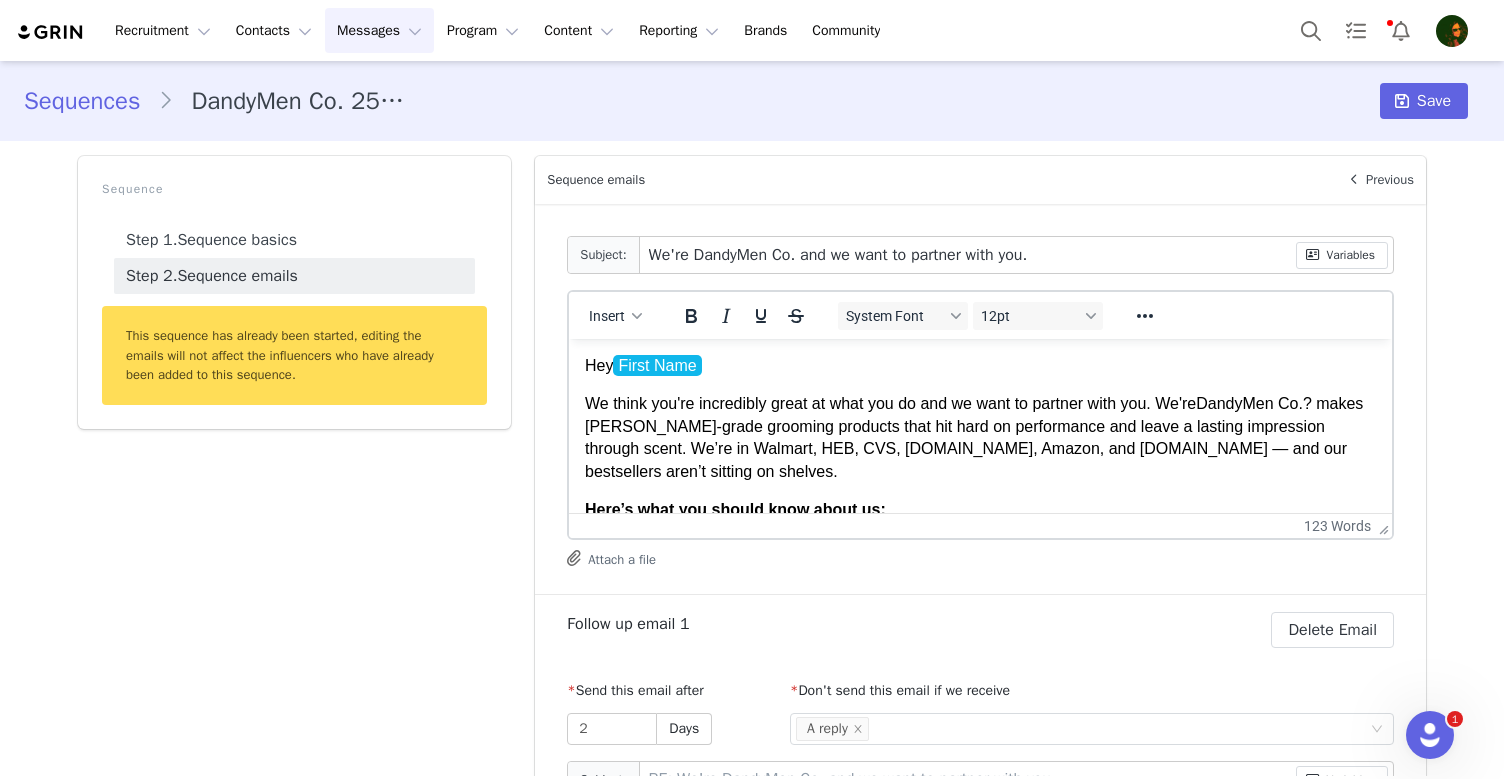 click on "We think you're incredibly great at what you do and we want to partner with you. We're  DandyMen Co.? makes [PERSON_NAME]-grade grooming products that hit hard on performance and leave a lasting impression through scent. We’re in Walmart, HEB, CVS, [DOMAIN_NAME], Amazon, and [DOMAIN_NAME] — and our bestsellers aren’t sitting on shelves." at bounding box center (980, 438) 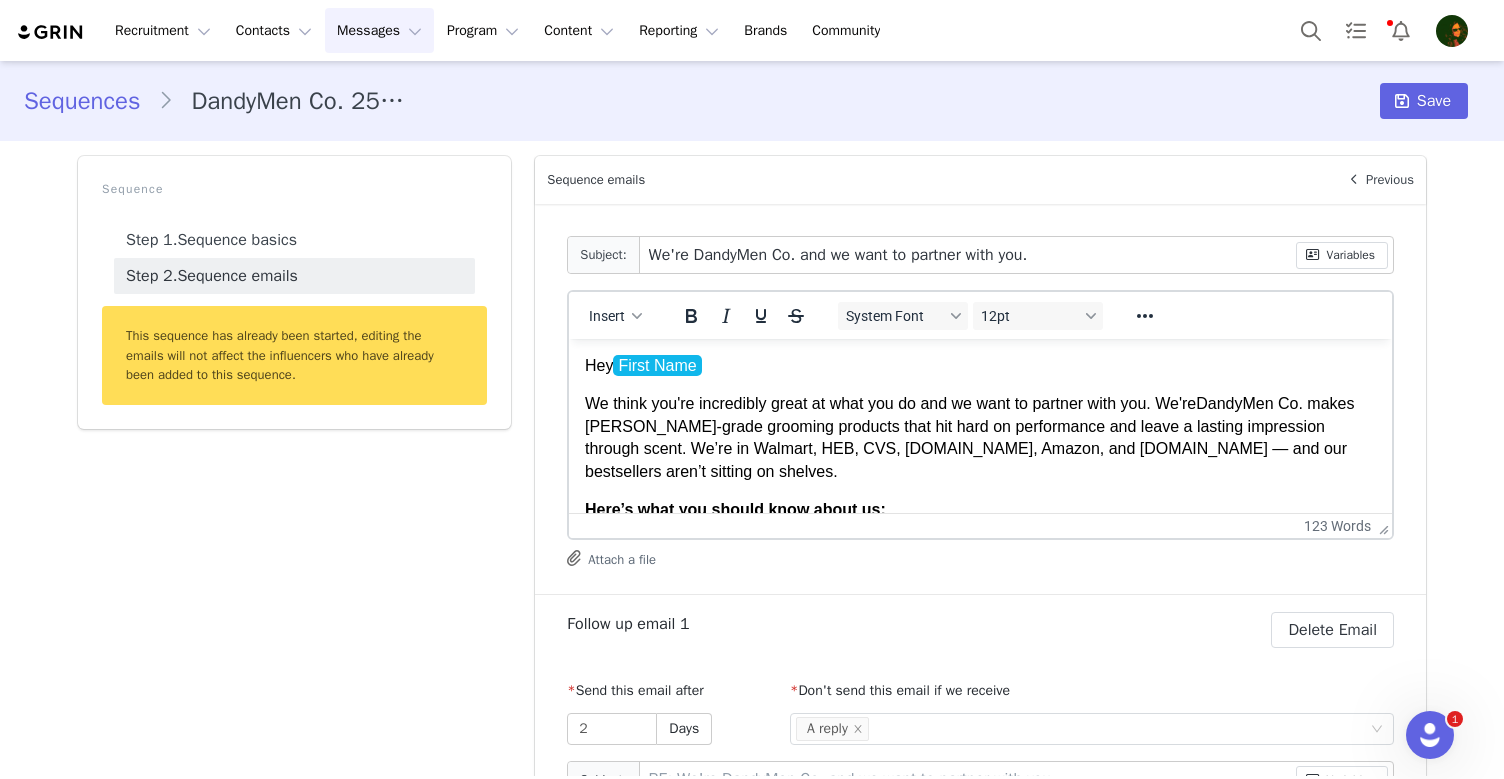 click on "We think you're incredibly great at what you do and we want to partner with you. We're  DandyMen Co. makes [PERSON_NAME]-grade grooming products that hit hard on performance and leave a lasting impression through scent. We’re in Walmart, HEB, CVS, [DOMAIN_NAME], Amazon, and [DOMAIN_NAME] — and our bestsellers aren’t sitting on shelves." at bounding box center [980, 438] 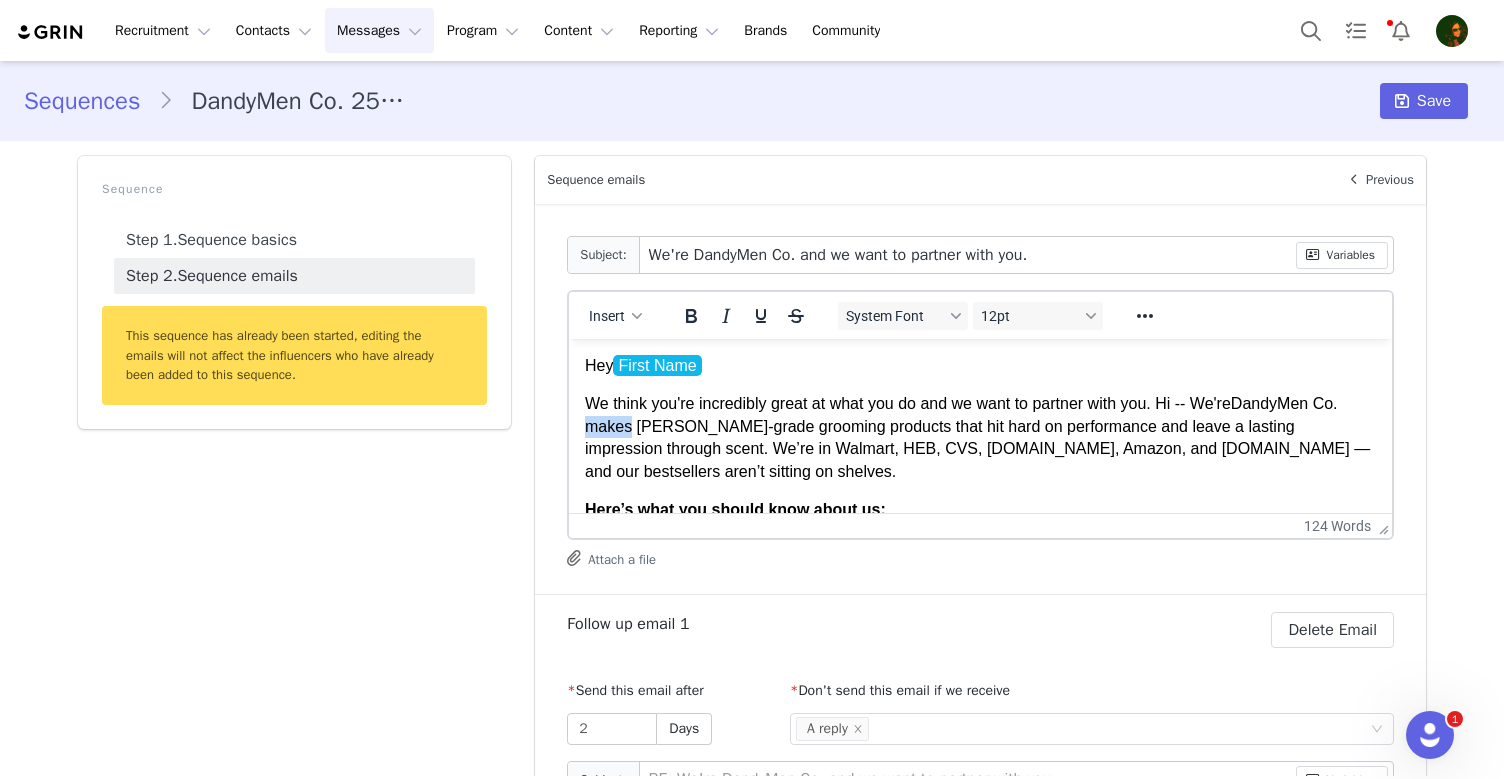 drag, startPoint x: 584, startPoint y: 431, endPoint x: 632, endPoint y: 431, distance: 48 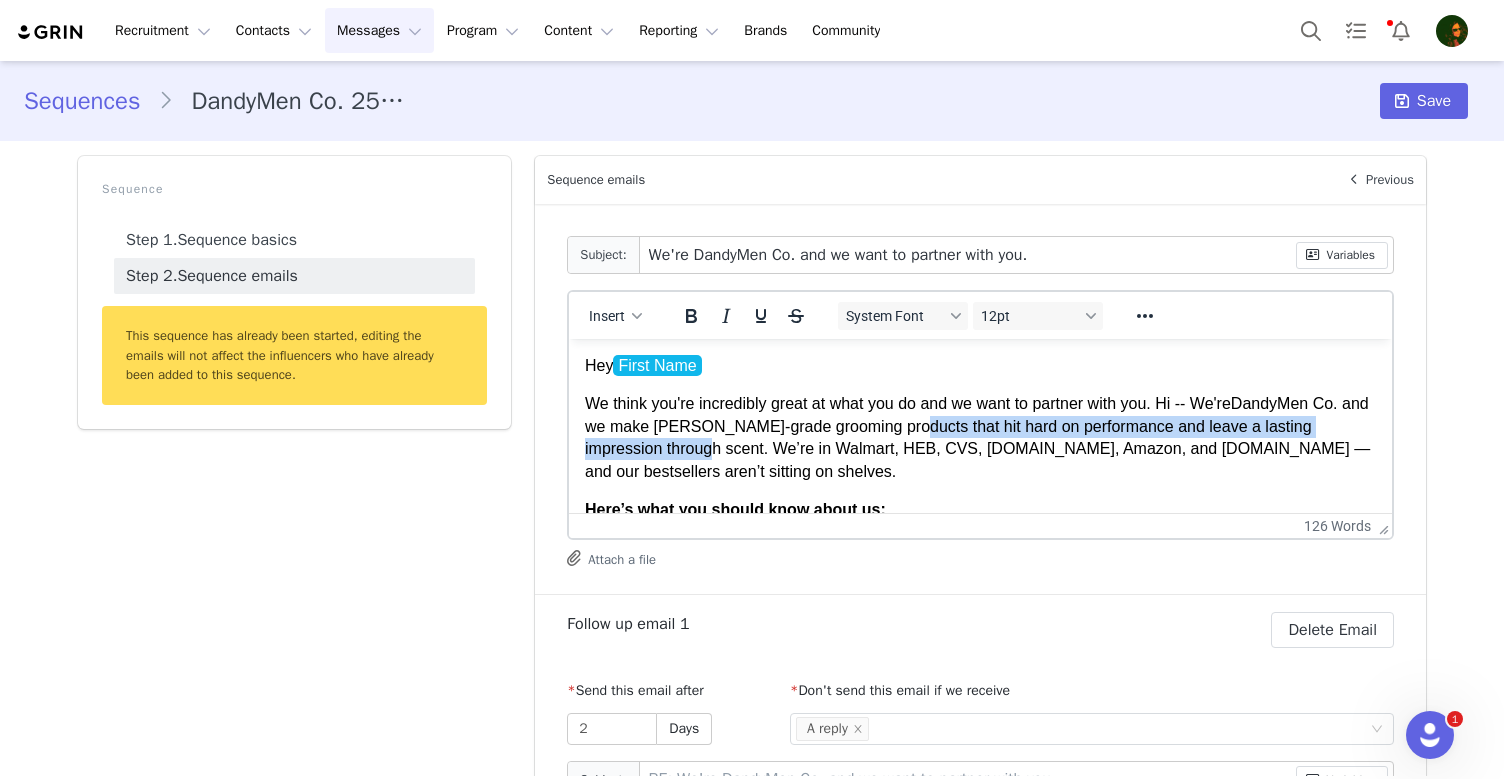 drag, startPoint x: 931, startPoint y: 427, endPoint x: 686, endPoint y: 448, distance: 245.89835 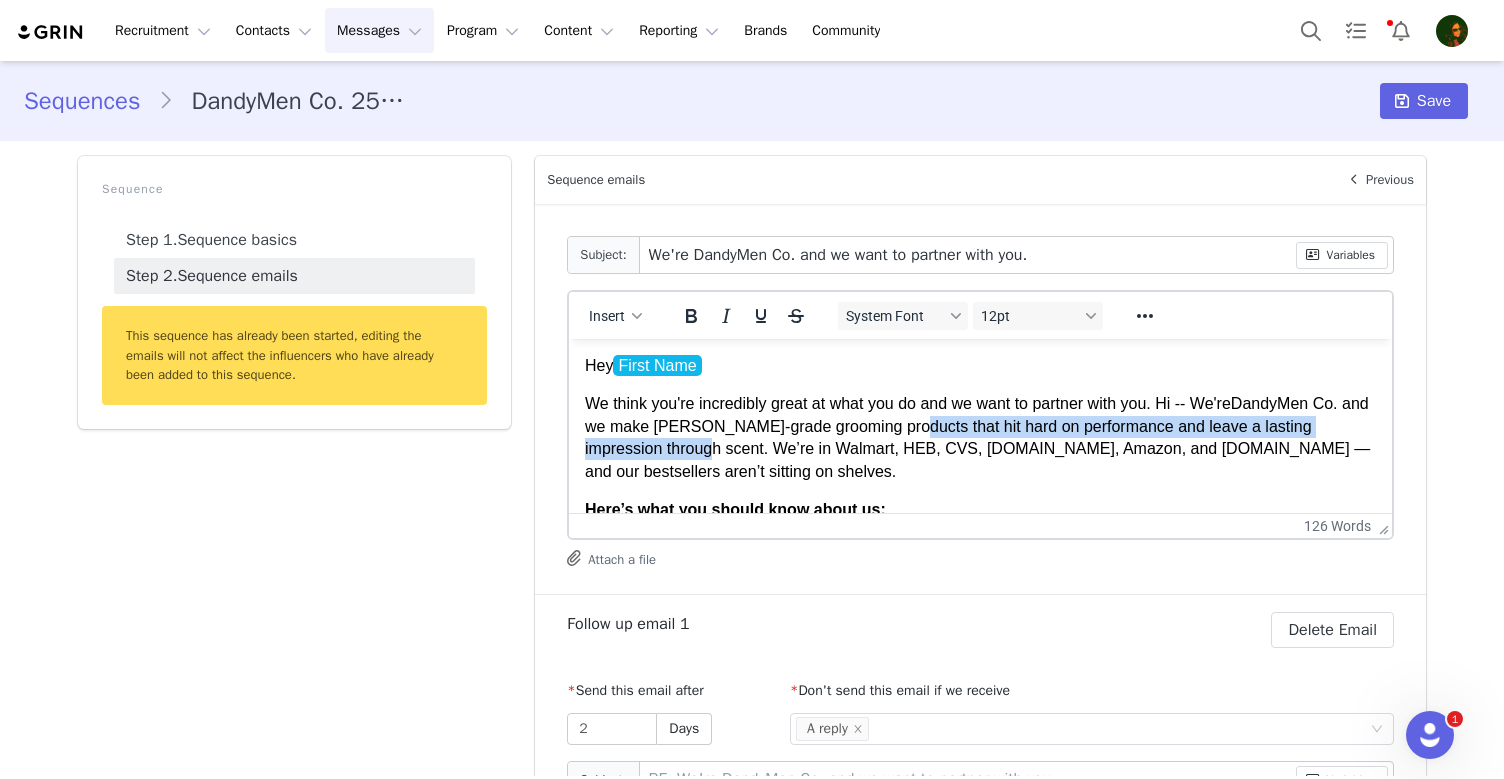 click on "We think you're incredibly great at what you do and we want to partner with you. Hi -- We're  DandyMen Co. and we make [PERSON_NAME]-grade grooming products that hit hard on performance and leave a lasting impression through scent. We’re in Walmart, HEB, CVS, [DOMAIN_NAME], Amazon, and [DOMAIN_NAME] — and our bestsellers aren’t sitting on shelves." at bounding box center (980, 438) 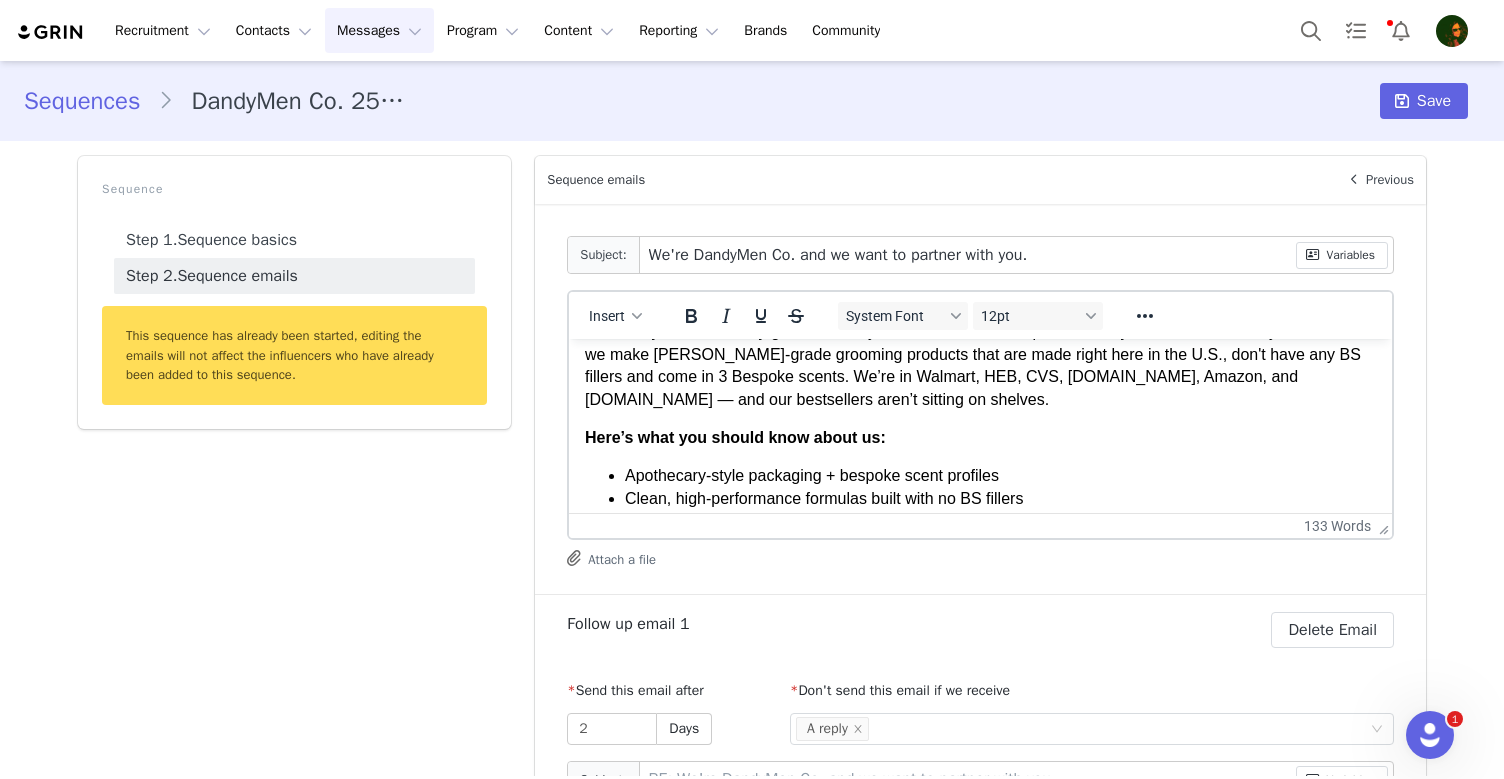 scroll, scrollTop: 25, scrollLeft: 0, axis: vertical 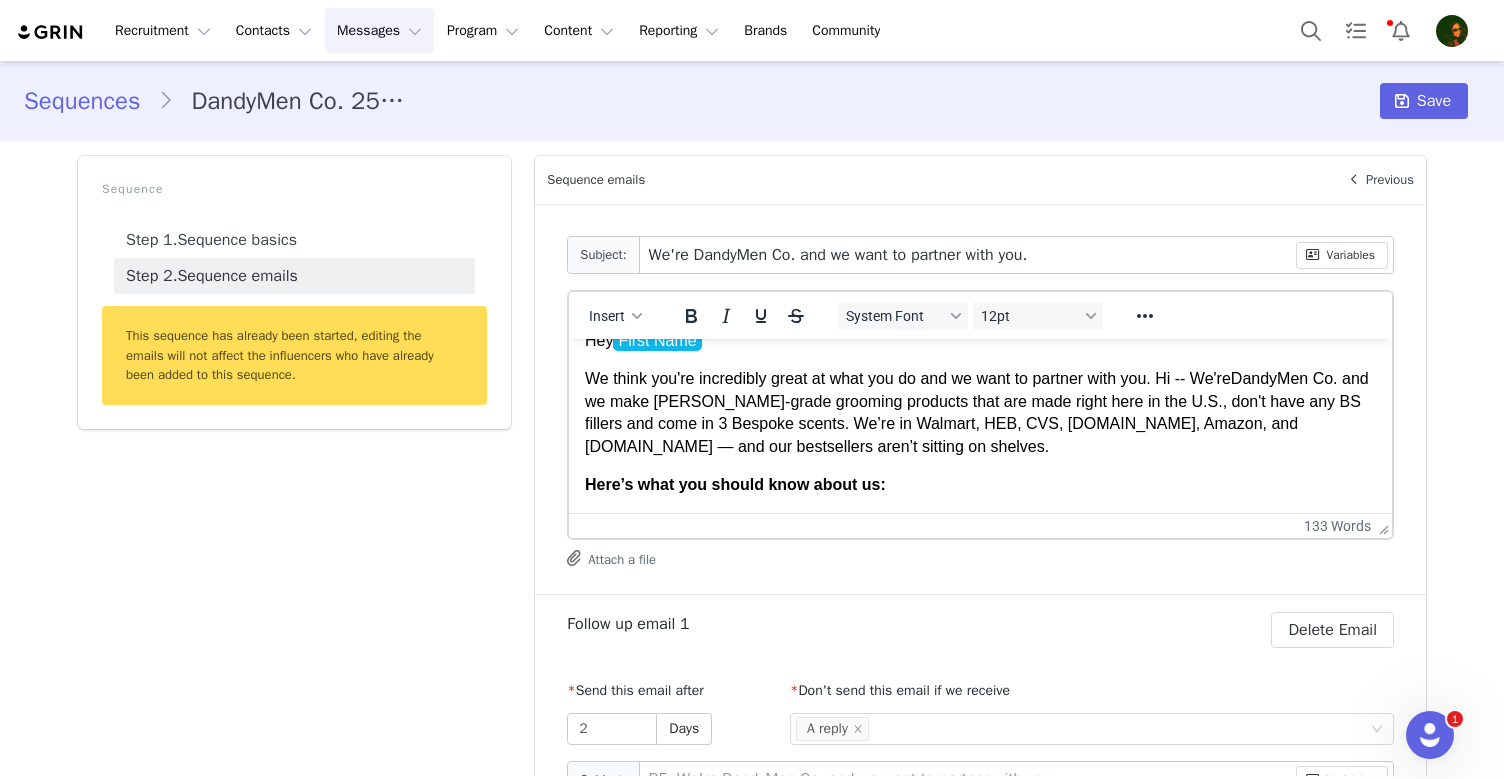 click on "We think you're incredibly great at what you do and we want to partner with you. Hi -- We're  DandyMen Co. and we make [PERSON_NAME]-grade grooming products that are made right here in the U.S., don't have any BS fillers and come in 3 Bespoke scents. We’re in Walmart, HEB, CVS, [DOMAIN_NAME], Amazon, and [DOMAIN_NAME] — and our bestsellers aren’t sitting on shelves." at bounding box center (980, 413) 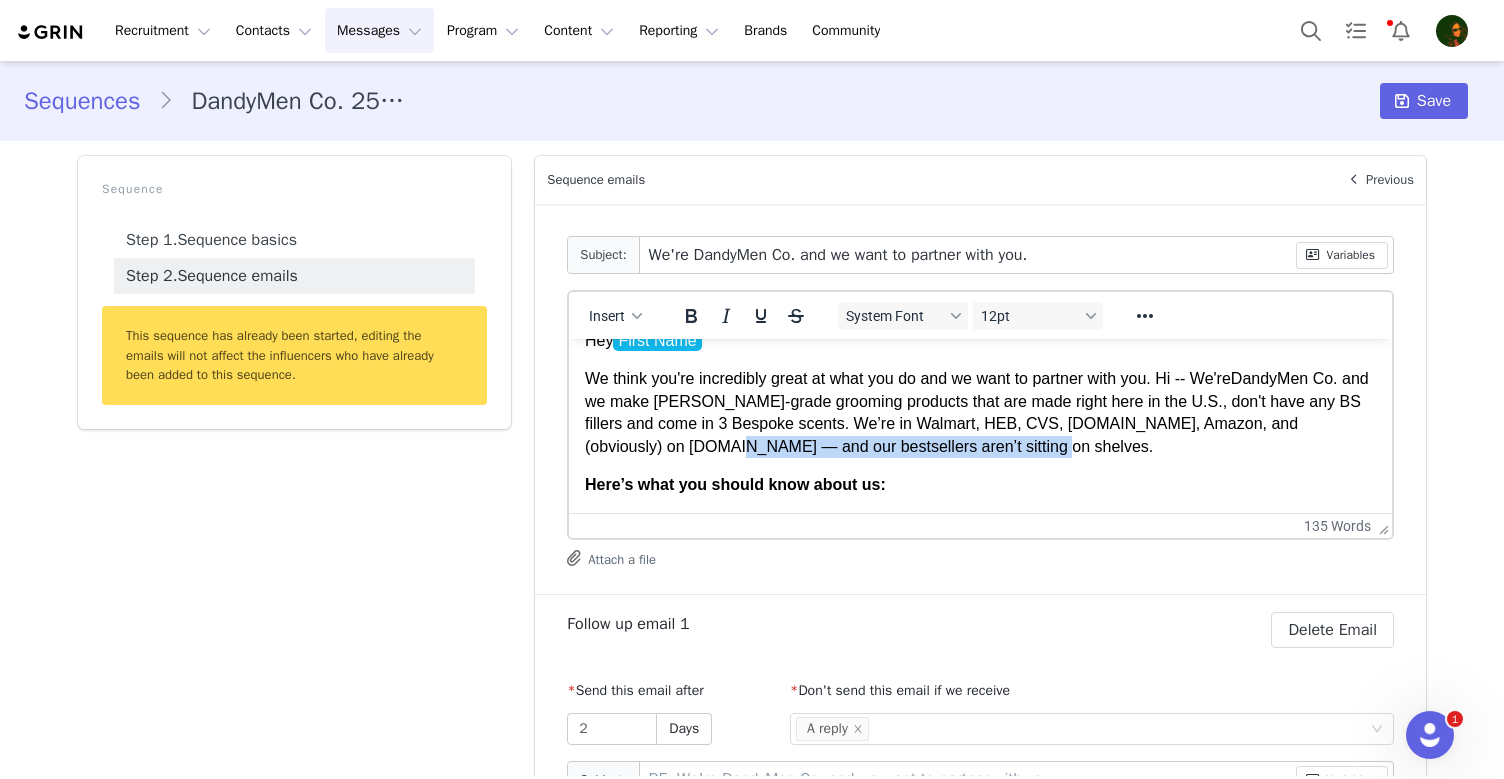 drag, startPoint x: 1074, startPoint y: 449, endPoint x: 727, endPoint y: 449, distance: 347 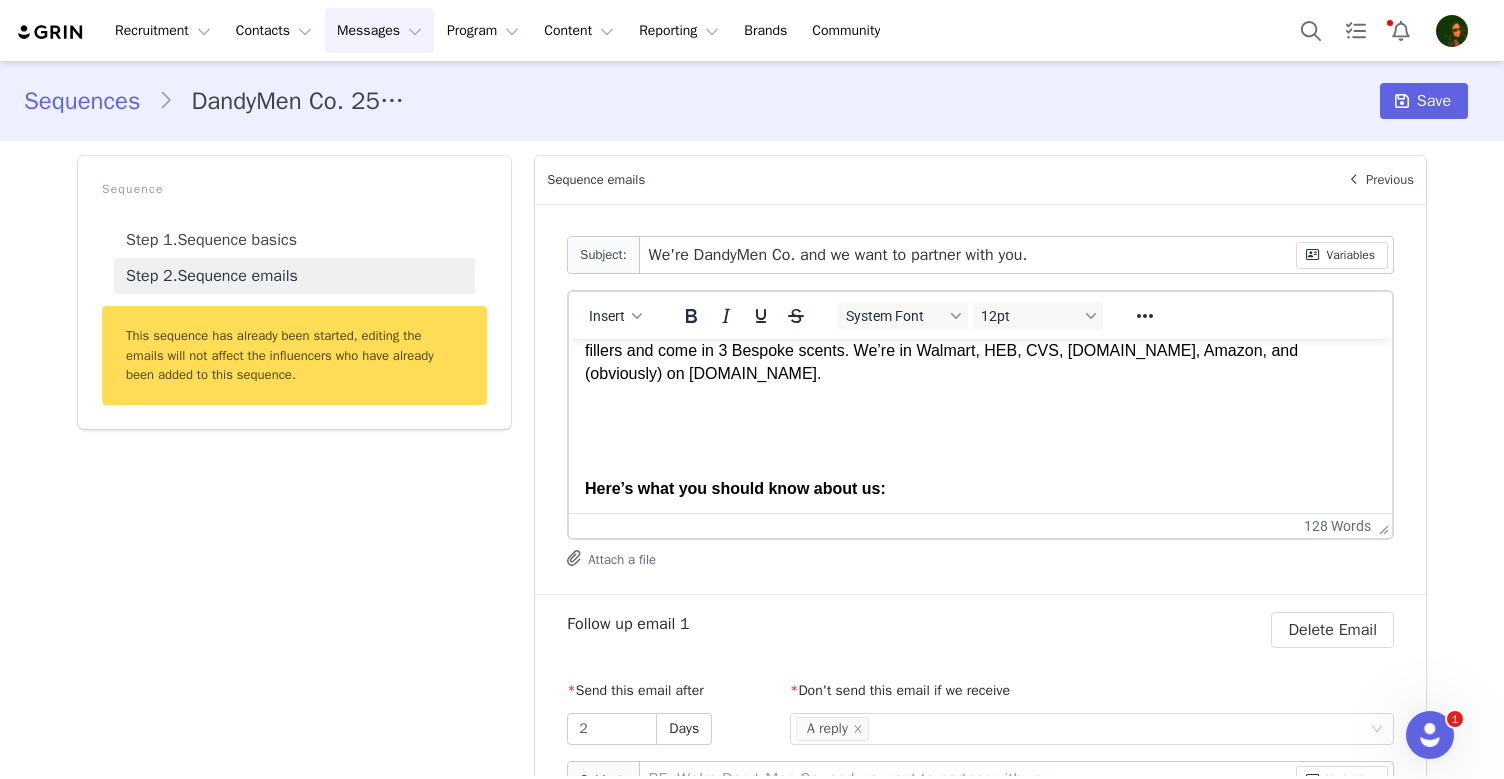 scroll, scrollTop: 100, scrollLeft: 0, axis: vertical 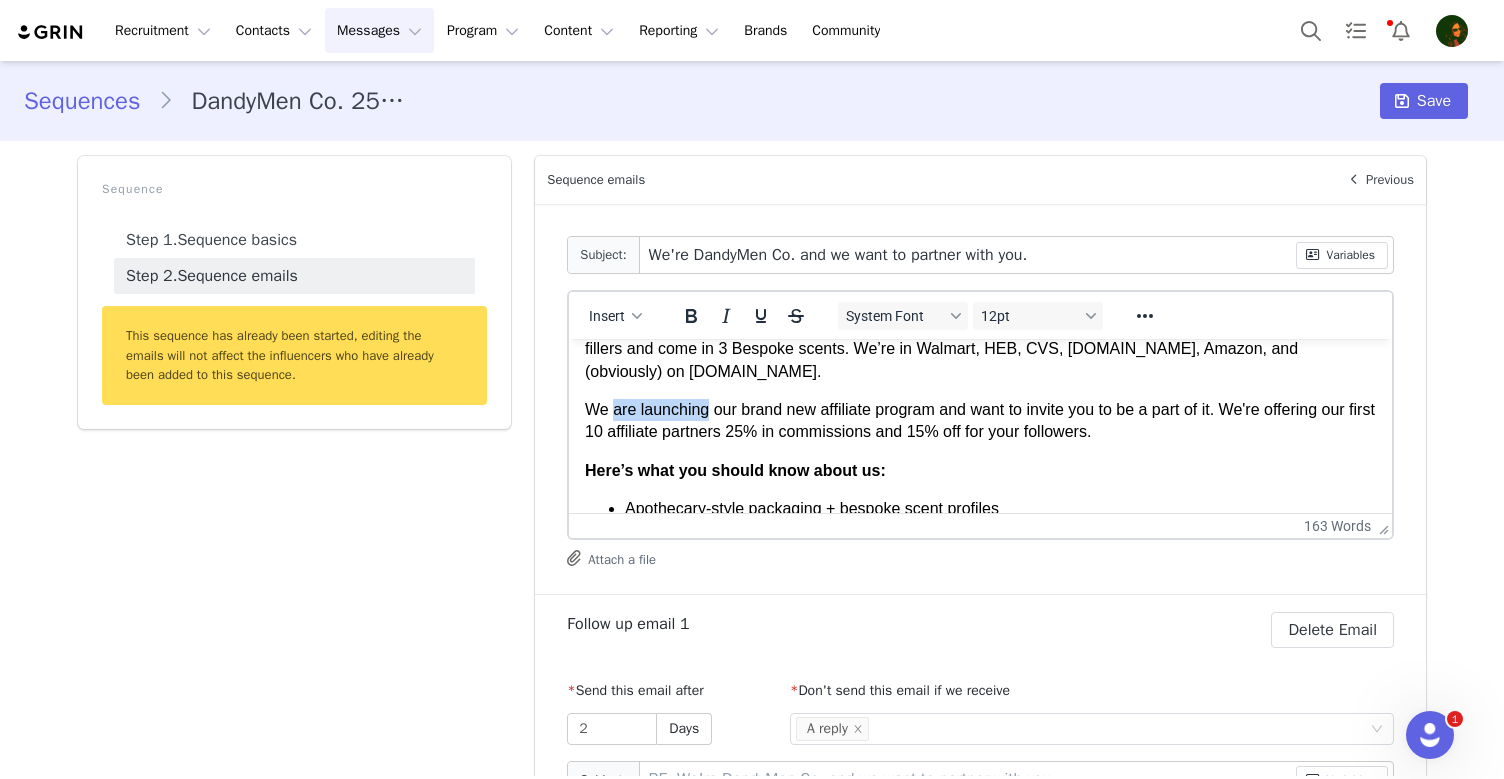 drag, startPoint x: 614, startPoint y: 411, endPoint x: 707, endPoint y: 411, distance: 93 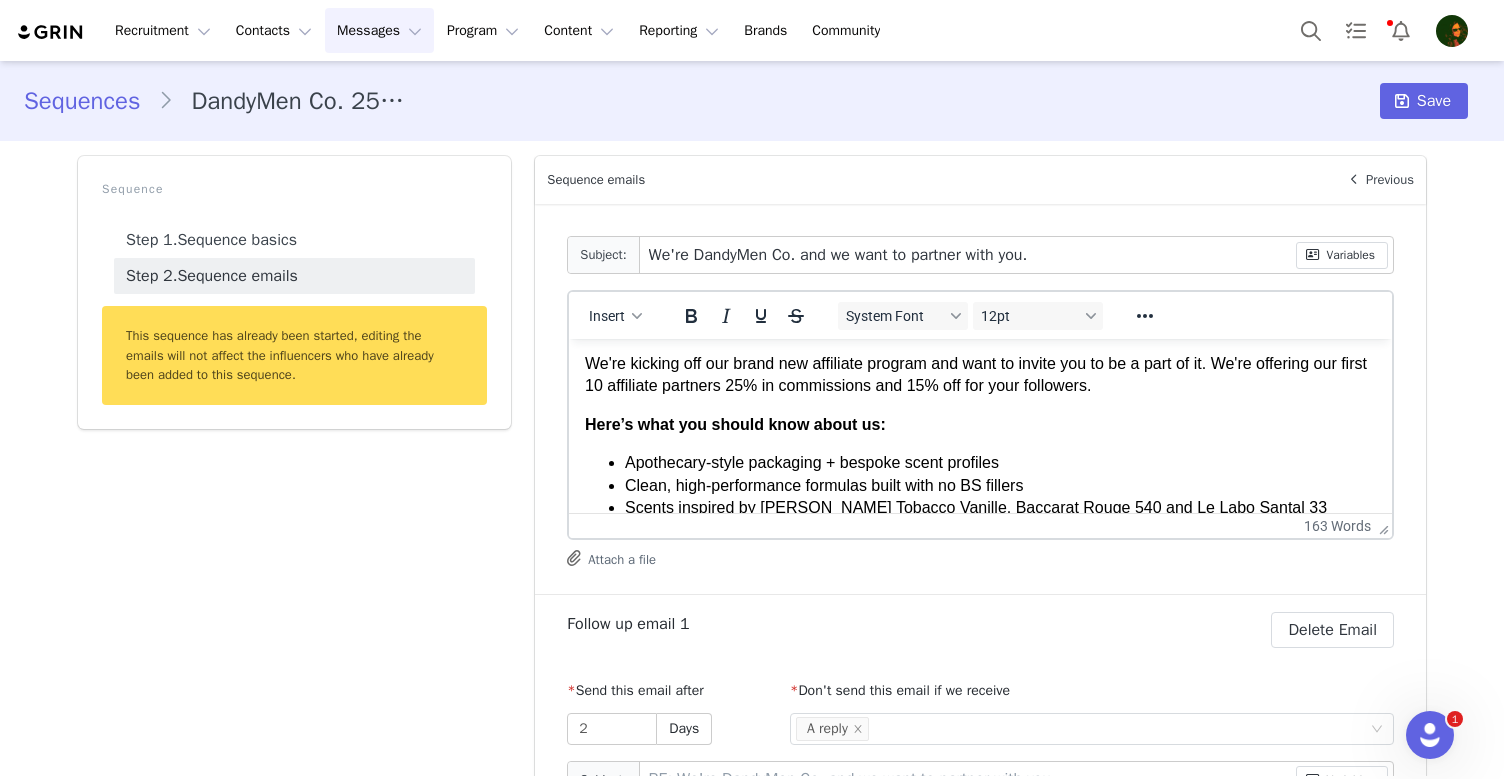 scroll, scrollTop: 148, scrollLeft: 0, axis: vertical 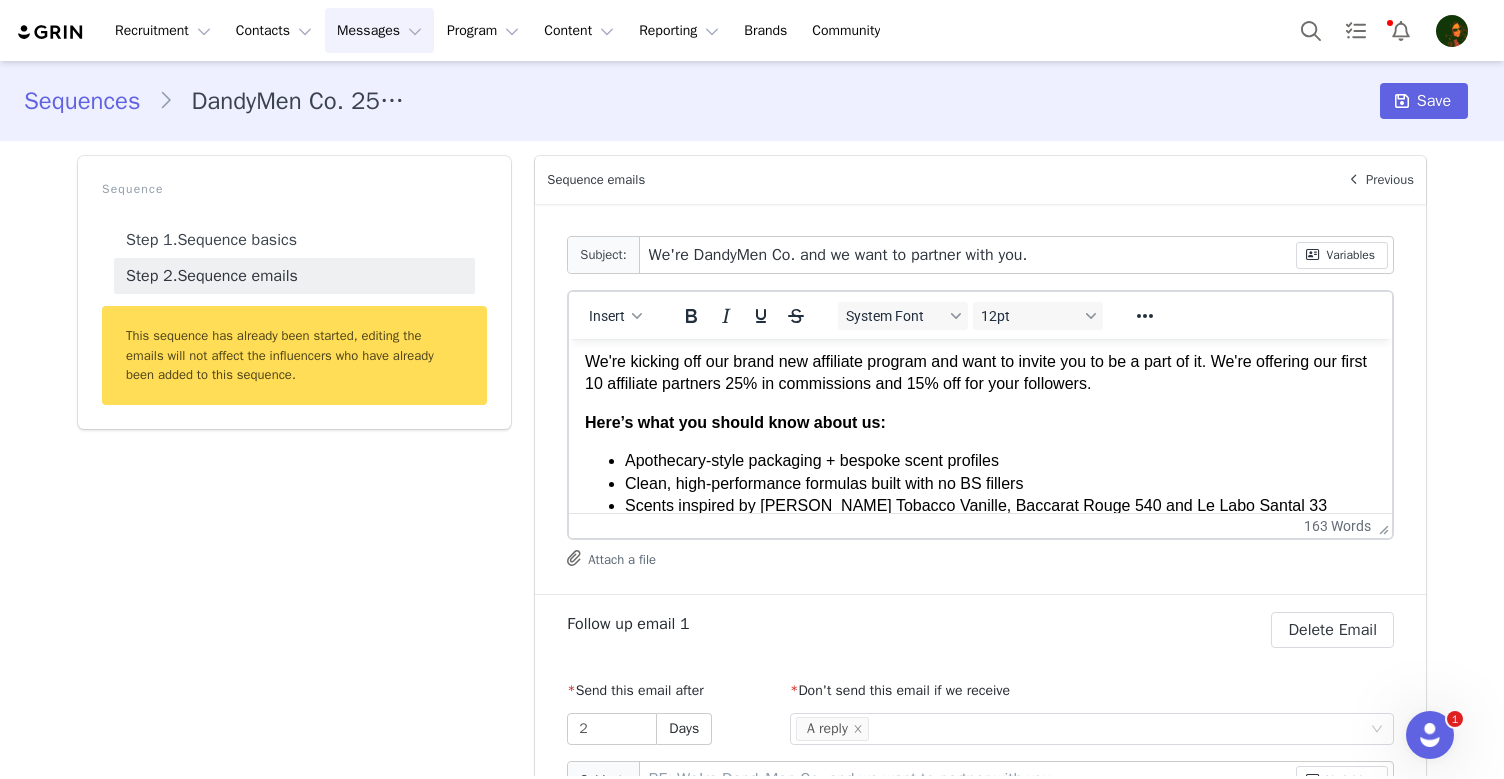 click on "We're kicking off our brand new affiliate program and want to invite you to be a part of it. We're offering our first 10 affiliate partners 25% in commissions and 15% off for your followers." at bounding box center (980, 373) 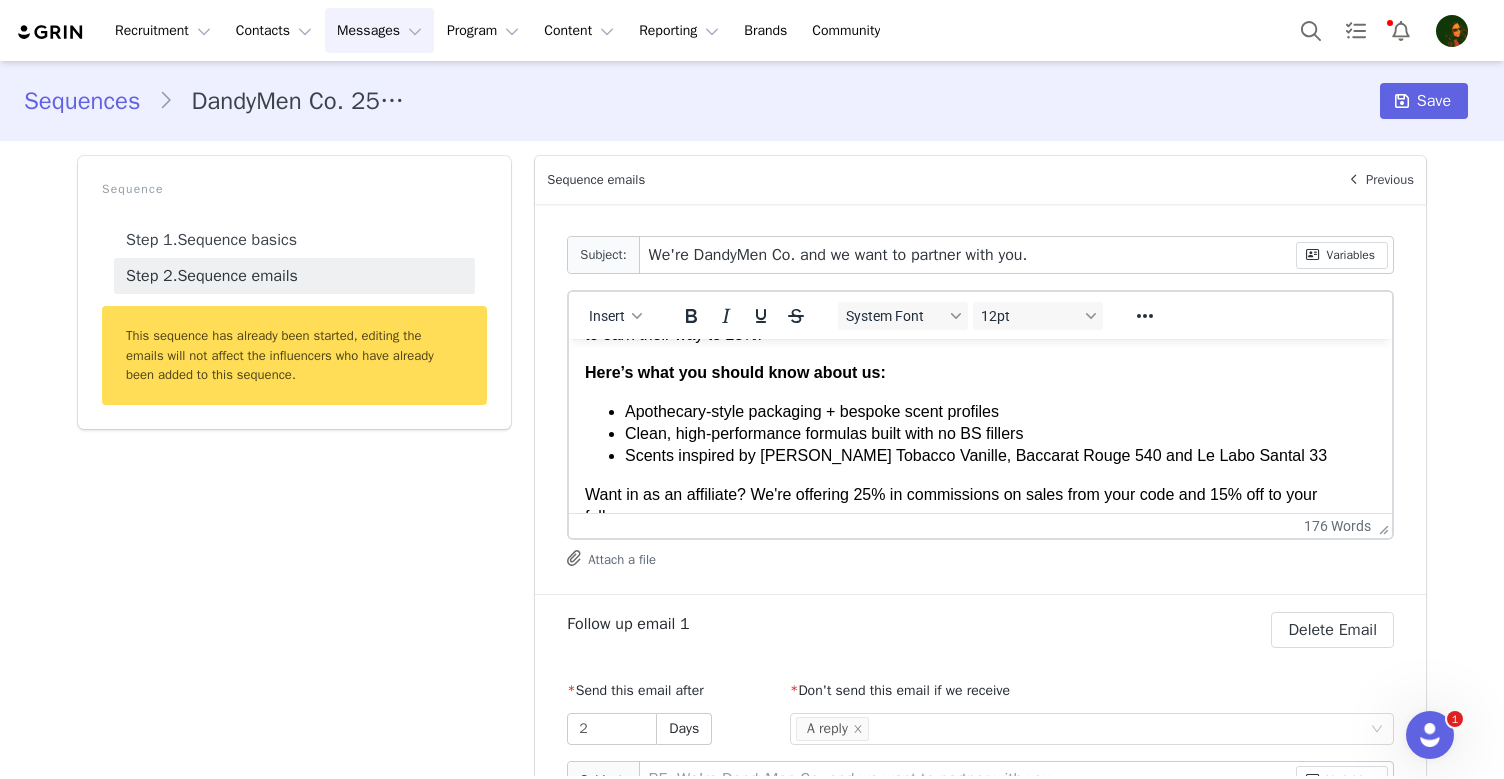 scroll, scrollTop: 232, scrollLeft: 0, axis: vertical 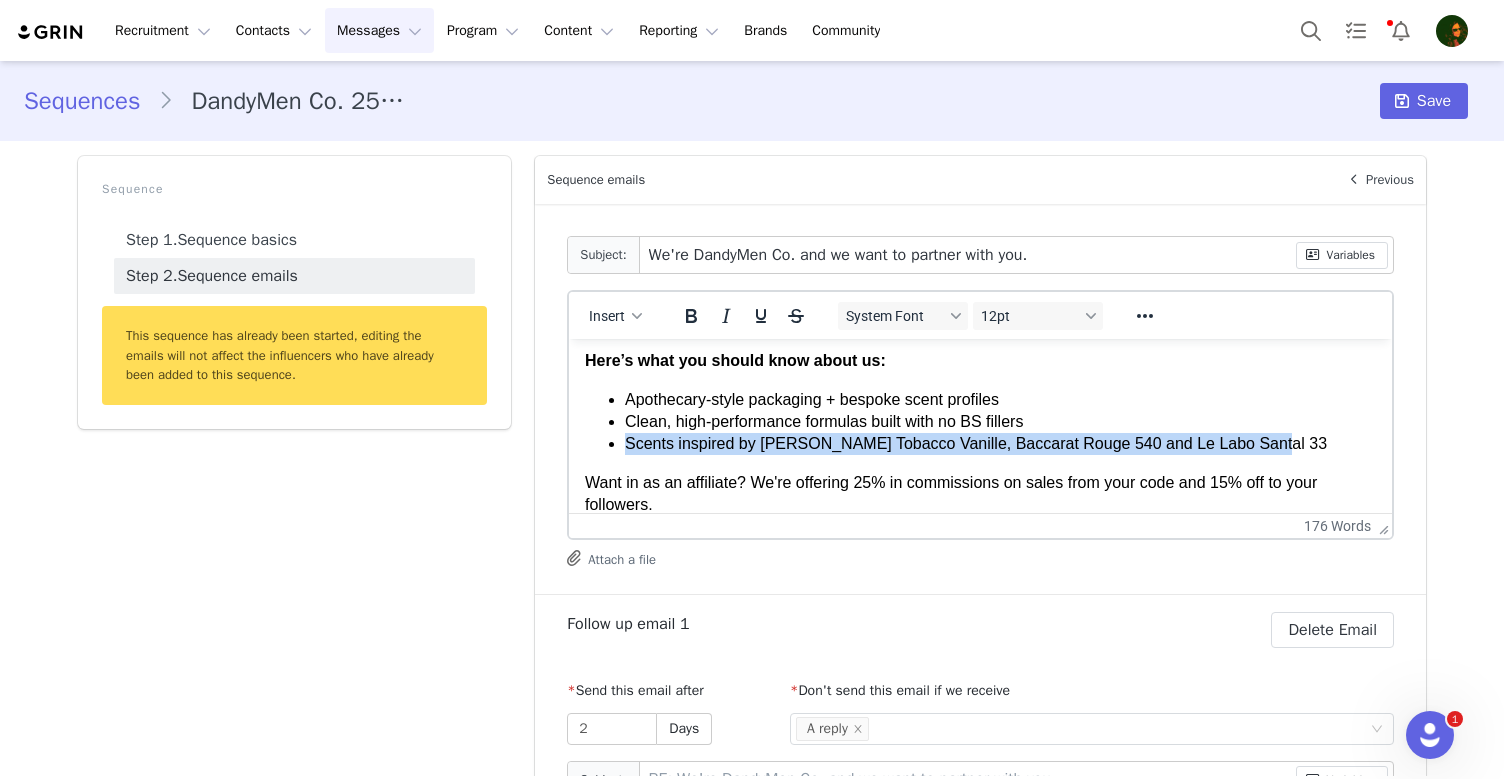 drag, startPoint x: 627, startPoint y: 445, endPoint x: 1298, endPoint y: 449, distance: 671.0119 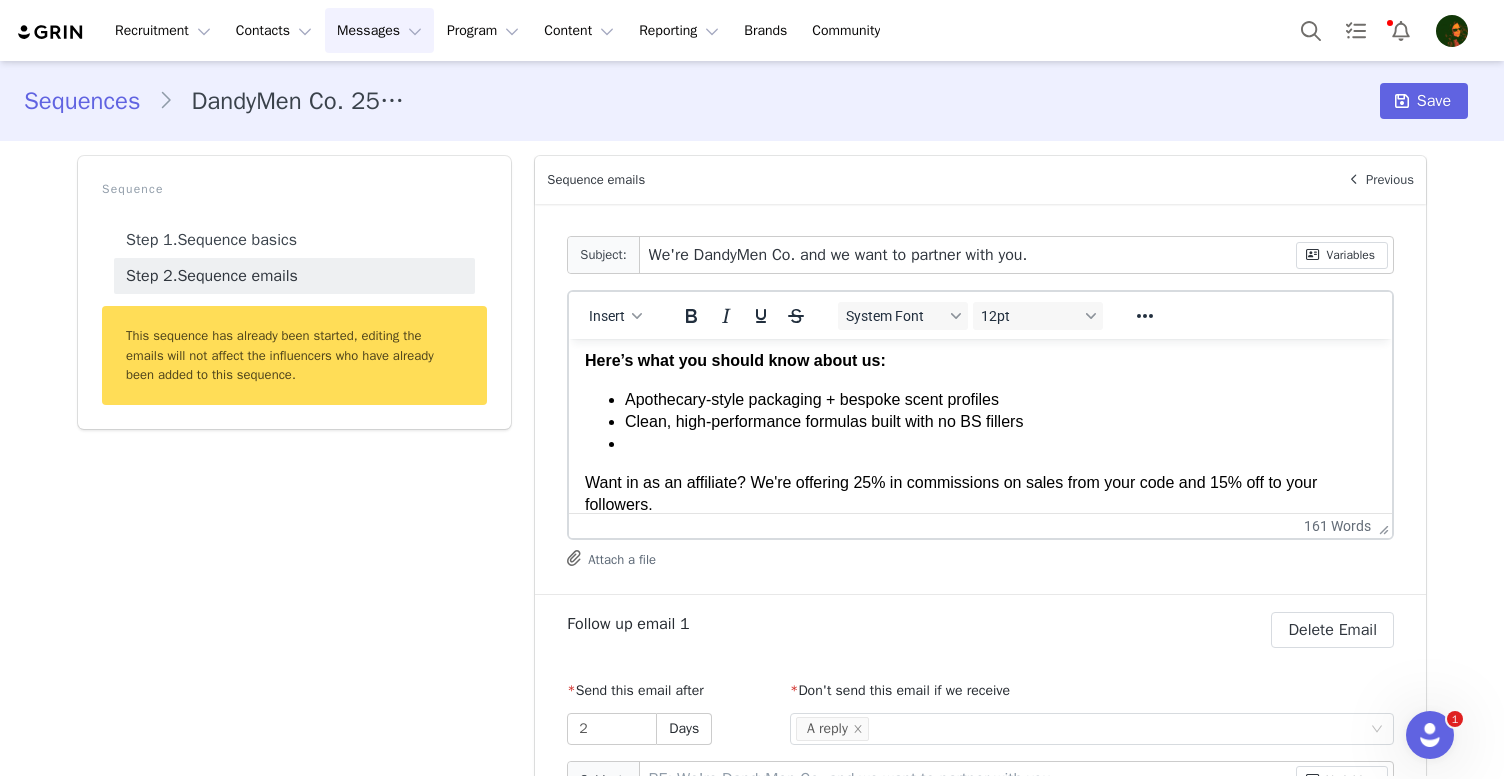 click on "Apothecary-style packaging + bespoke scent profiles" at bounding box center (1000, 400) 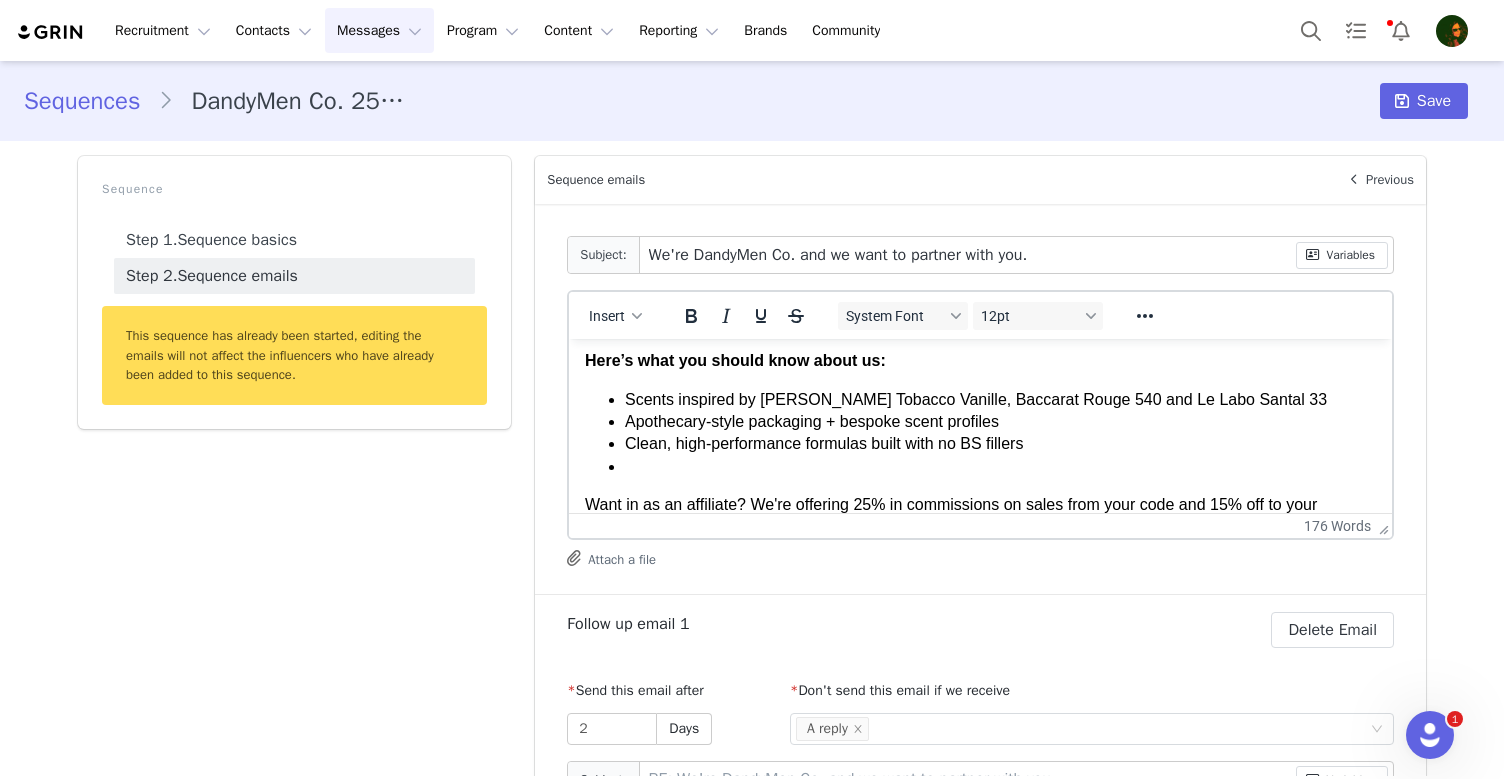 click on "Scents inspired by [PERSON_NAME] Tobacco Vanille, Baccarat Rouge 540 and Le Labo Santal 33" at bounding box center (1000, 400) 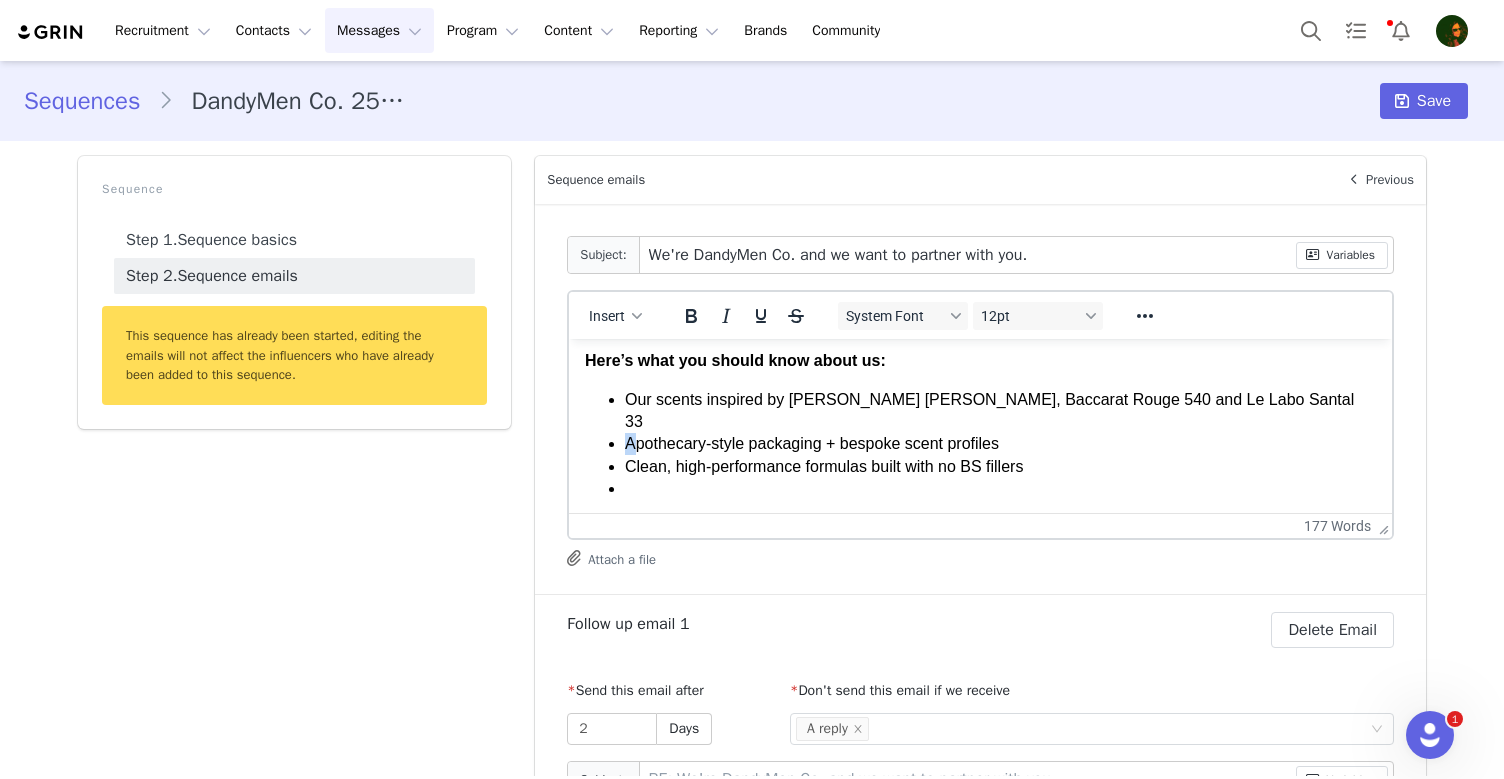 click on "Apothecary-style packaging + bespoke scent profiles" at bounding box center (1000, 444) 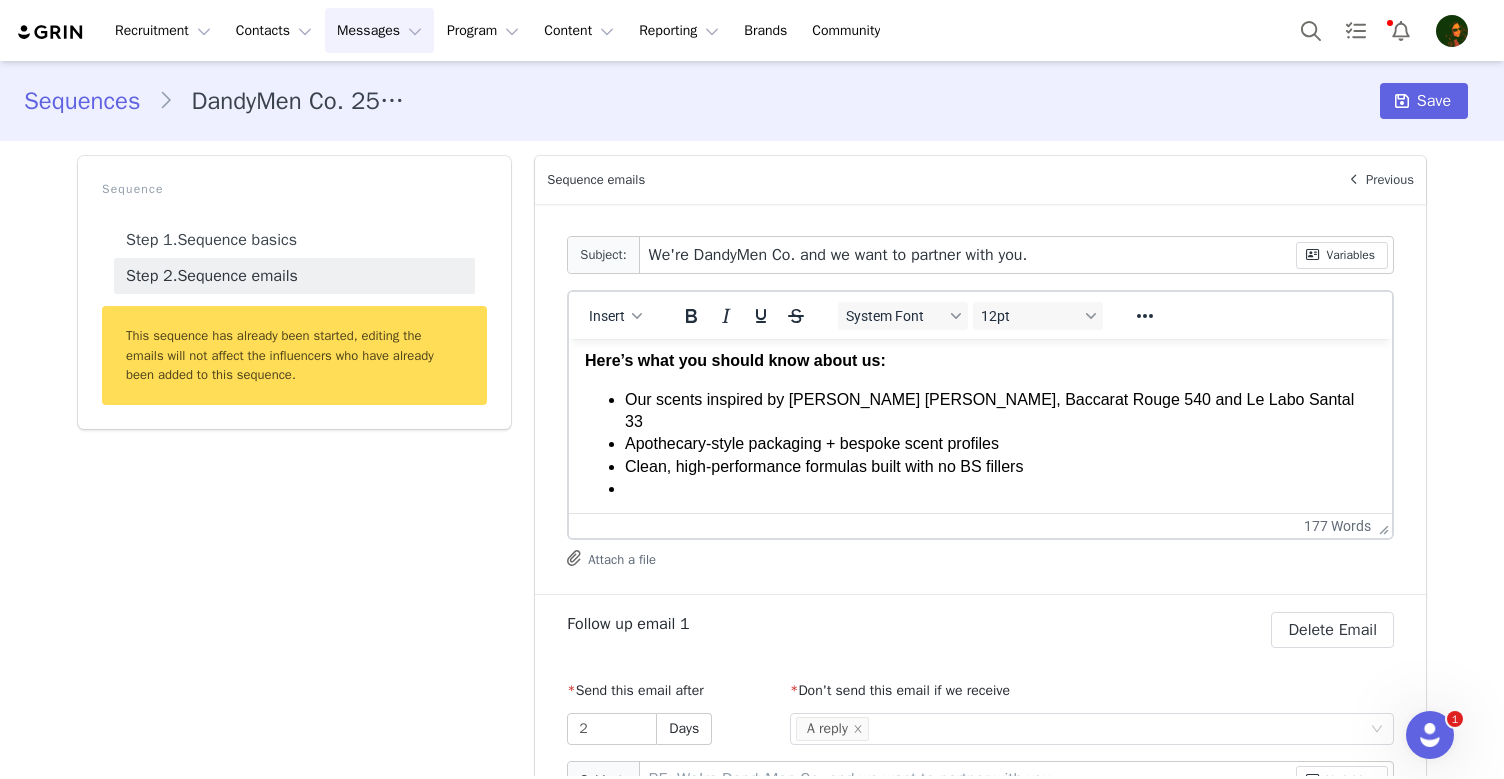click at bounding box center [1000, 489] 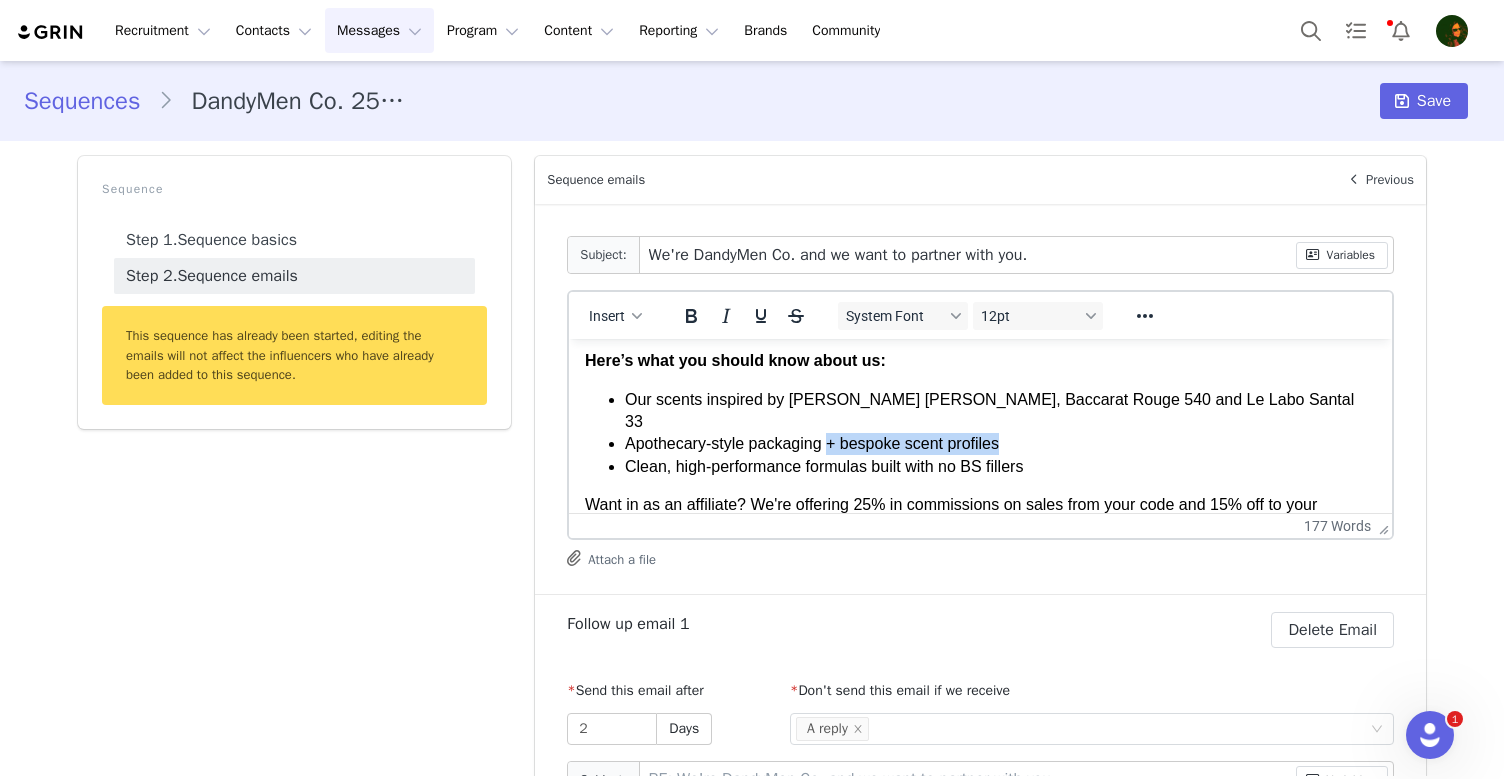 drag, startPoint x: 1028, startPoint y: 426, endPoint x: 833, endPoint y: 424, distance: 195.01025 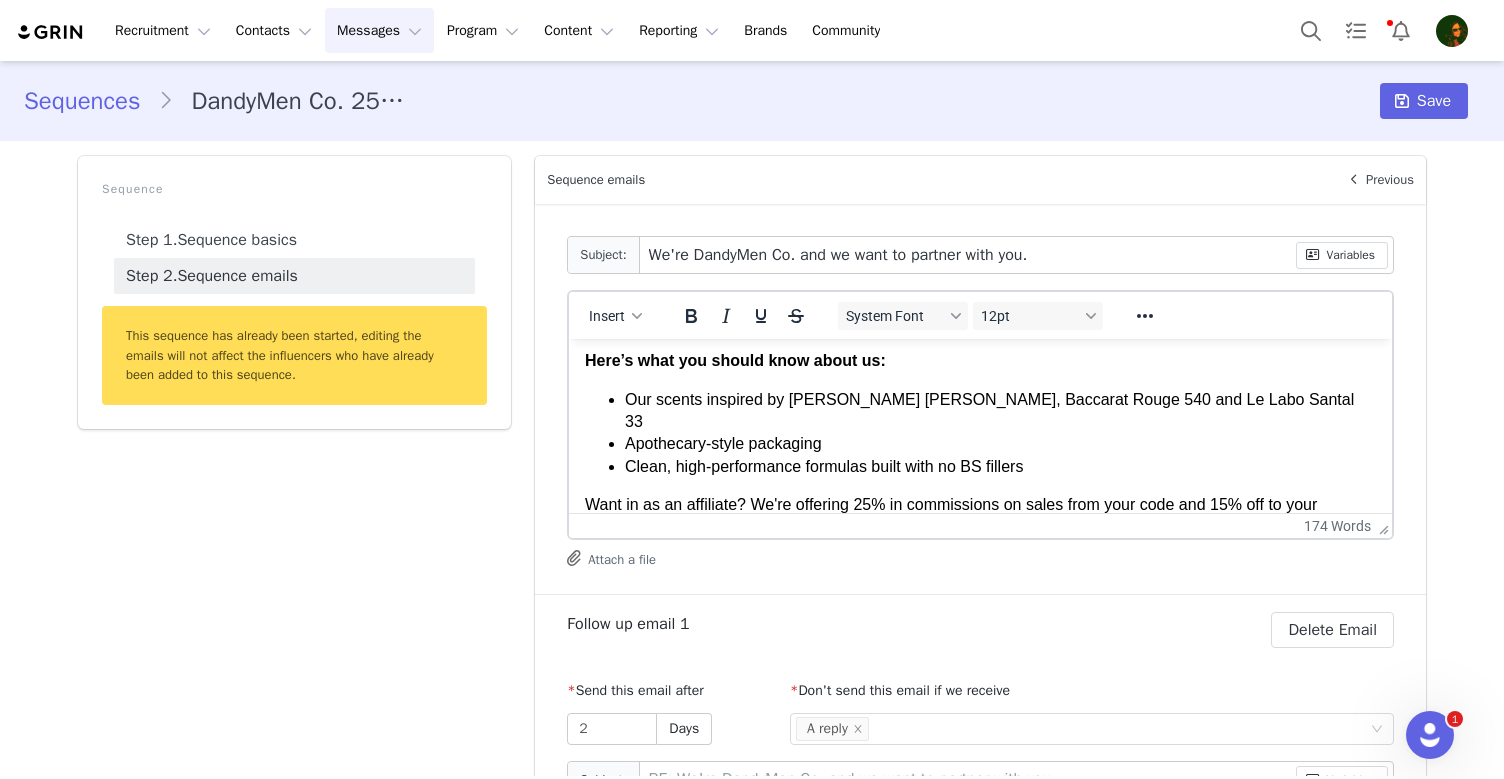 click on "Clean, high-performance formulas built with no BS fillers" at bounding box center (1000, 467) 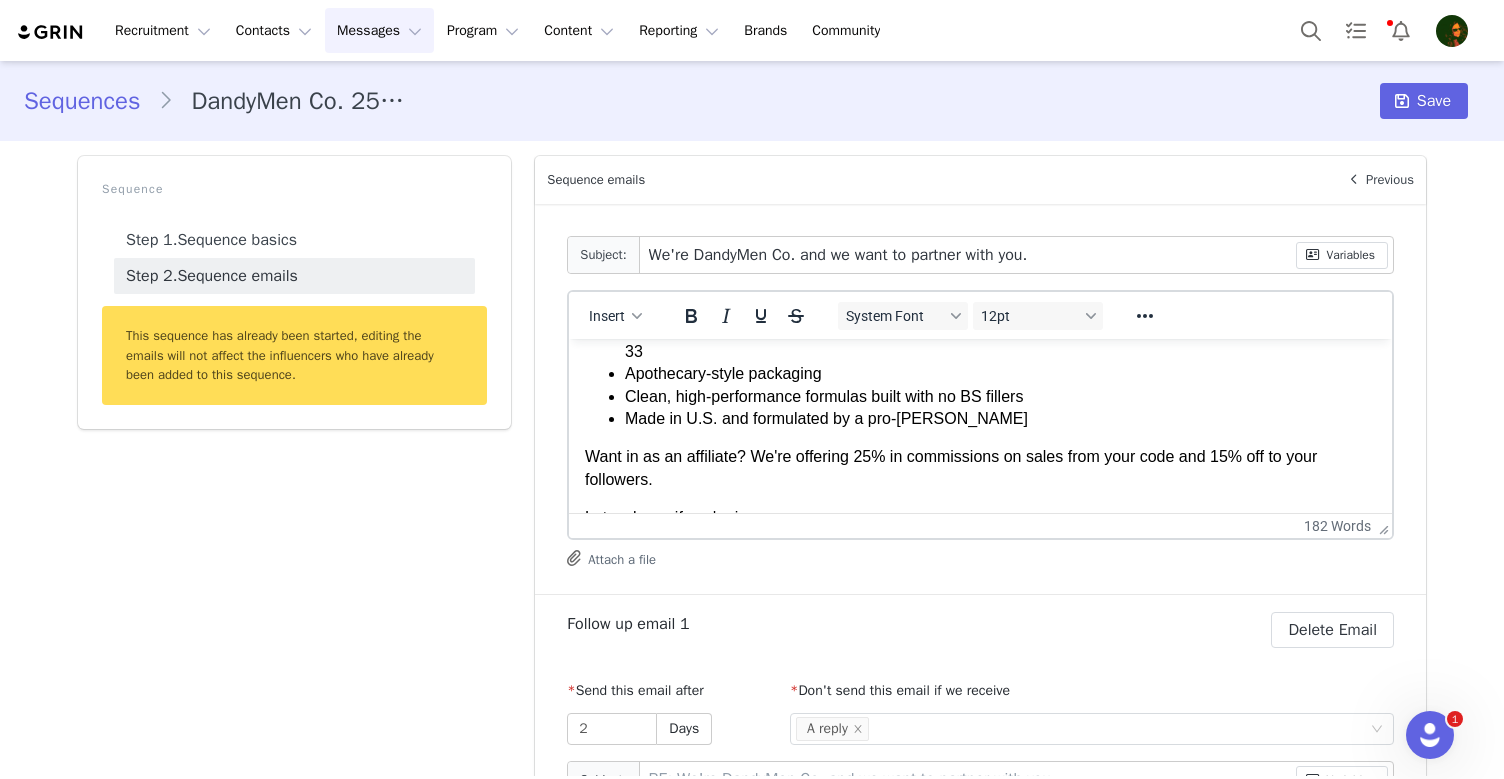 scroll, scrollTop: 305, scrollLeft: 0, axis: vertical 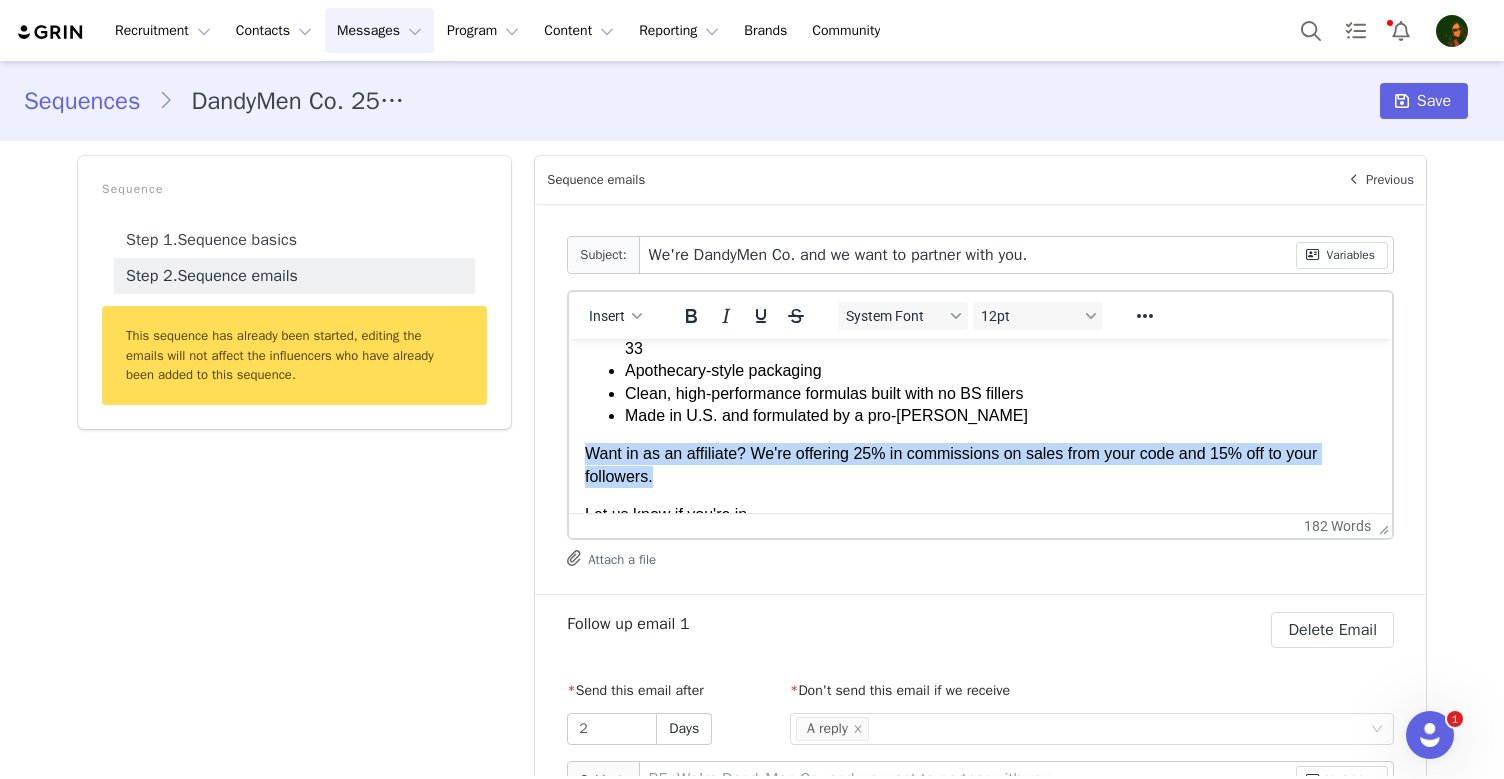 drag, startPoint x: 668, startPoint y: 463, endPoint x: 552, endPoint y: 438, distance: 118.66339 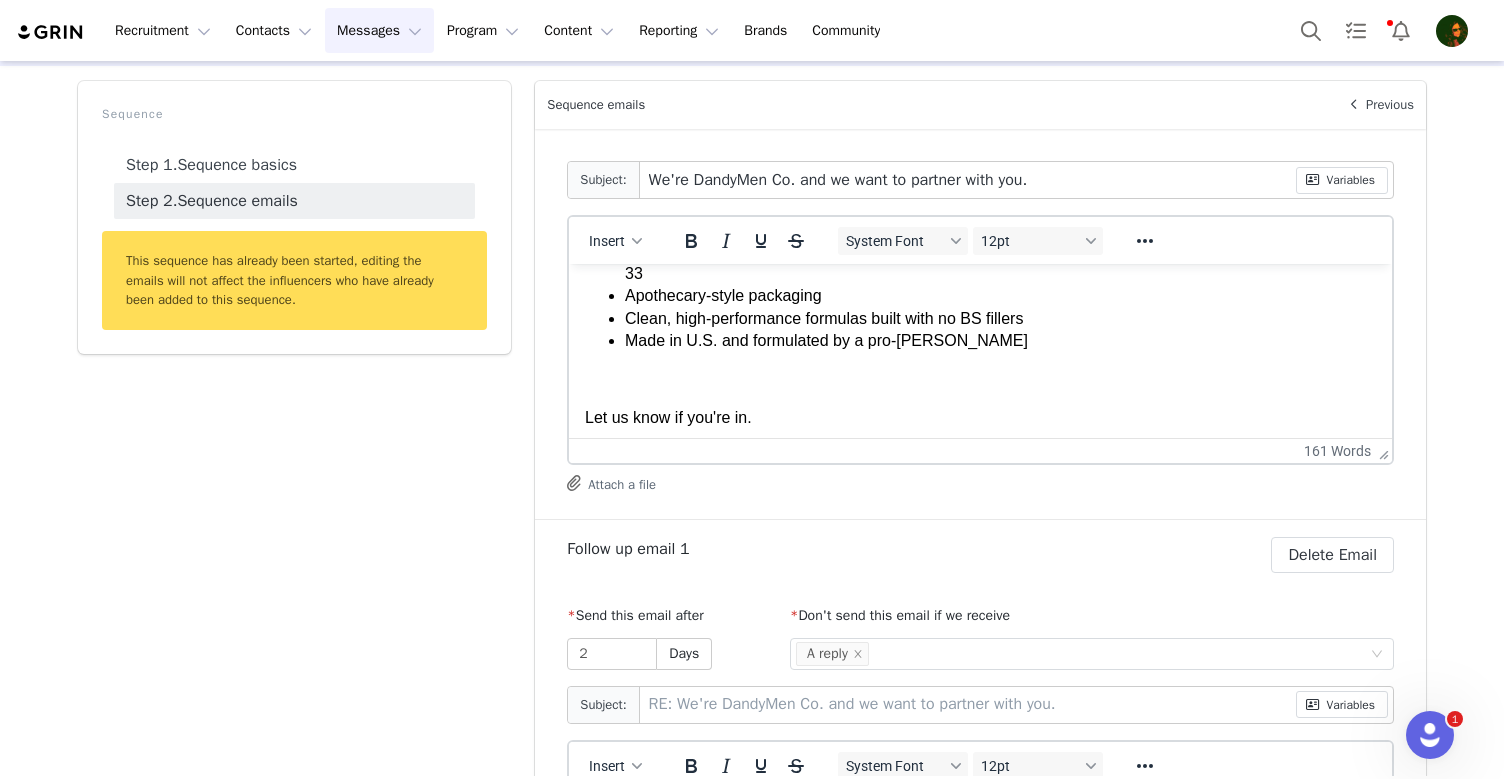 scroll, scrollTop: 78, scrollLeft: 0, axis: vertical 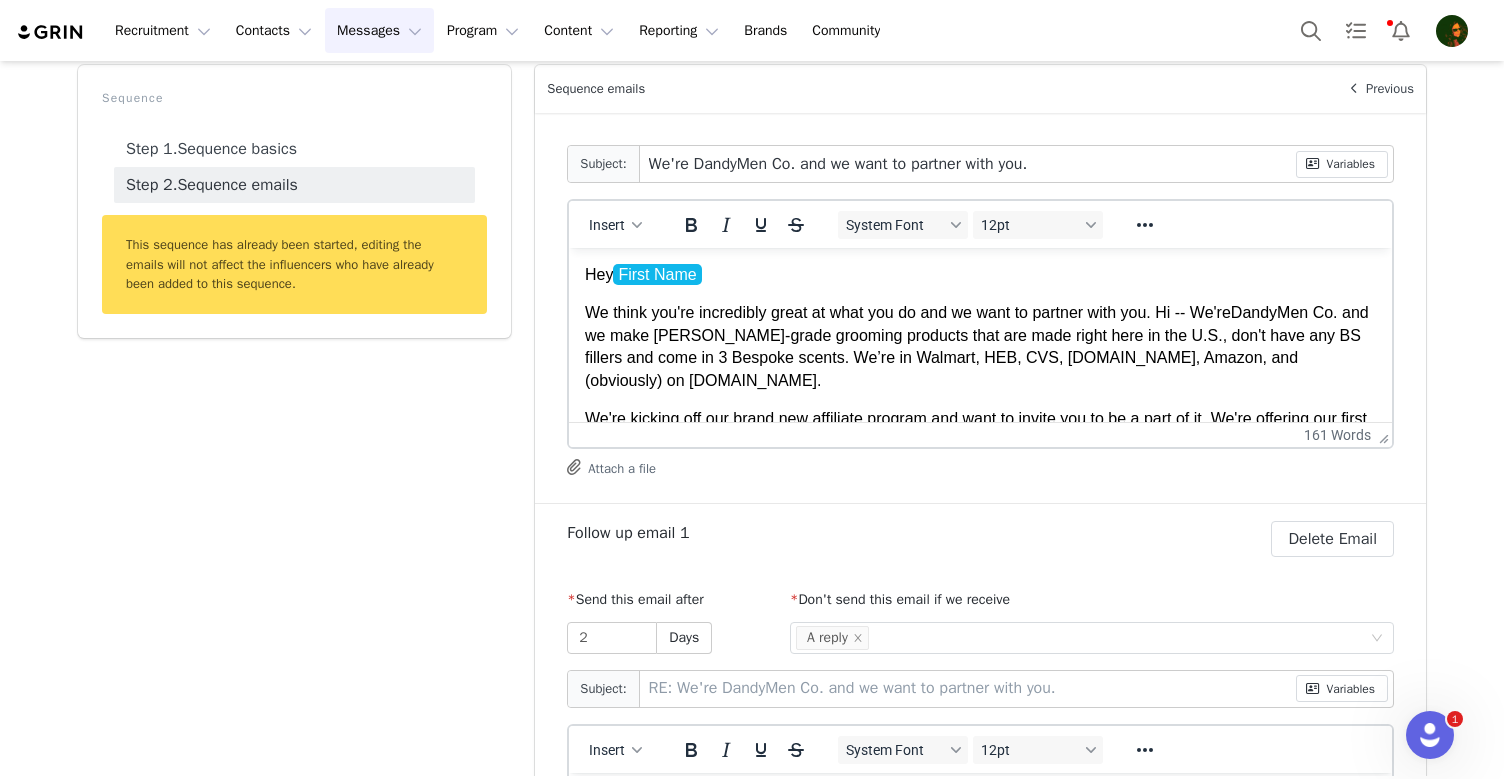 click on "Hey  First Name" at bounding box center [980, 275] 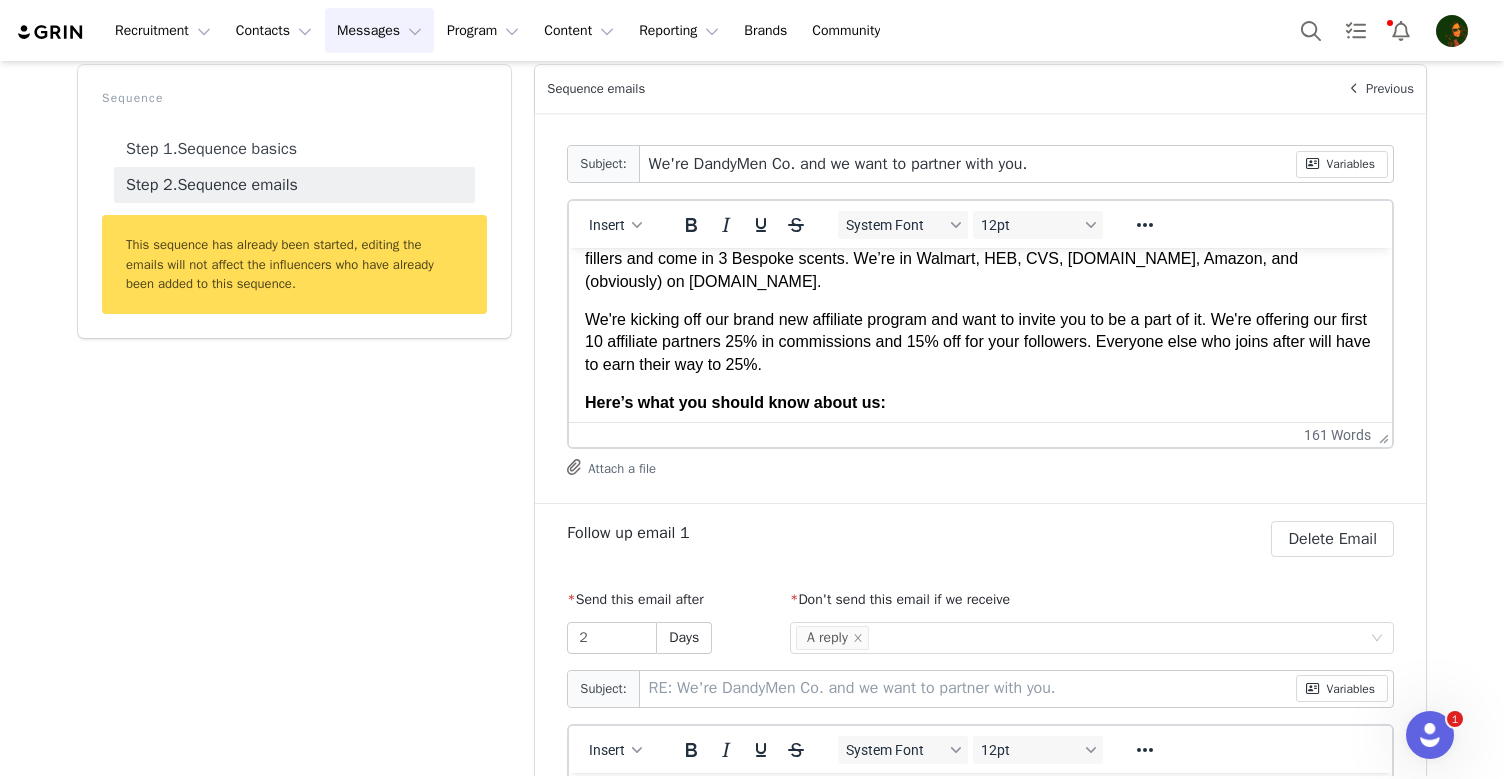 scroll, scrollTop: 106, scrollLeft: 0, axis: vertical 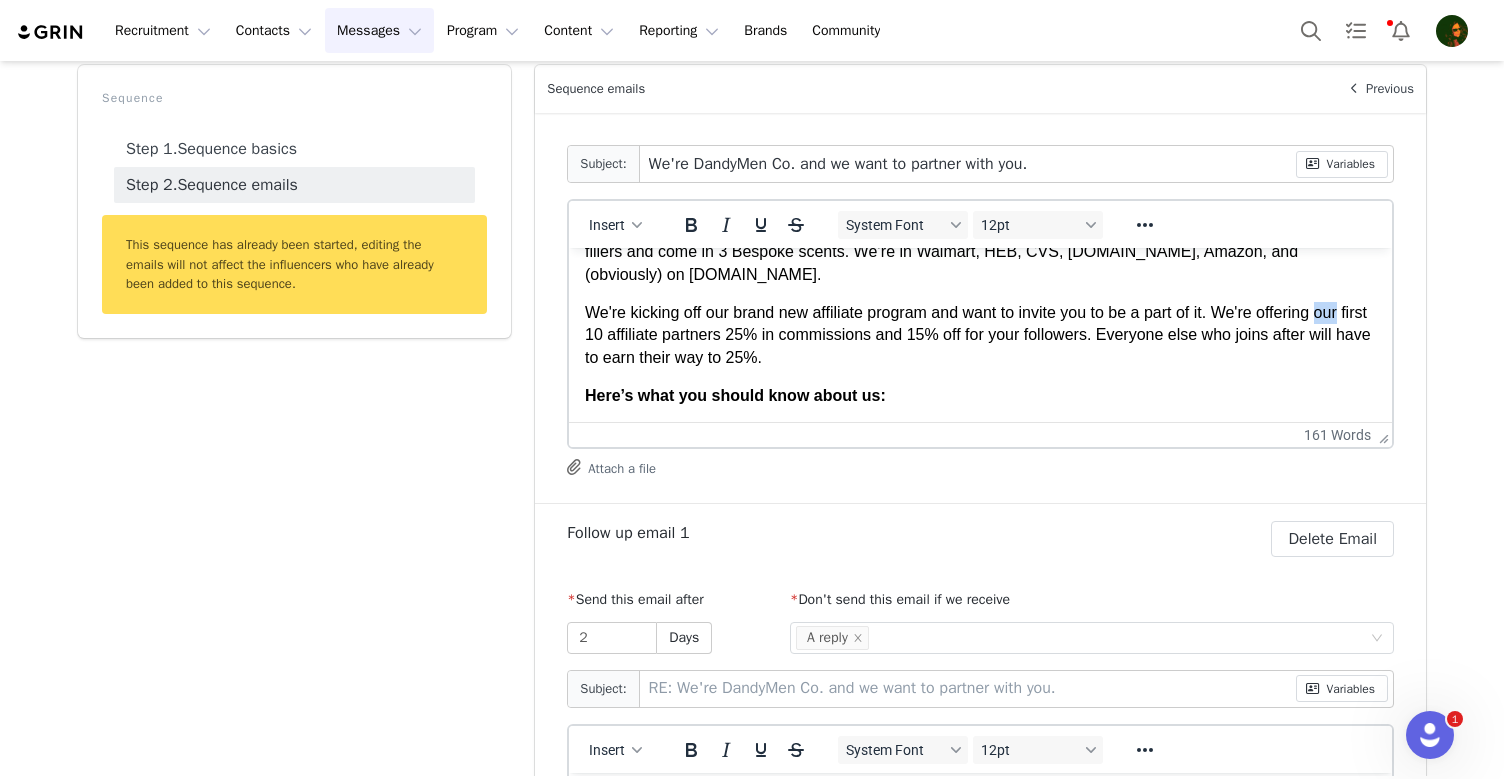 drag, startPoint x: 1338, startPoint y: 312, endPoint x: 1366, endPoint y: 312, distance: 28 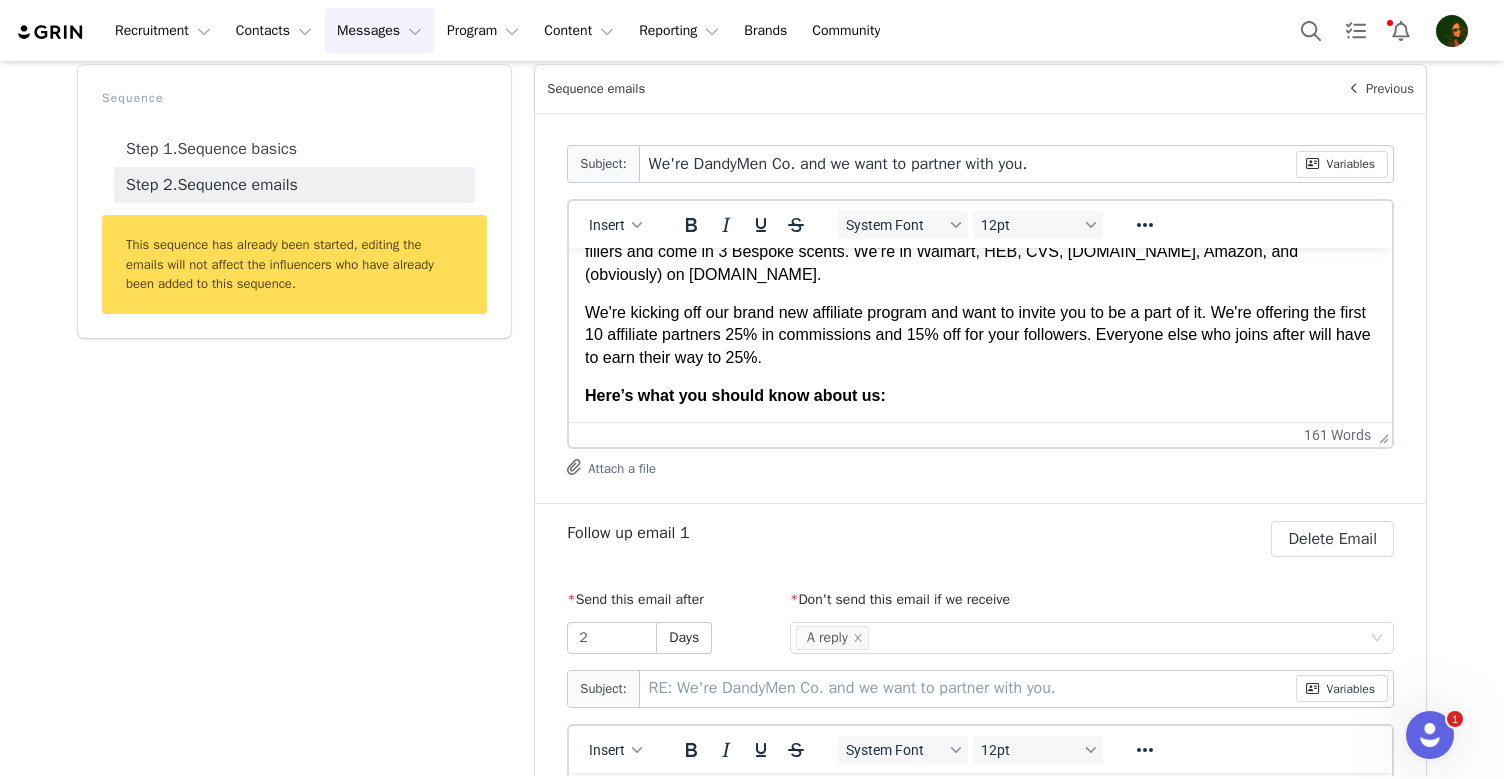 click on "We're kicking off our brand new affiliate program and want to invite you to be a part of it. We're offering the first 10 affiliate partners 25% in commissions and 15% off for your followers. Everyone else who joins after will have to earn their way to 25%." at bounding box center [980, 335] 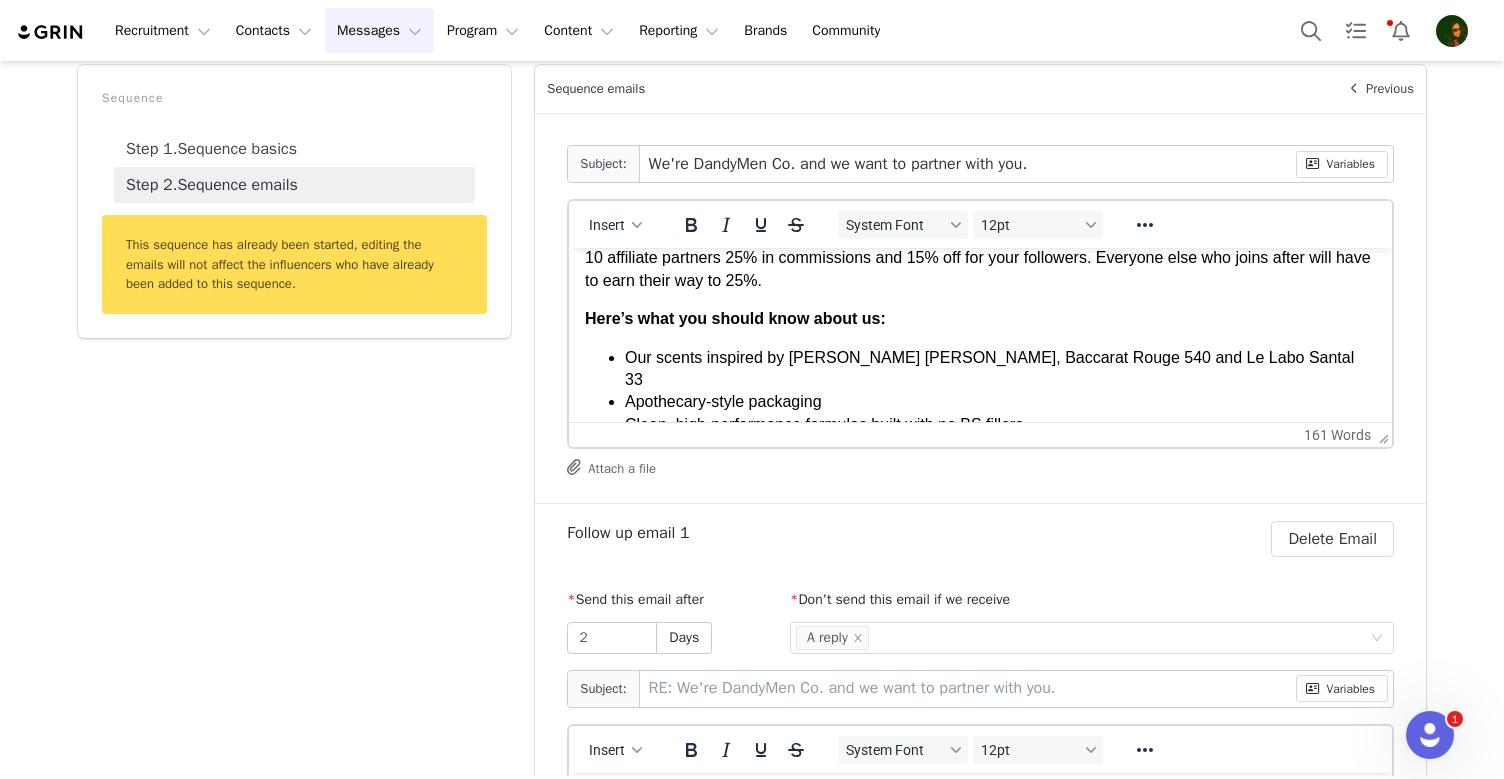 scroll, scrollTop: 139, scrollLeft: 0, axis: vertical 